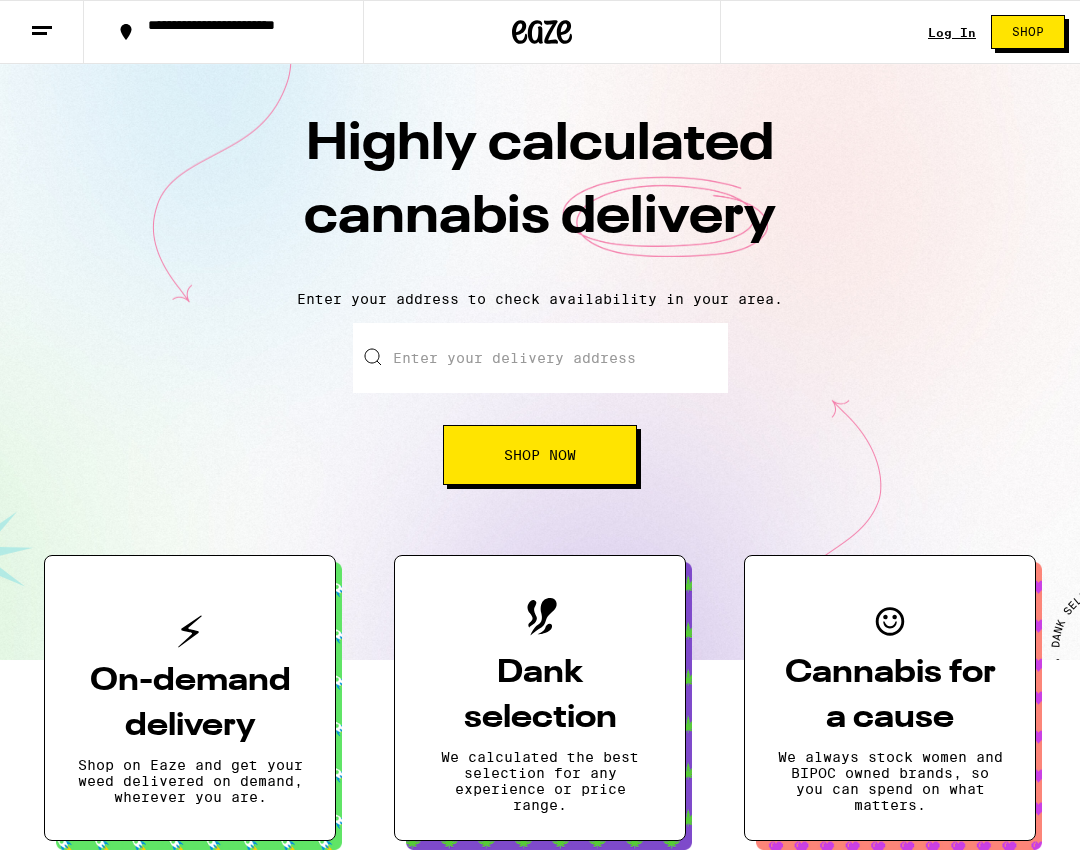 scroll, scrollTop: 0, scrollLeft: 0, axis: both 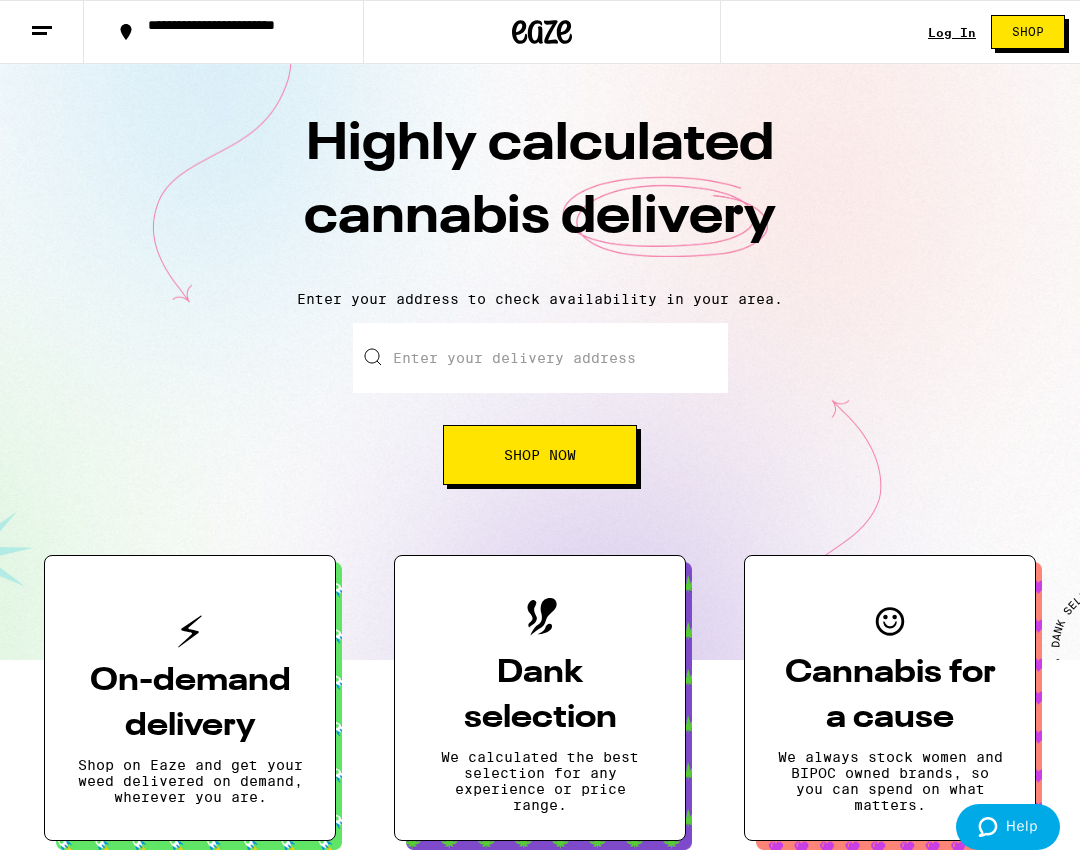 click on "**********" at bounding box center [540, 1642] 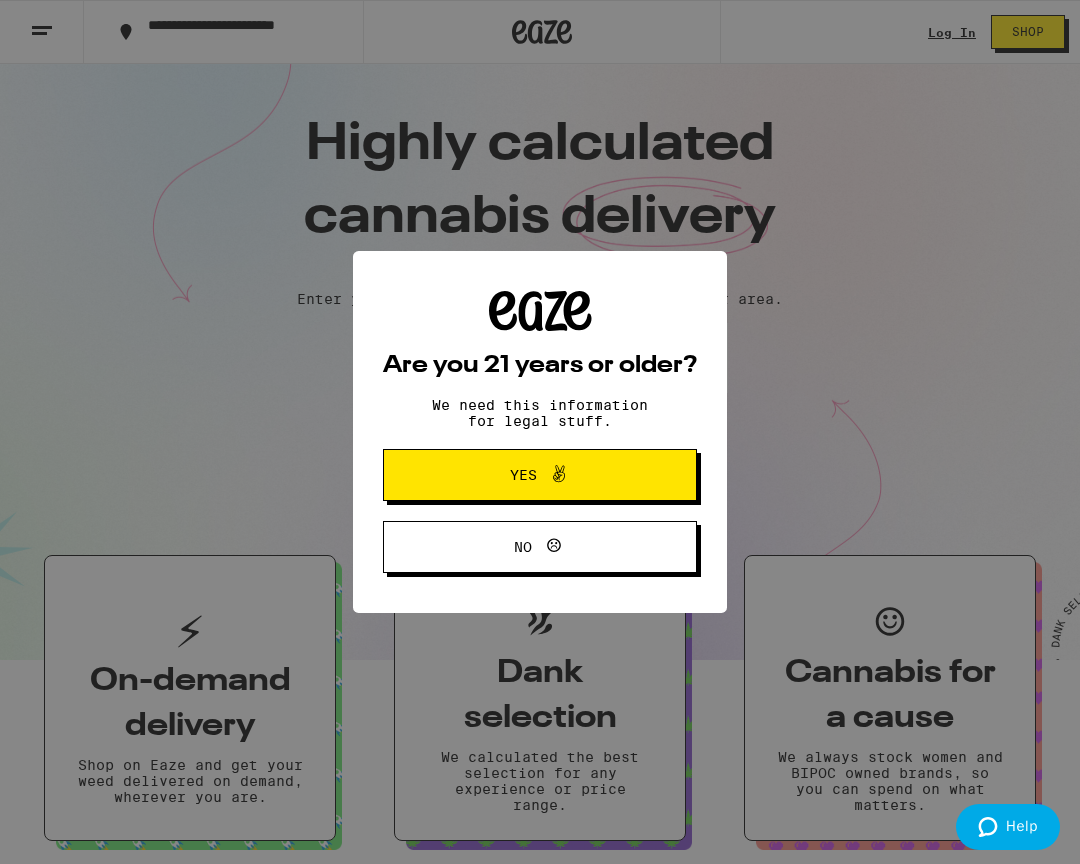 click on "Yes" at bounding box center (540, 475) 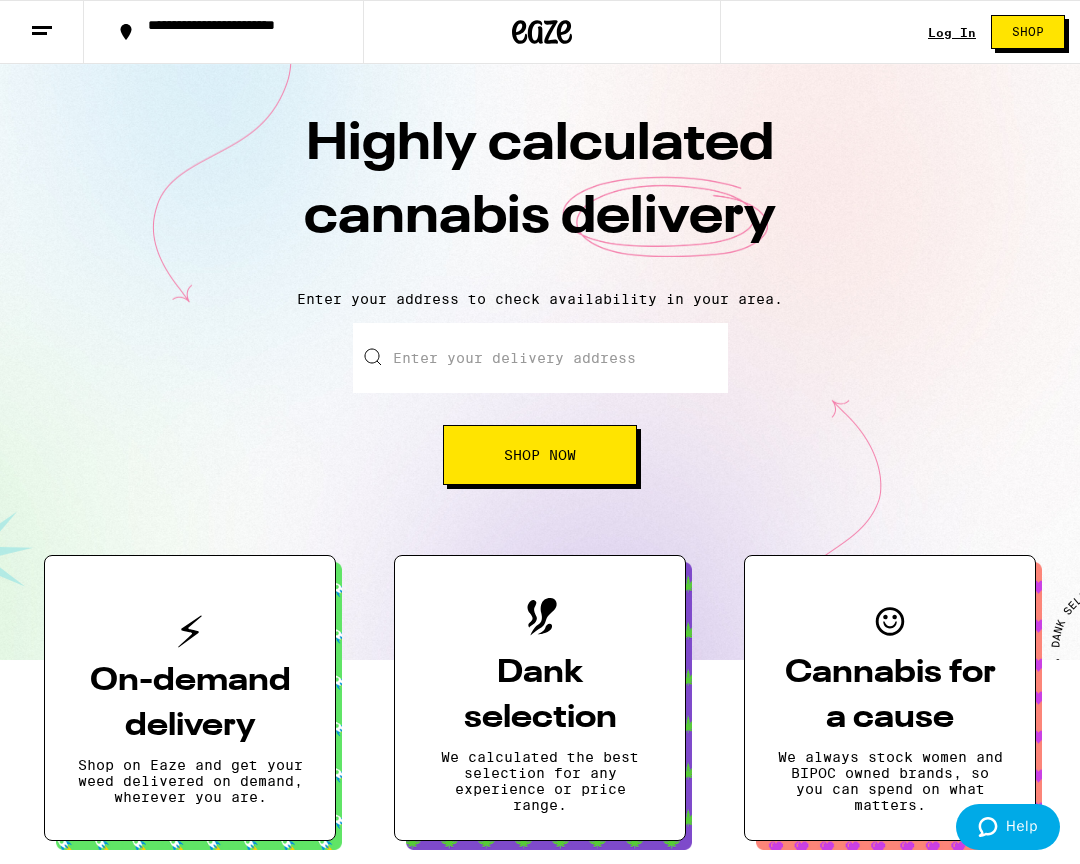 scroll, scrollTop: 0, scrollLeft: 0, axis: both 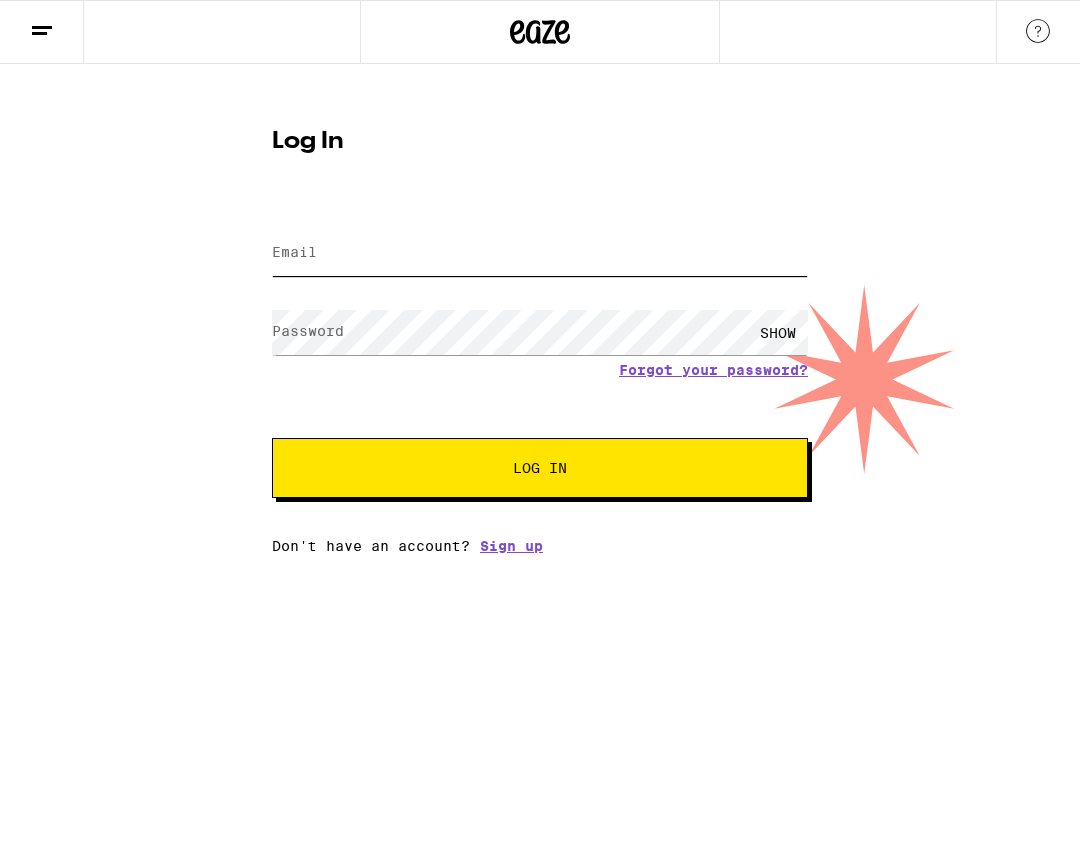 type on "jeff@personifypro.com" 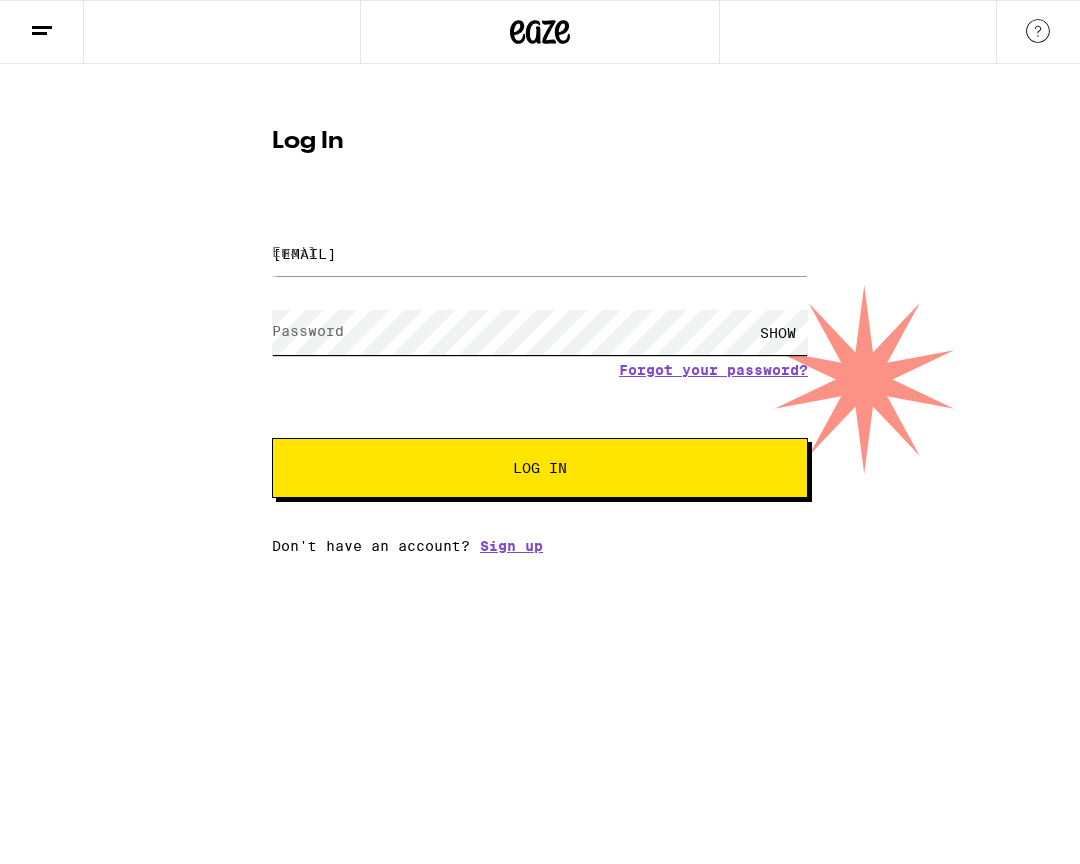 click on "Log In" at bounding box center (540, 468) 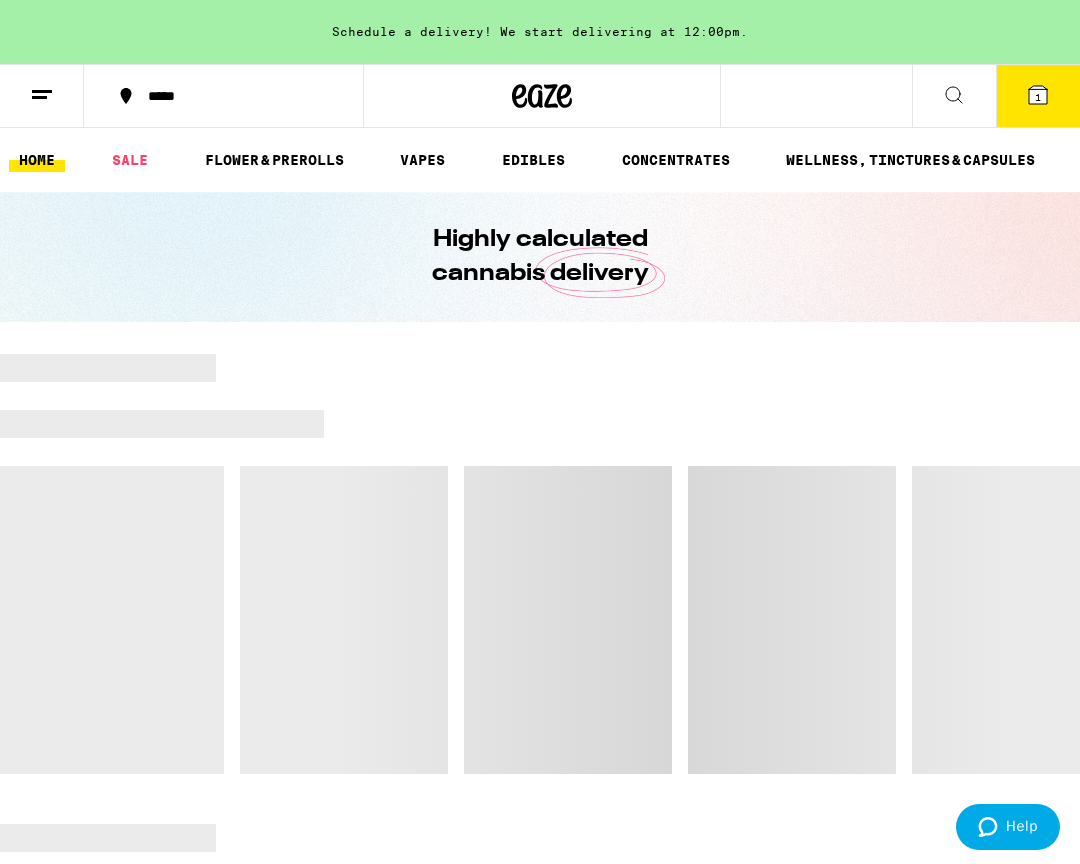 scroll, scrollTop: 0, scrollLeft: 0, axis: both 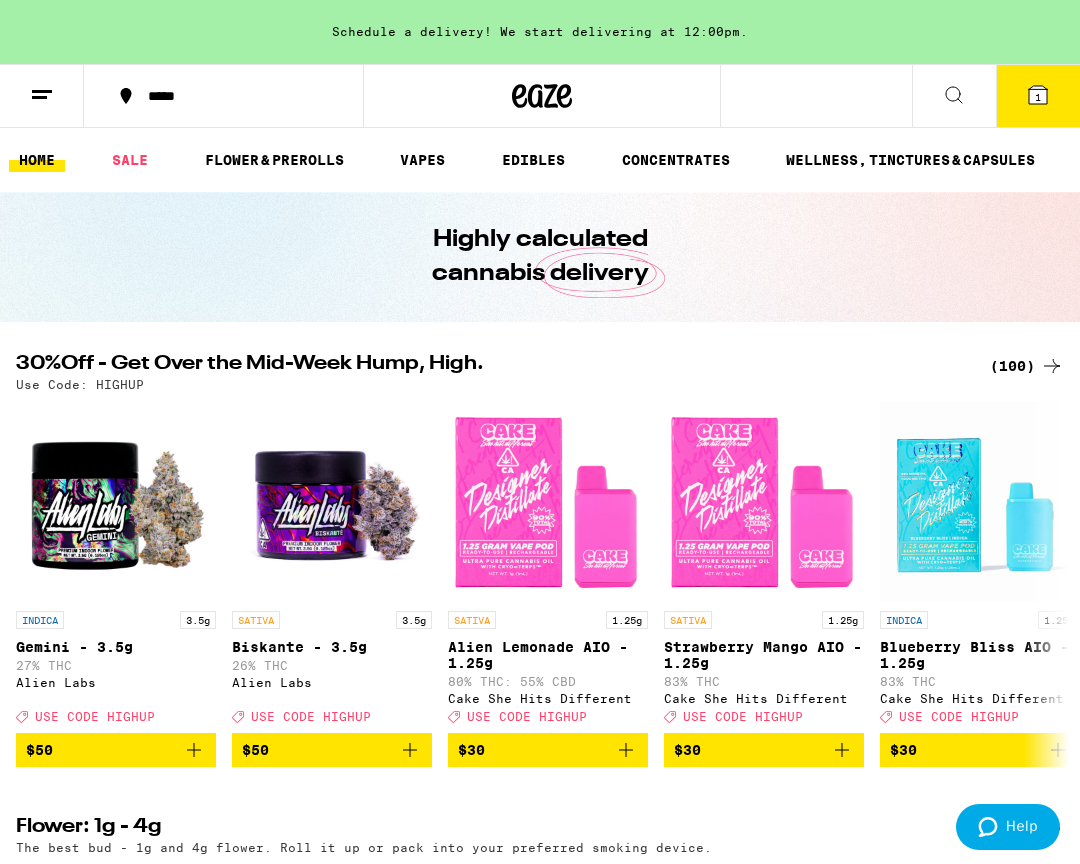 click 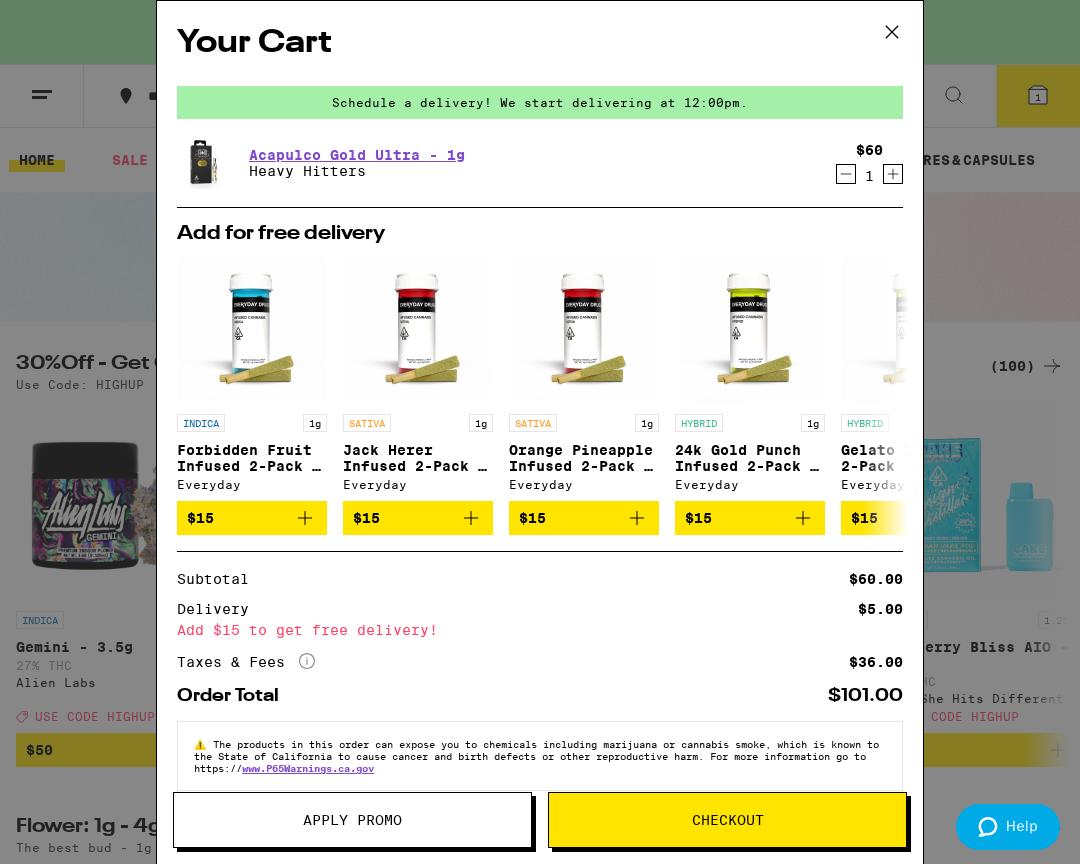 click 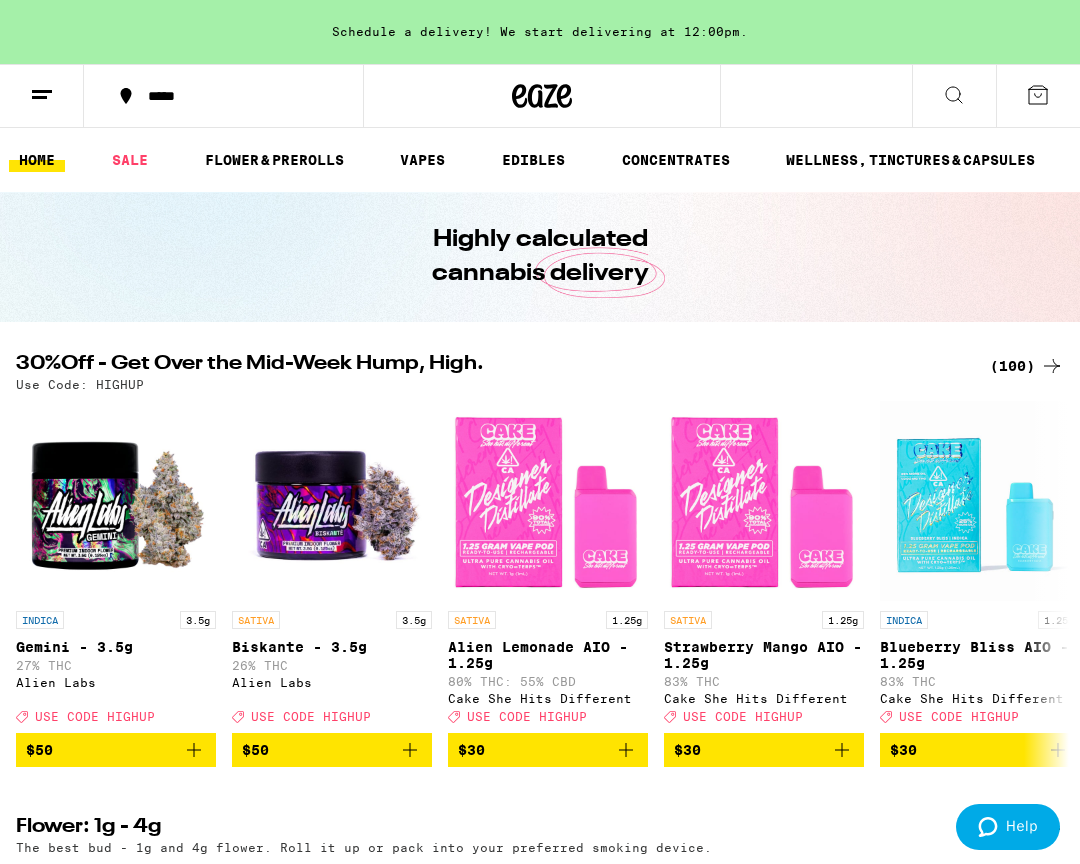 scroll, scrollTop: 0, scrollLeft: 0, axis: both 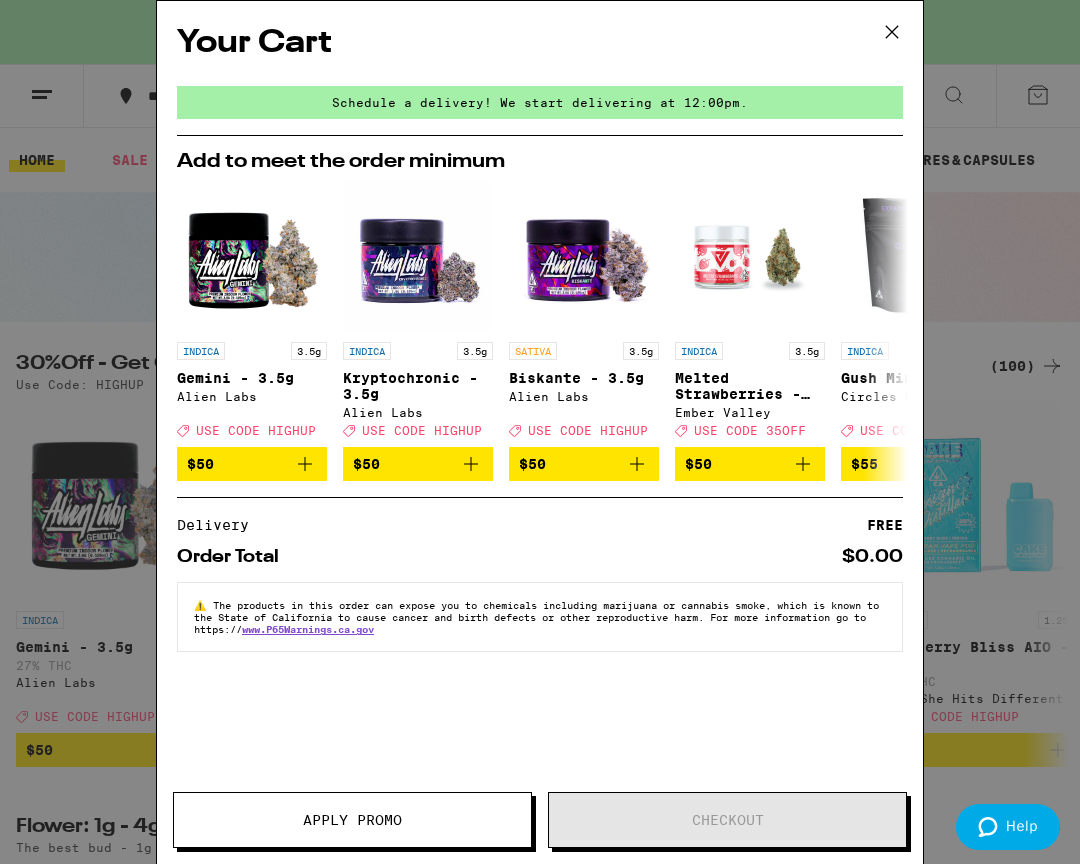 click 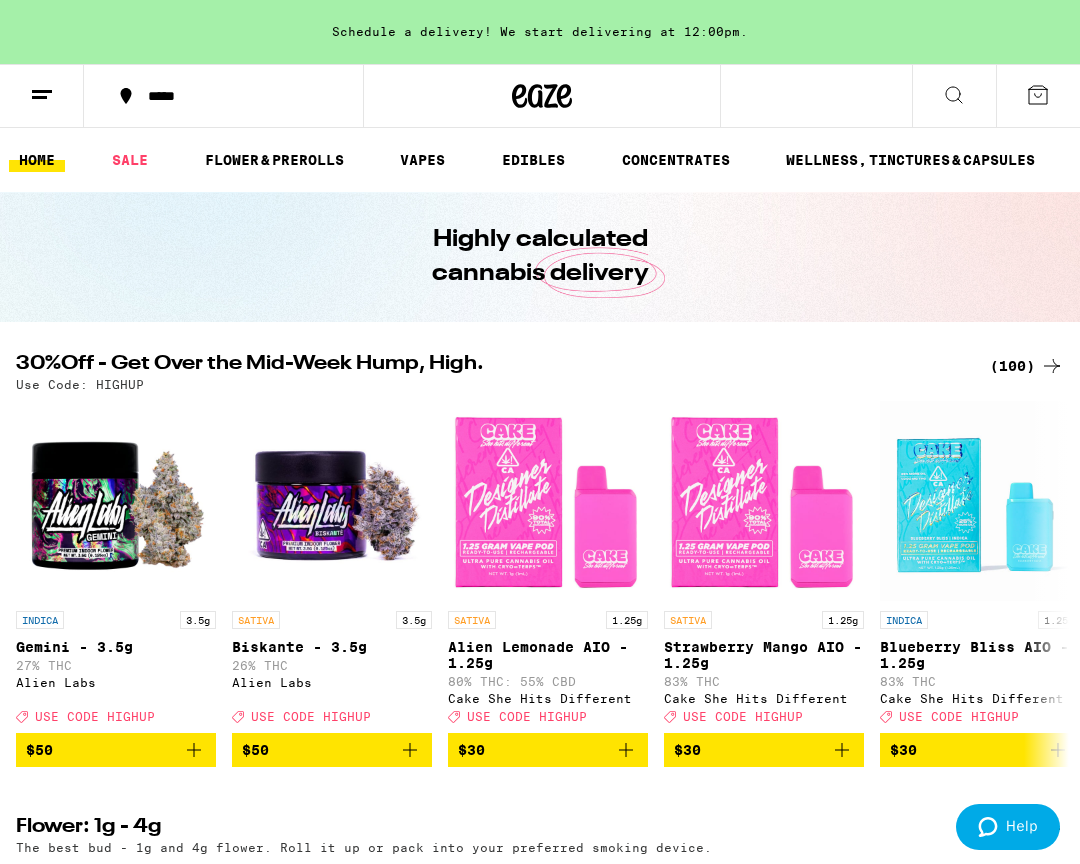 scroll, scrollTop: 0, scrollLeft: 0, axis: both 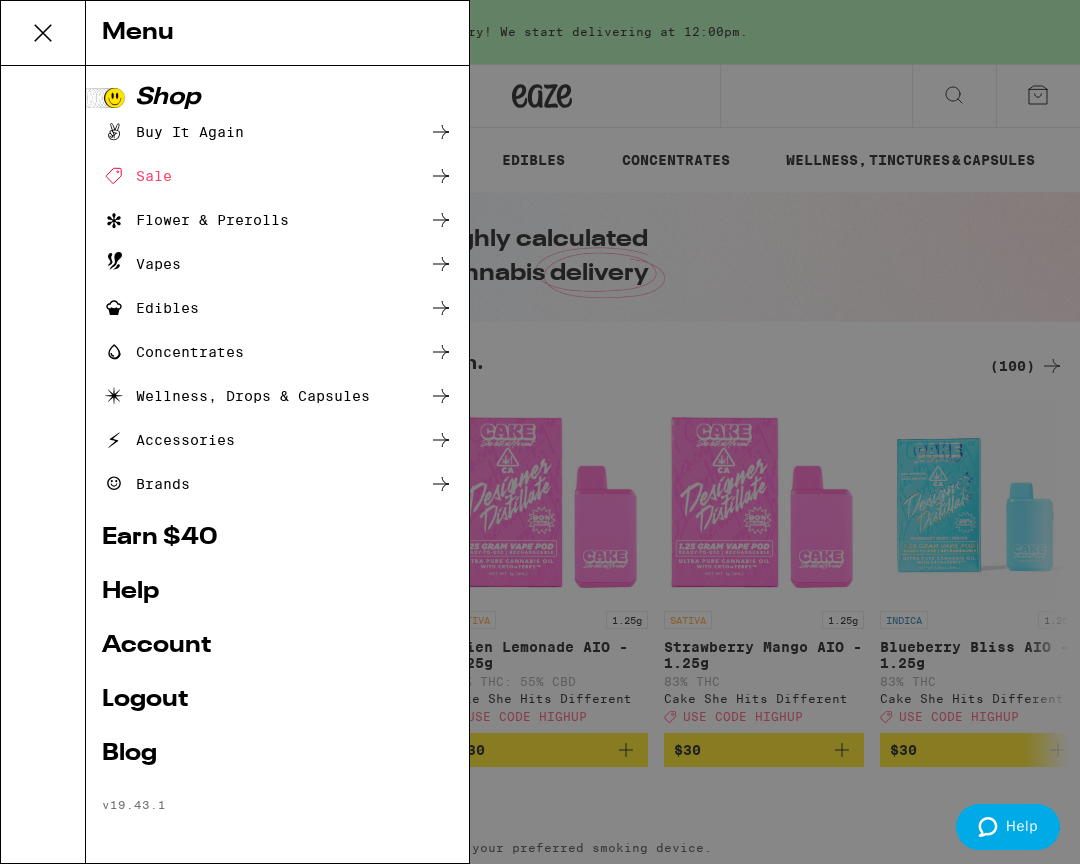 click on "Account" at bounding box center [277, 646] 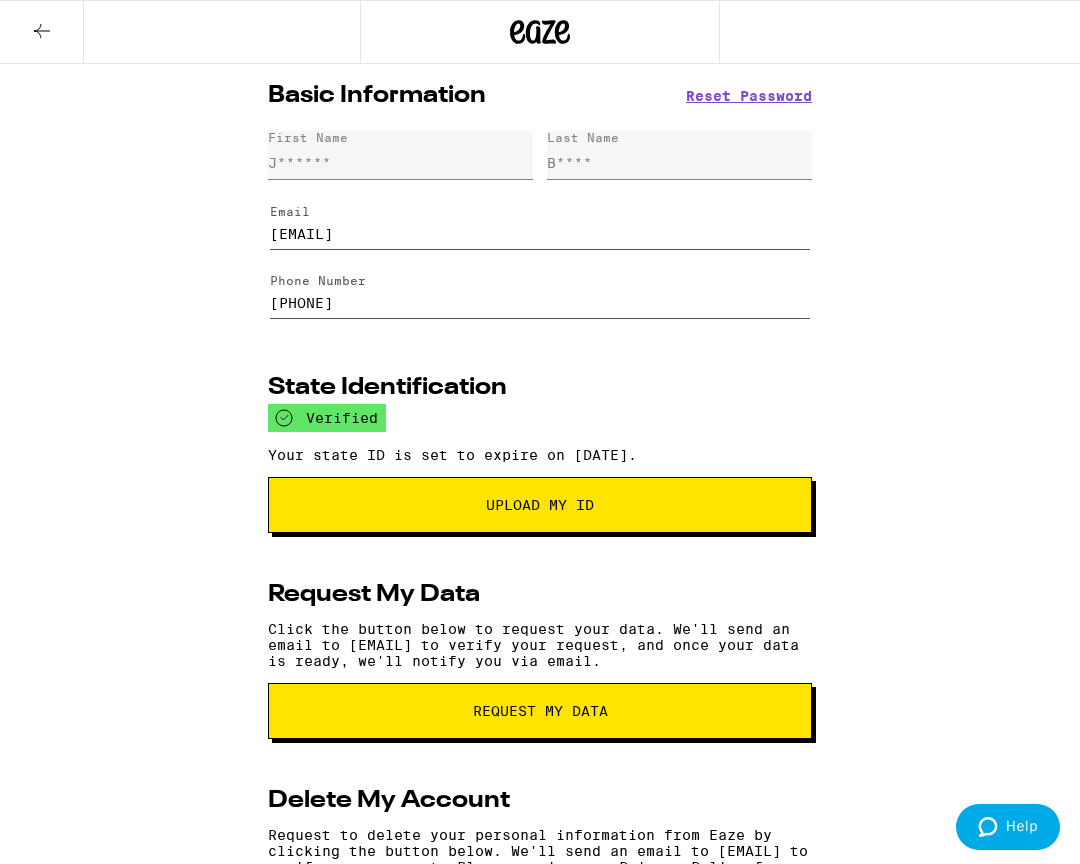 scroll, scrollTop: 0, scrollLeft: 0, axis: both 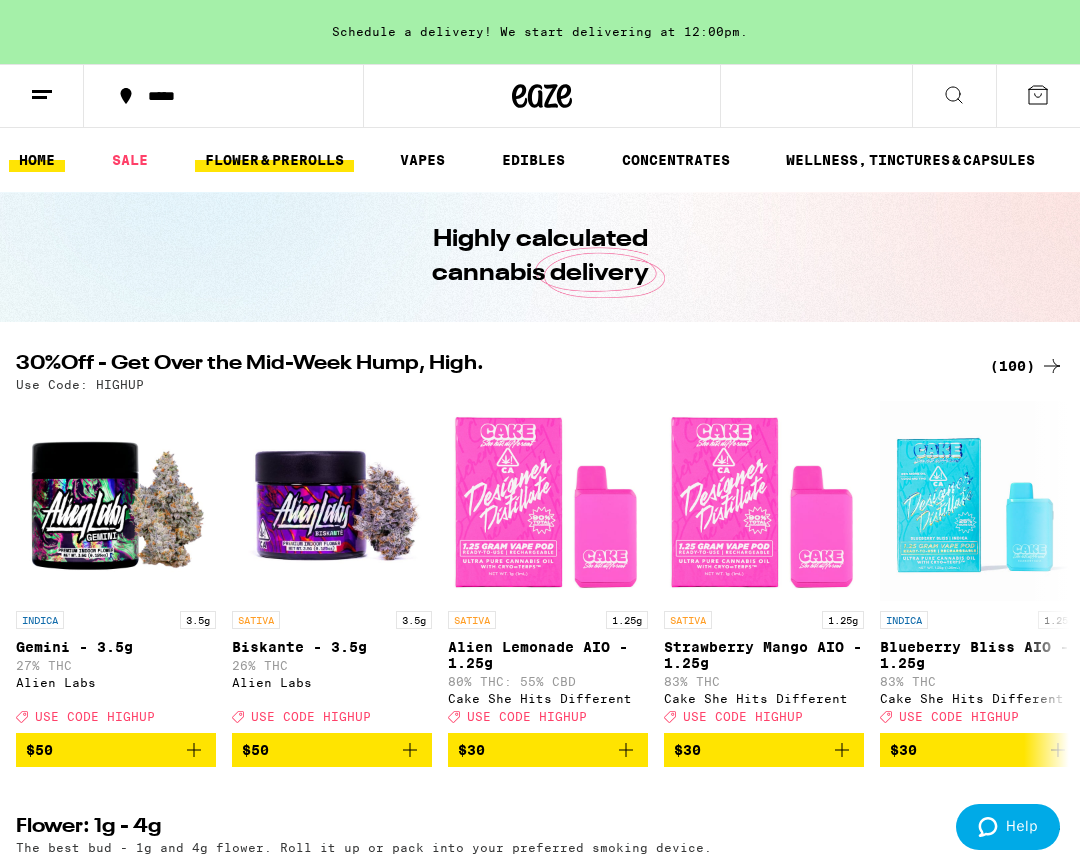 drag, startPoint x: 269, startPoint y: 158, endPoint x: 260, endPoint y: 168, distance: 13.453624 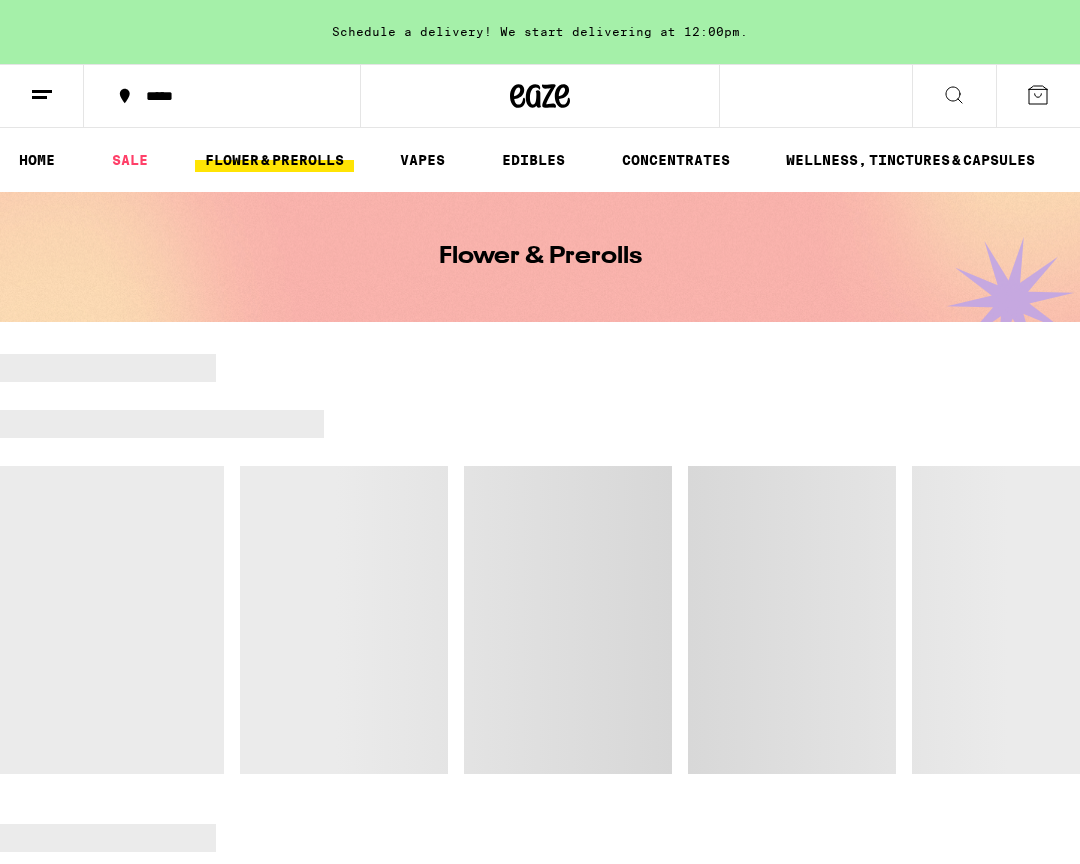 click on "FLOWER & PREROLLS" at bounding box center (274, 160) 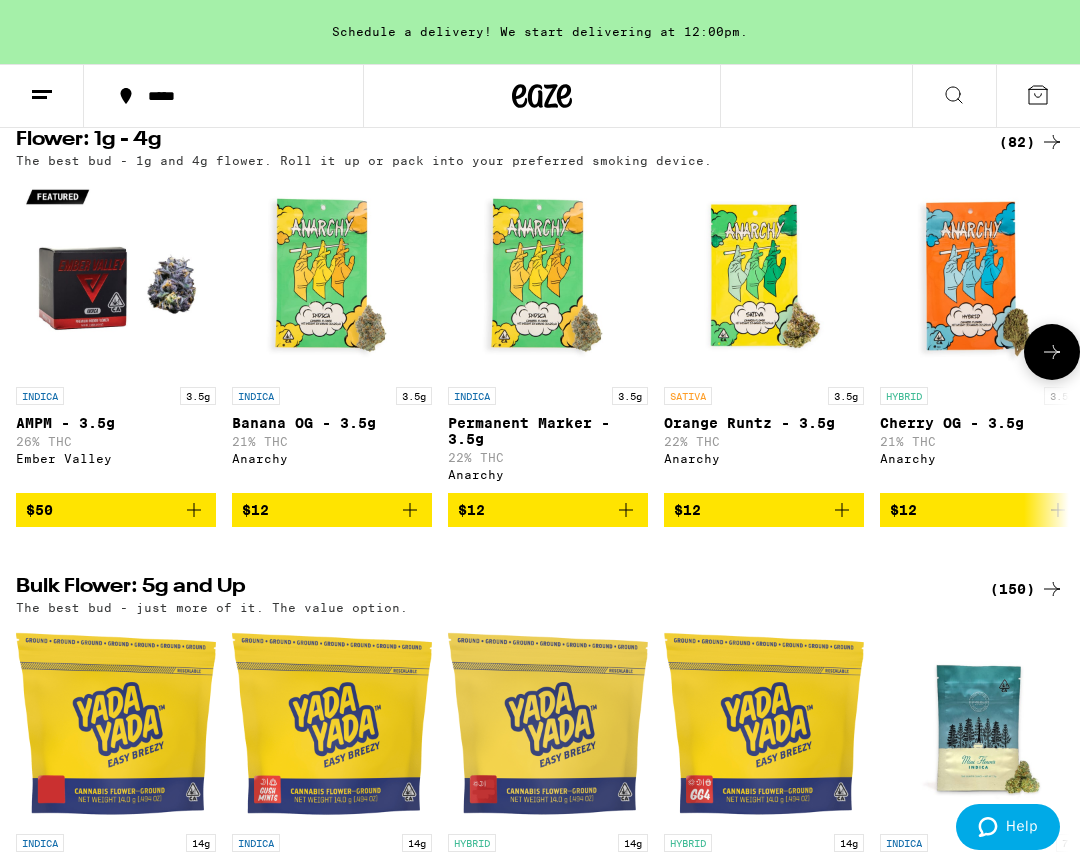 scroll, scrollTop: 213, scrollLeft: 0, axis: vertical 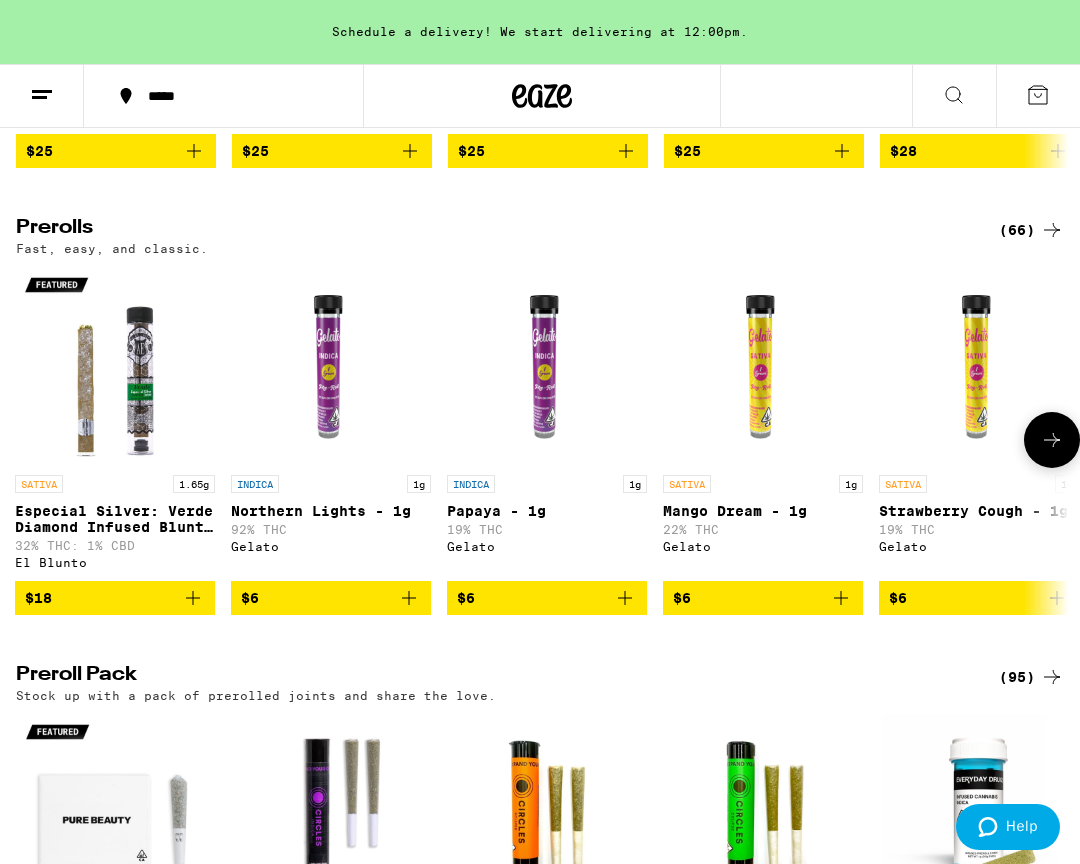 click 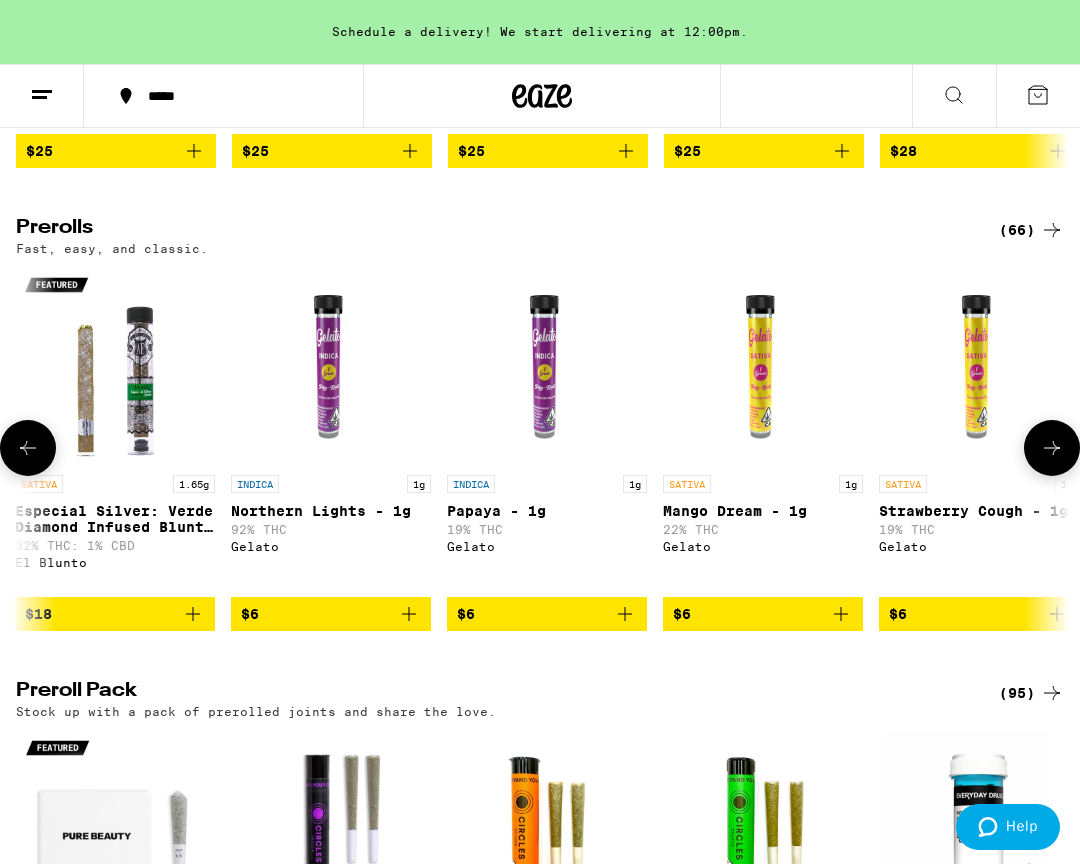 scroll, scrollTop: 0, scrollLeft: 831, axis: horizontal 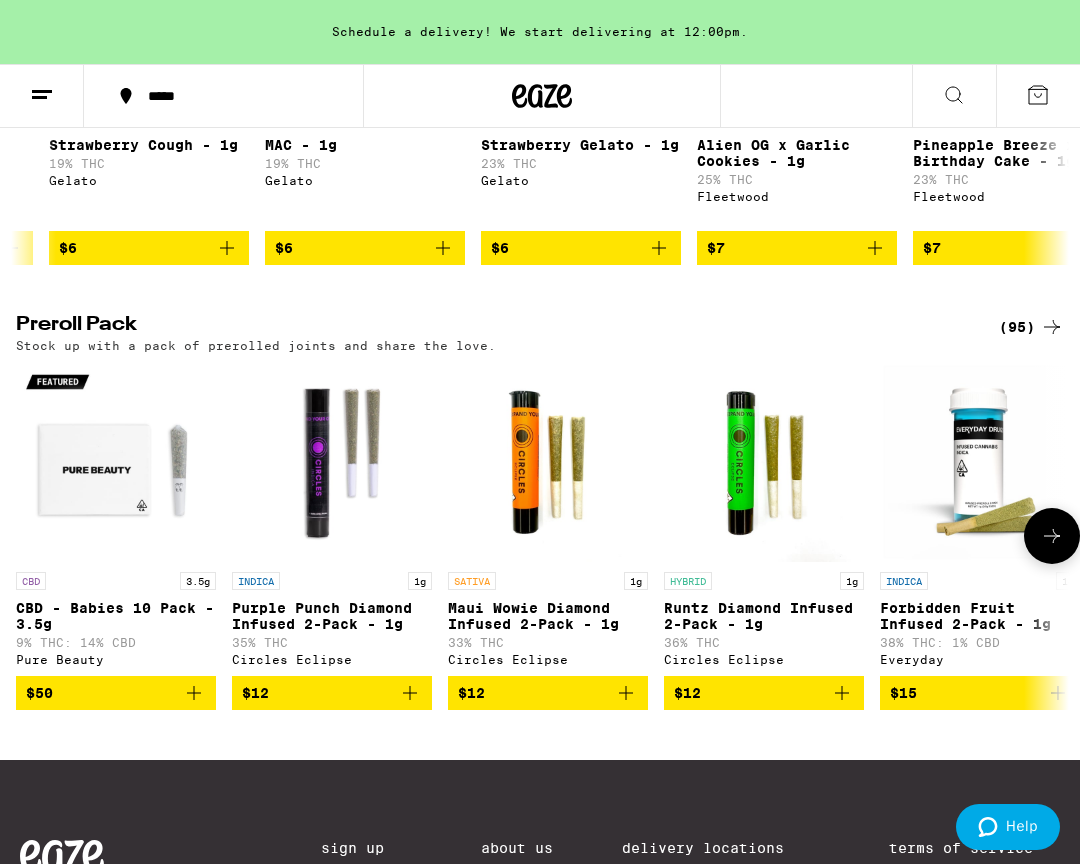 click 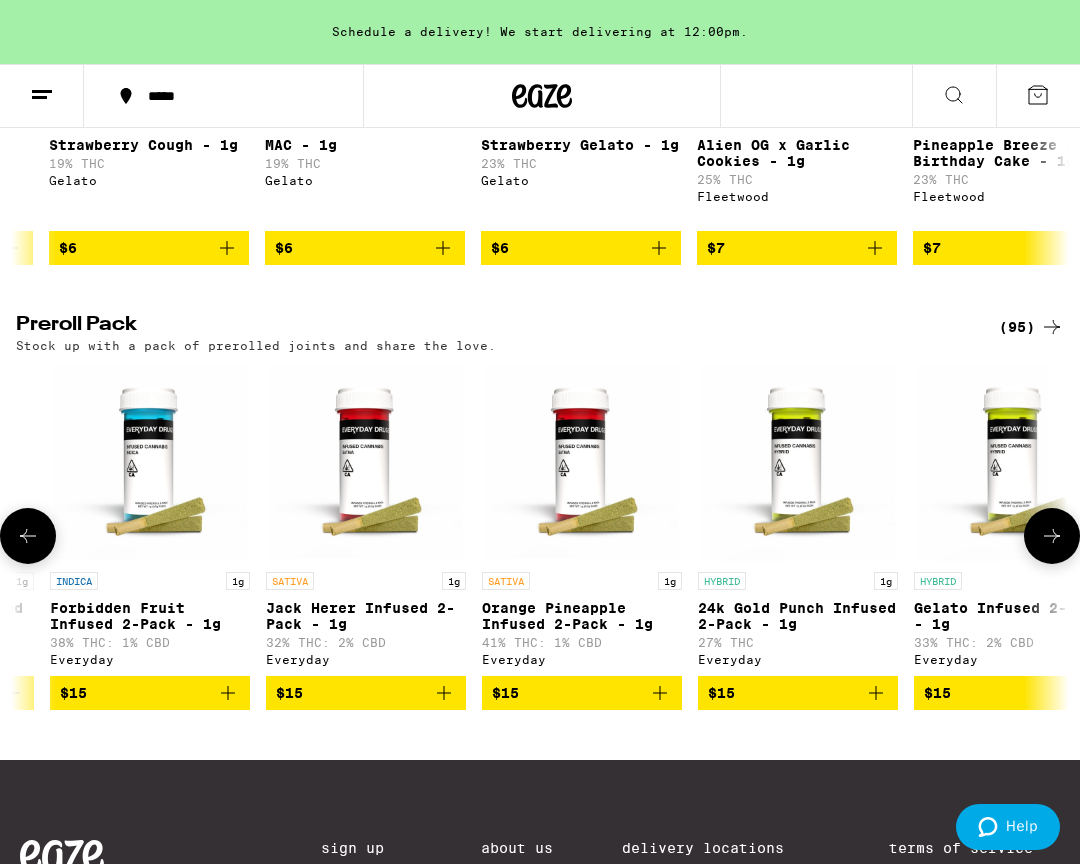 click 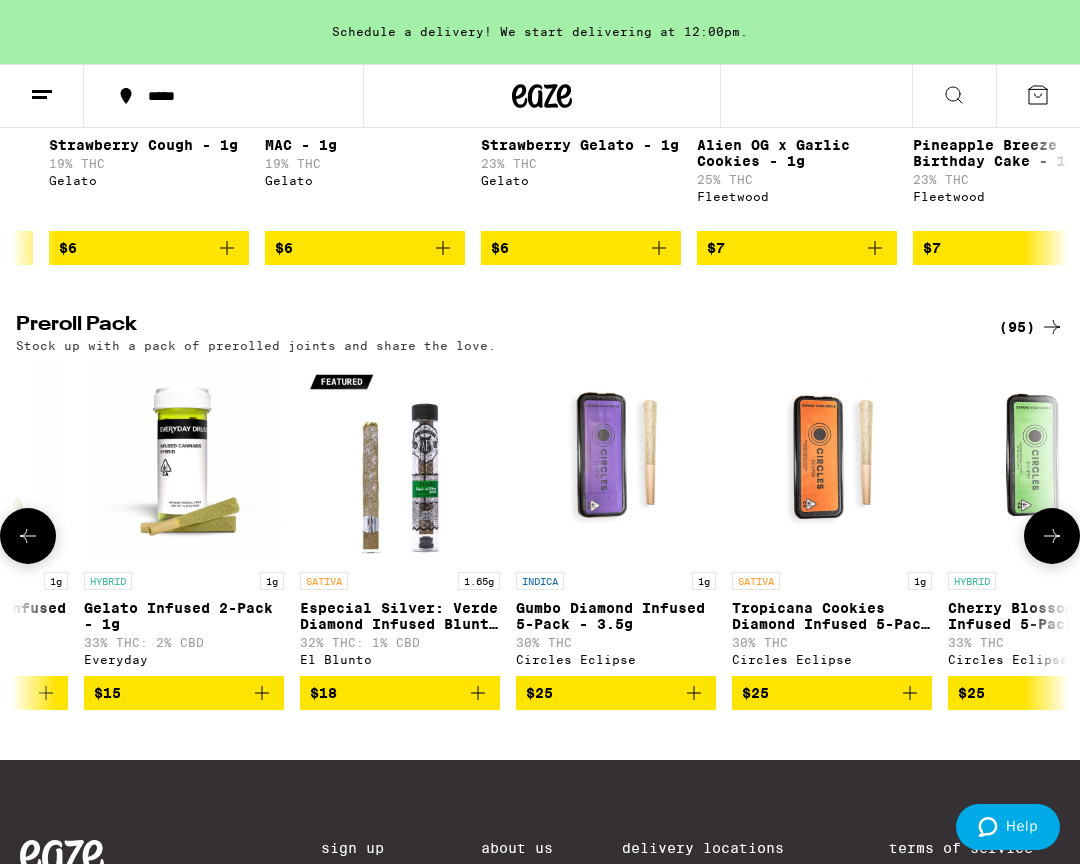 click 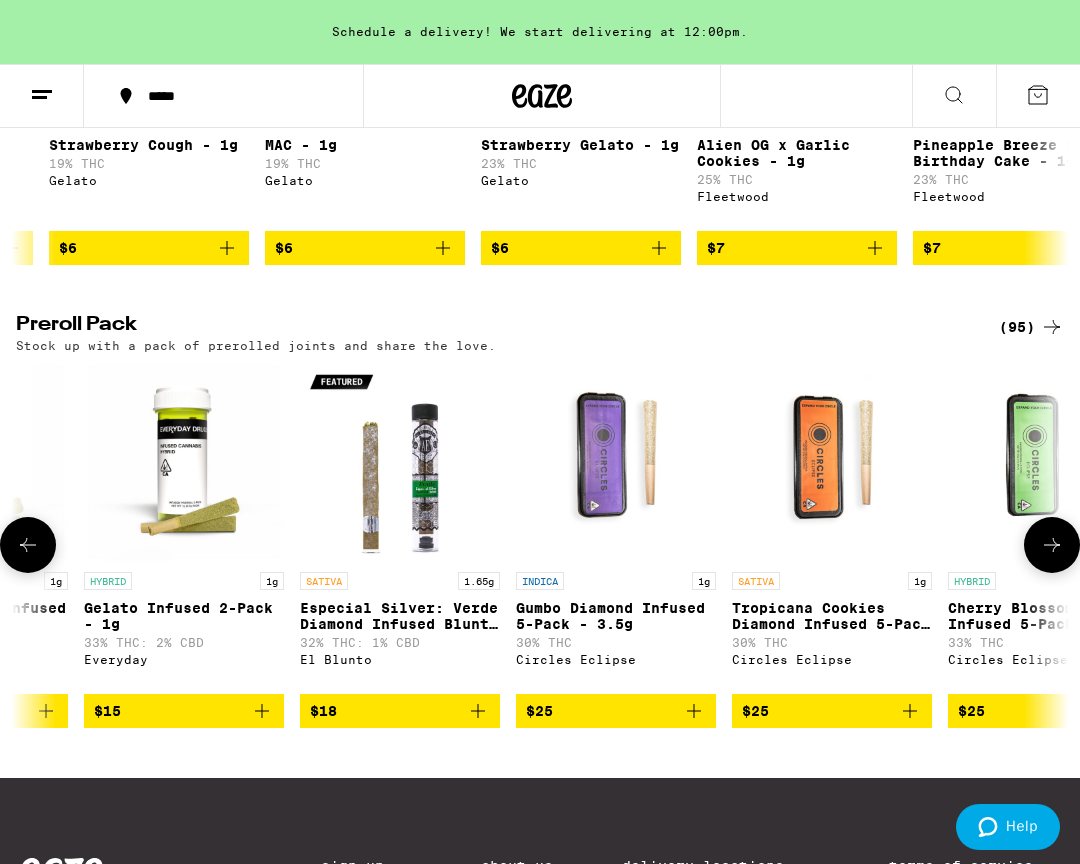 scroll, scrollTop: 0, scrollLeft: 2490, axis: horizontal 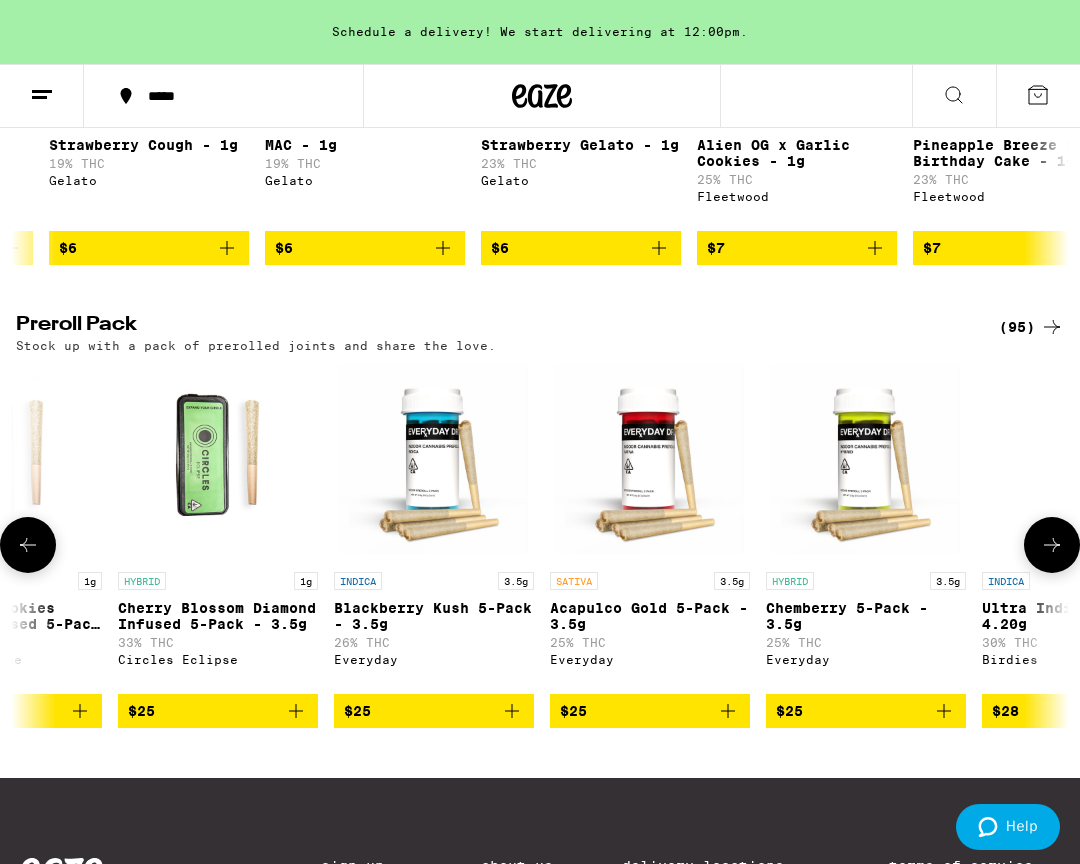 click 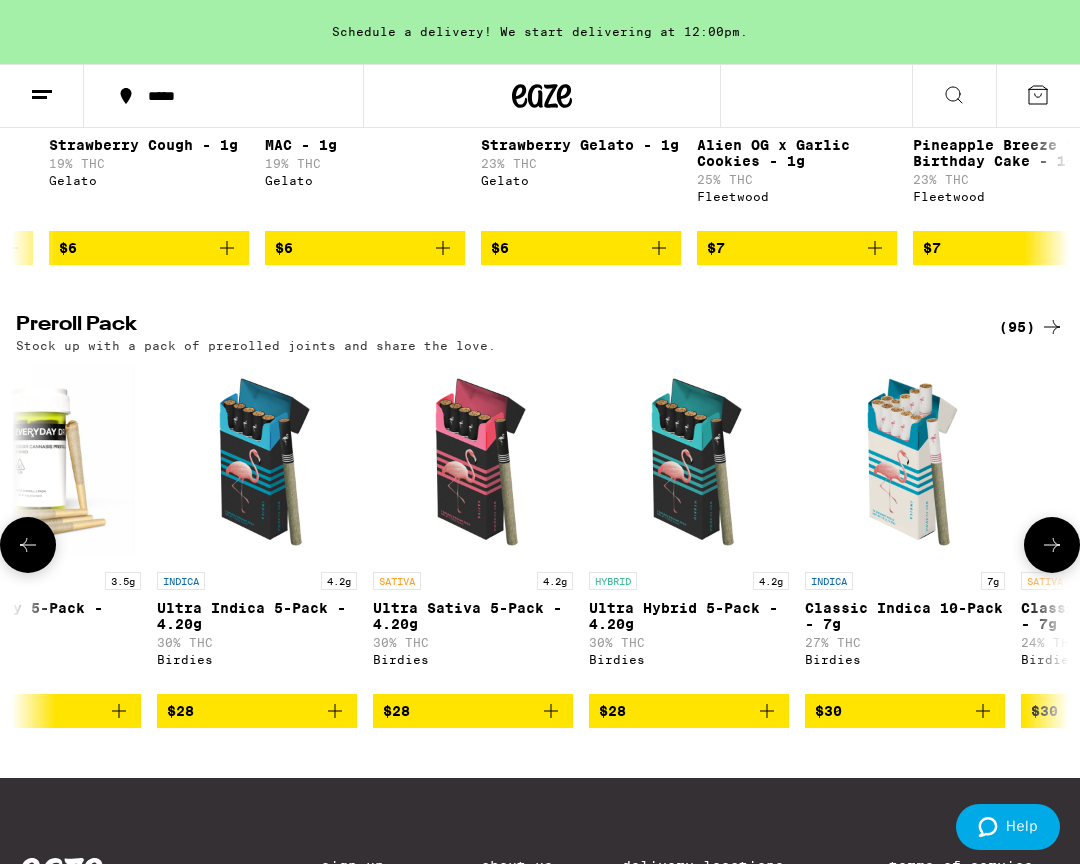 scroll, scrollTop: 0, scrollLeft: 3320, axis: horizontal 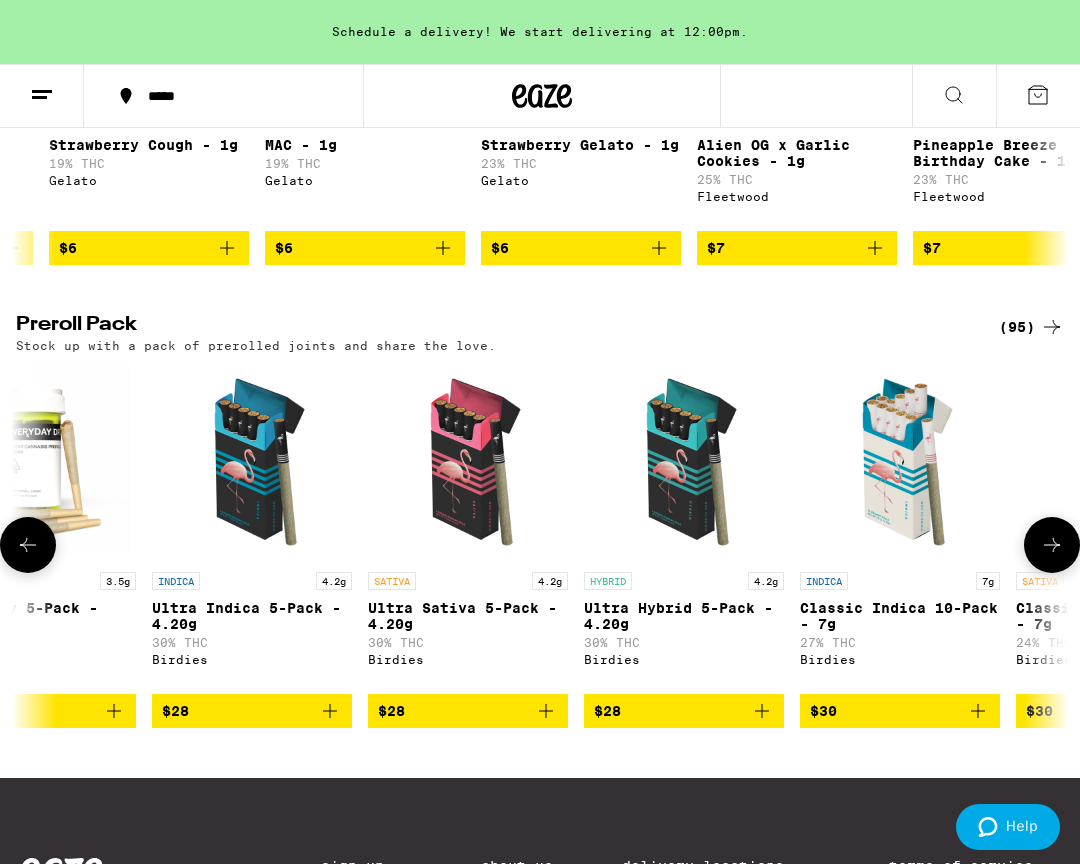 click 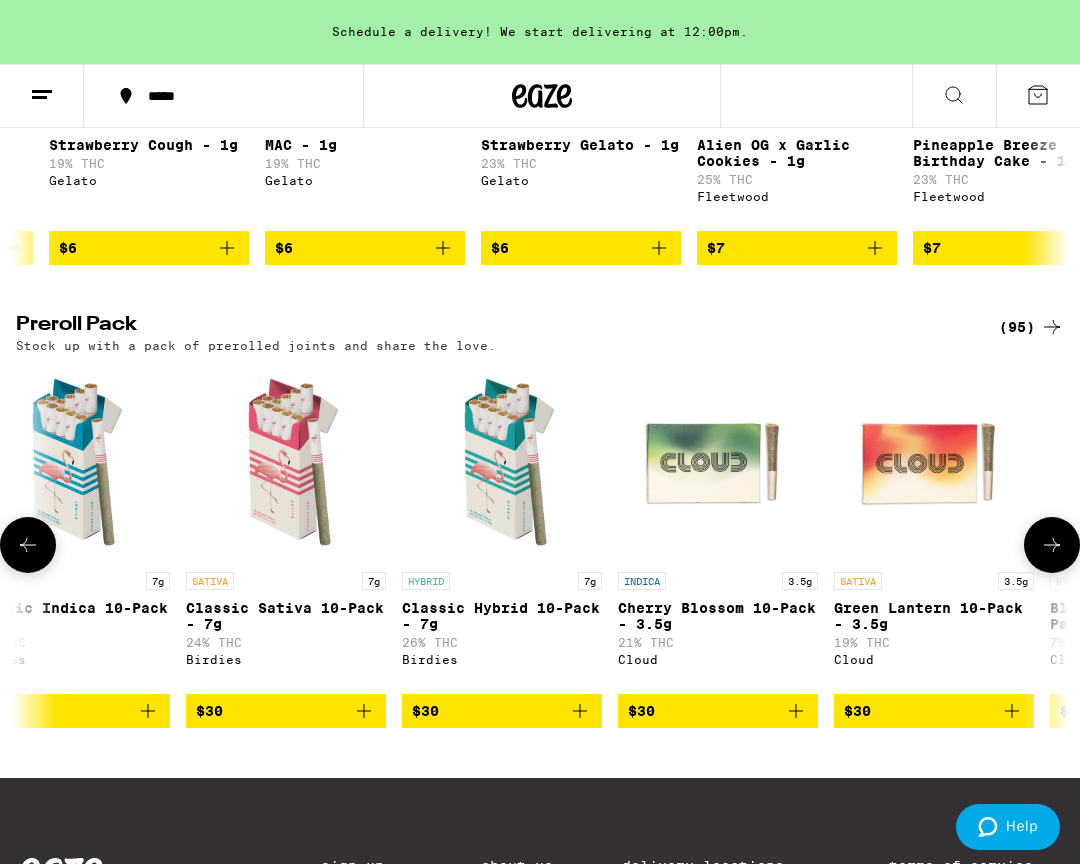 click 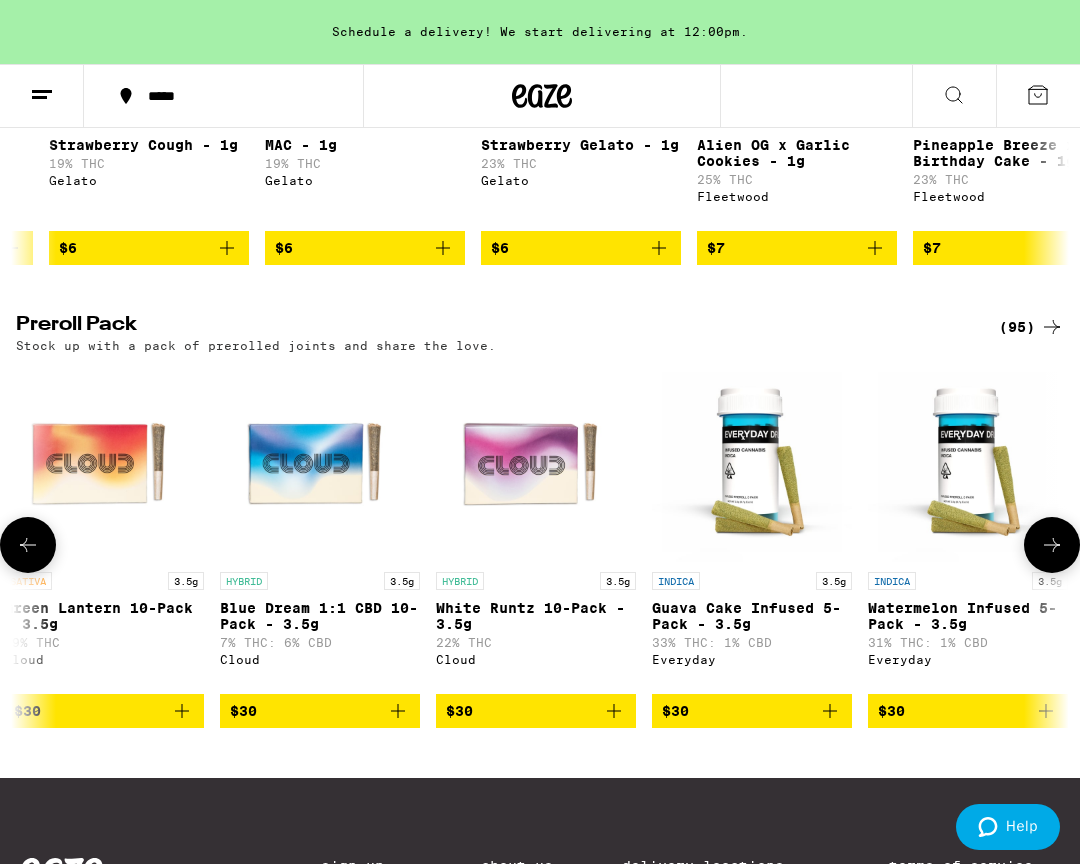 click 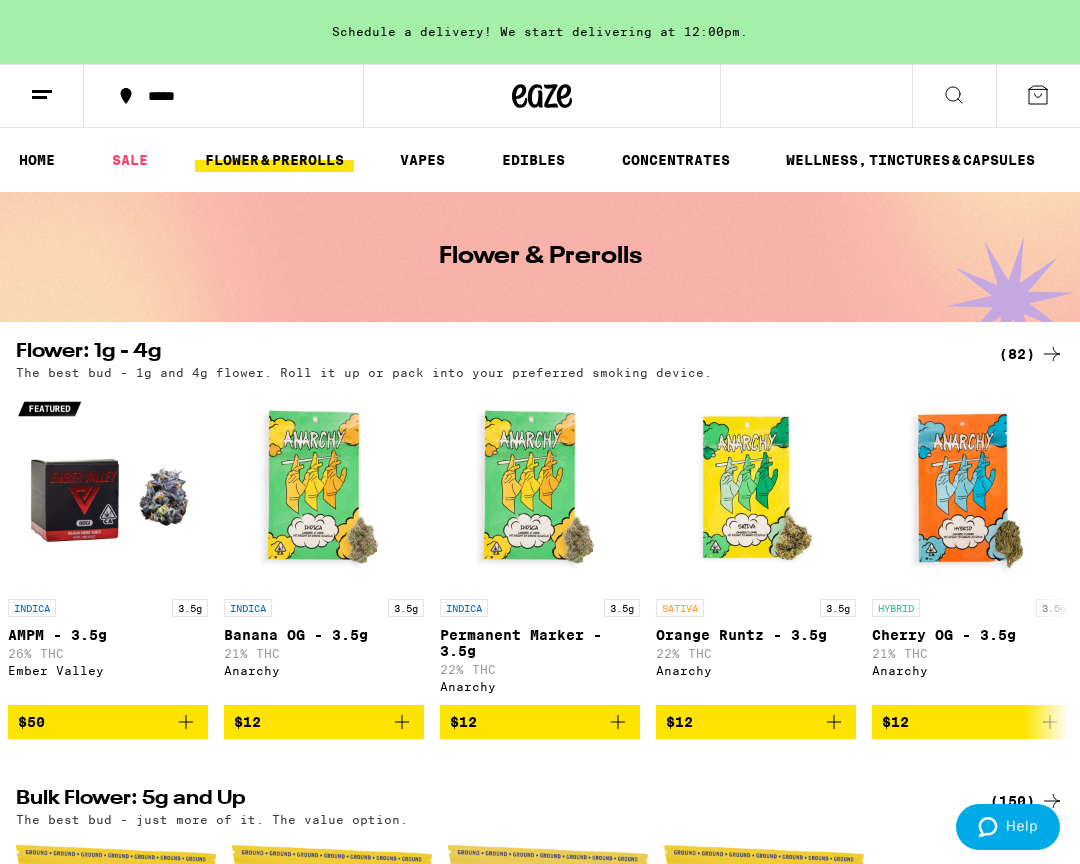scroll, scrollTop: 0, scrollLeft: 0, axis: both 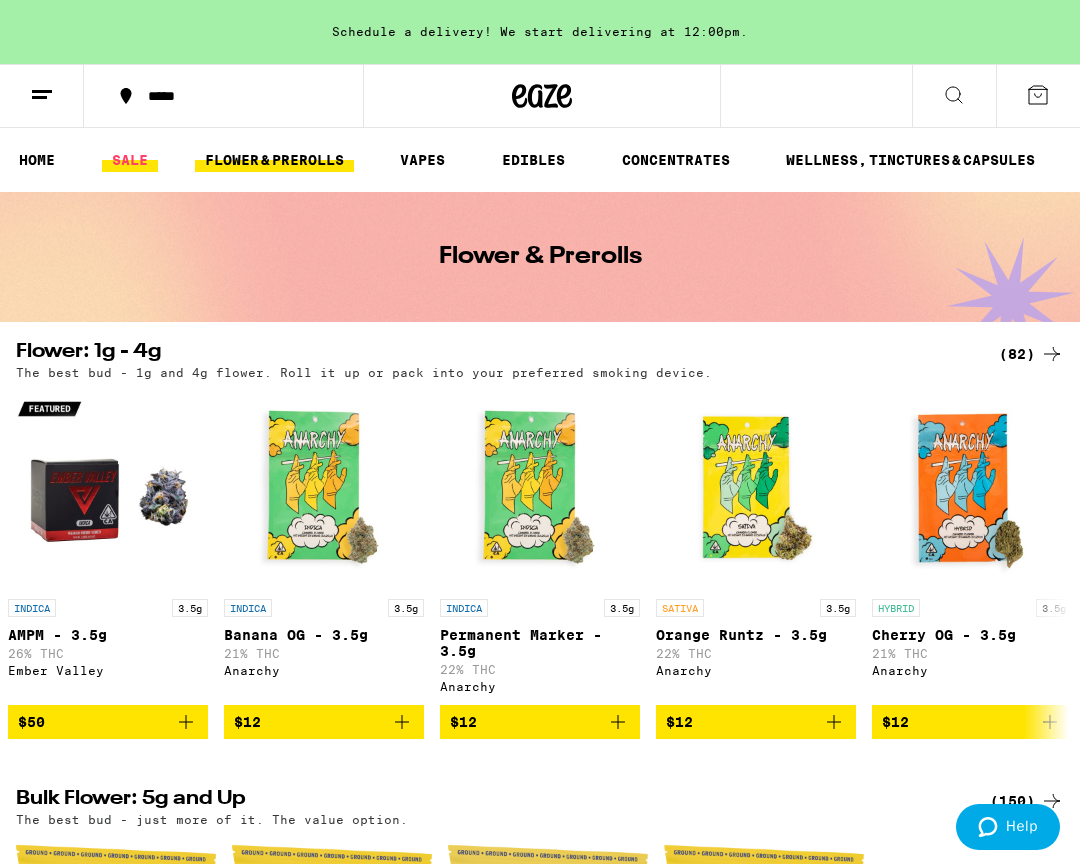 click on "SALE" at bounding box center (130, 160) 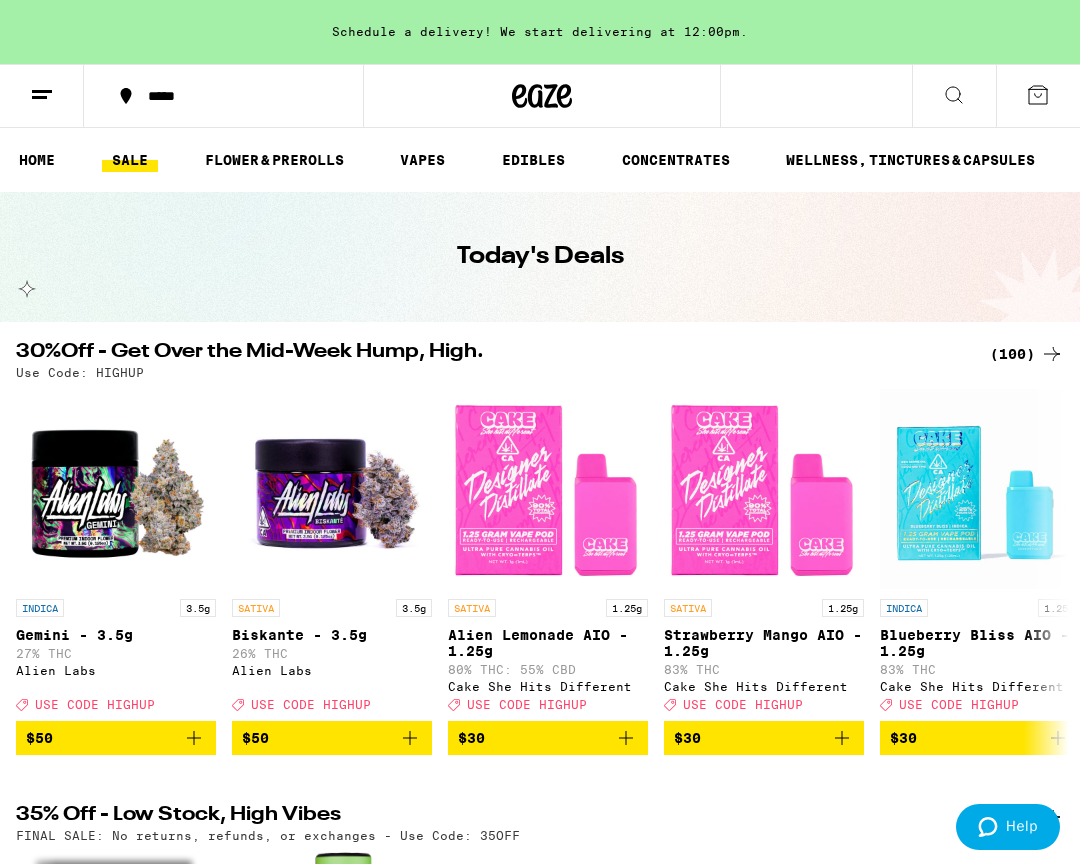 scroll, scrollTop: 0, scrollLeft: 0, axis: both 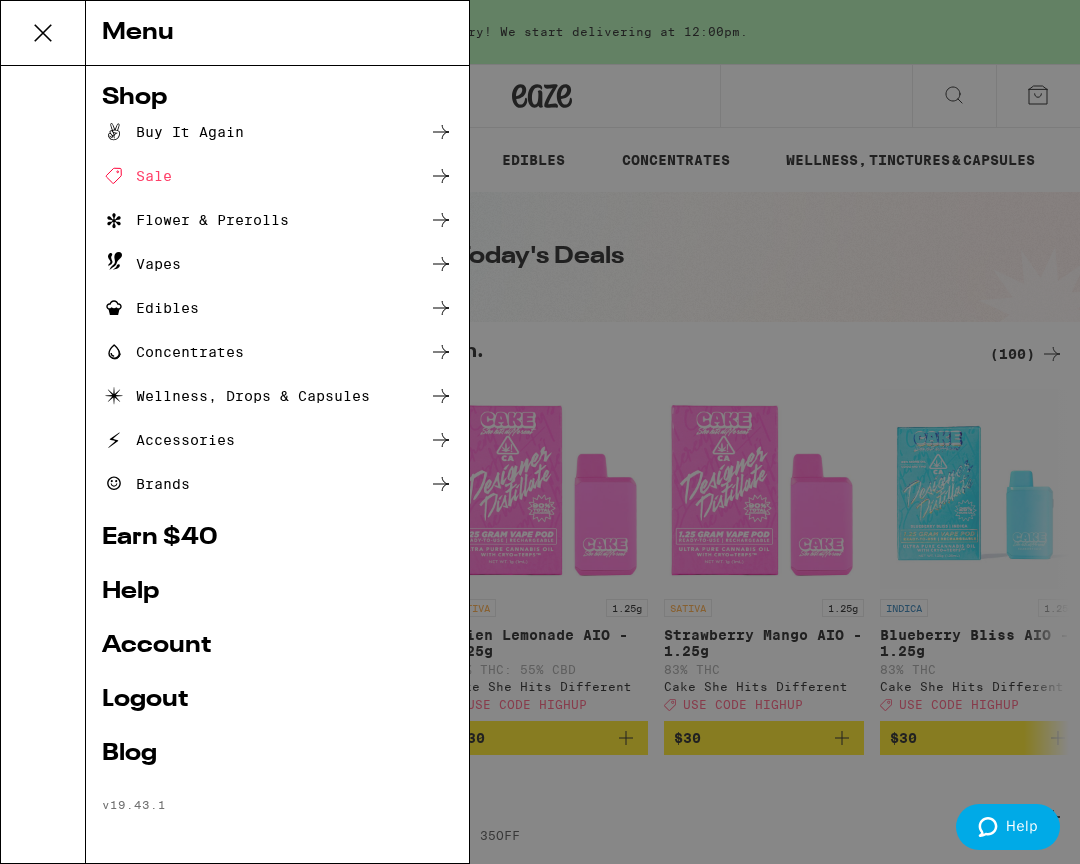 click on "Menu Shop Buy It Again Sale Flower & Prerolls Vapes Edibles Concentrates Wellness, Drops & Capsules Accessories Brands Earn $ 40 Help Account Logout Blog v  19.43.1" at bounding box center [540, 432] 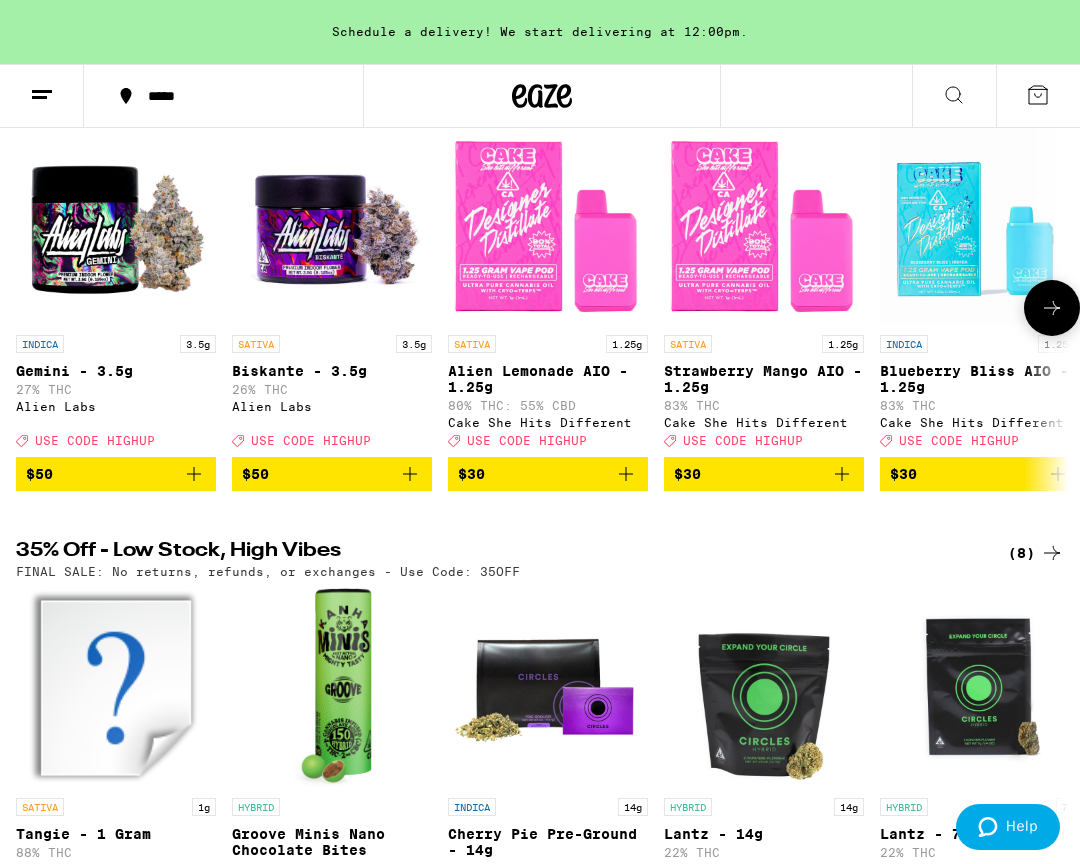 scroll, scrollTop: 270, scrollLeft: 0, axis: vertical 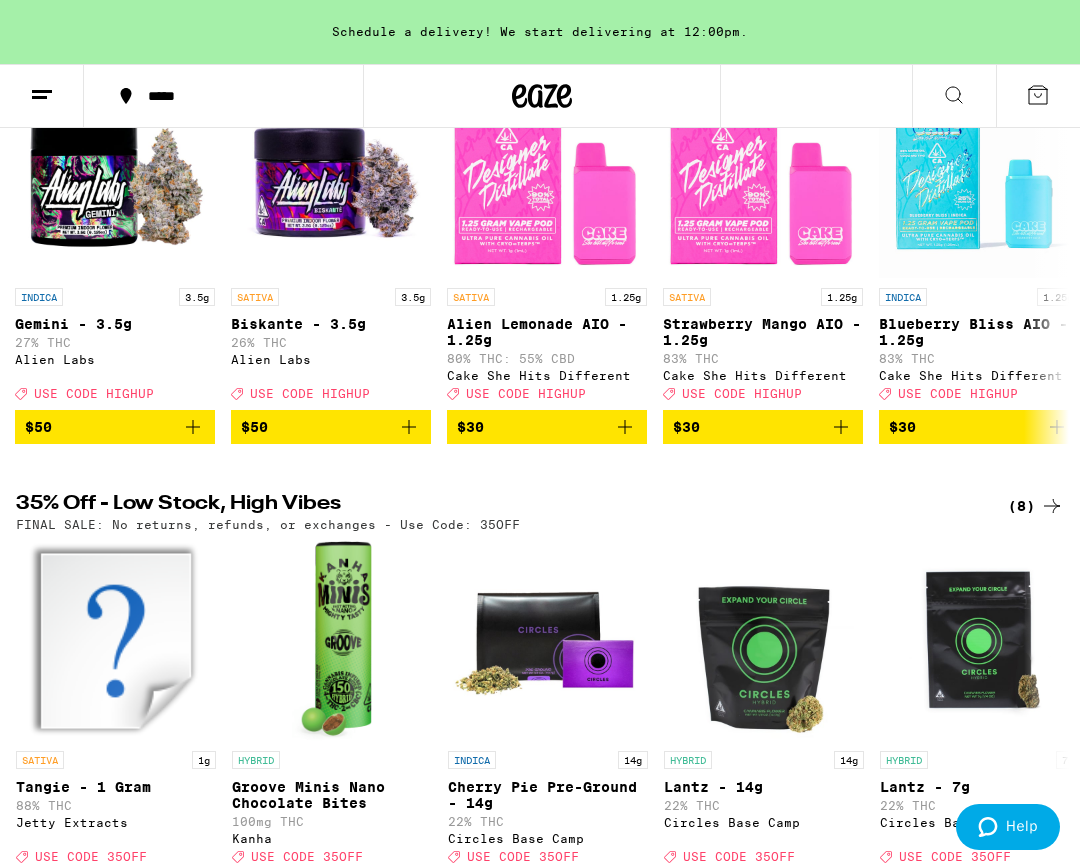 click 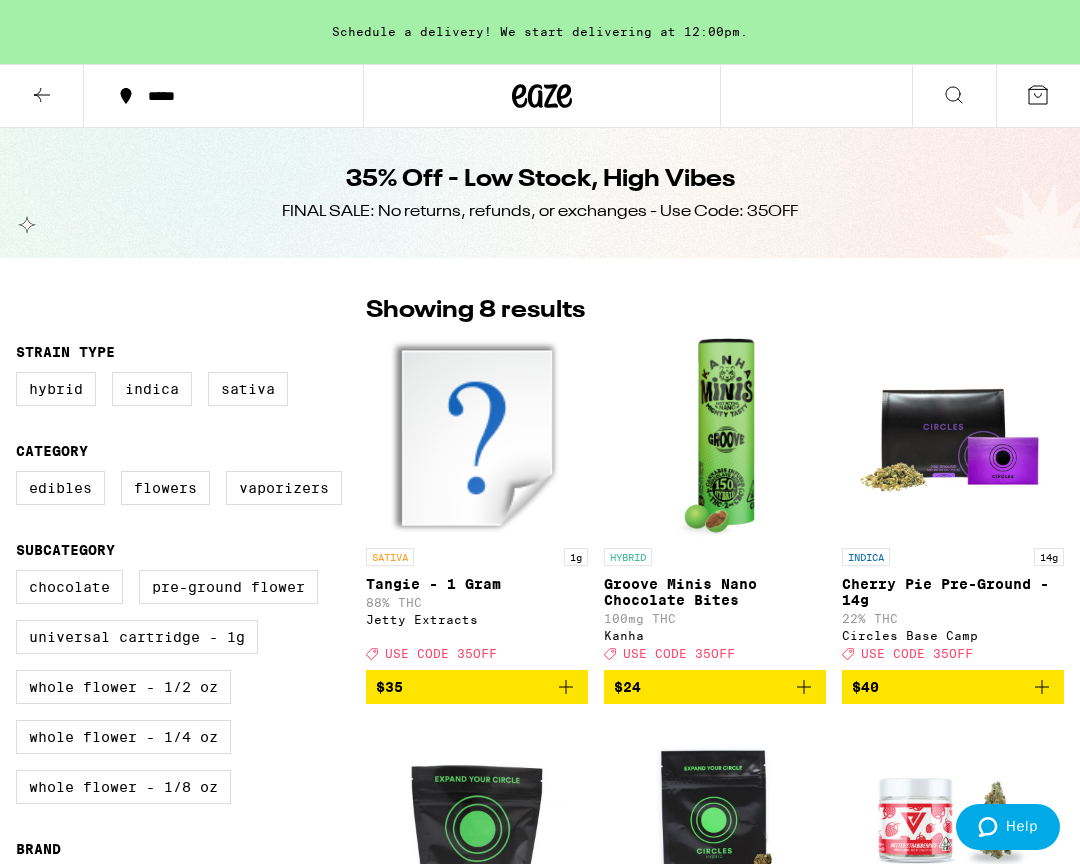 scroll, scrollTop: 0, scrollLeft: 0, axis: both 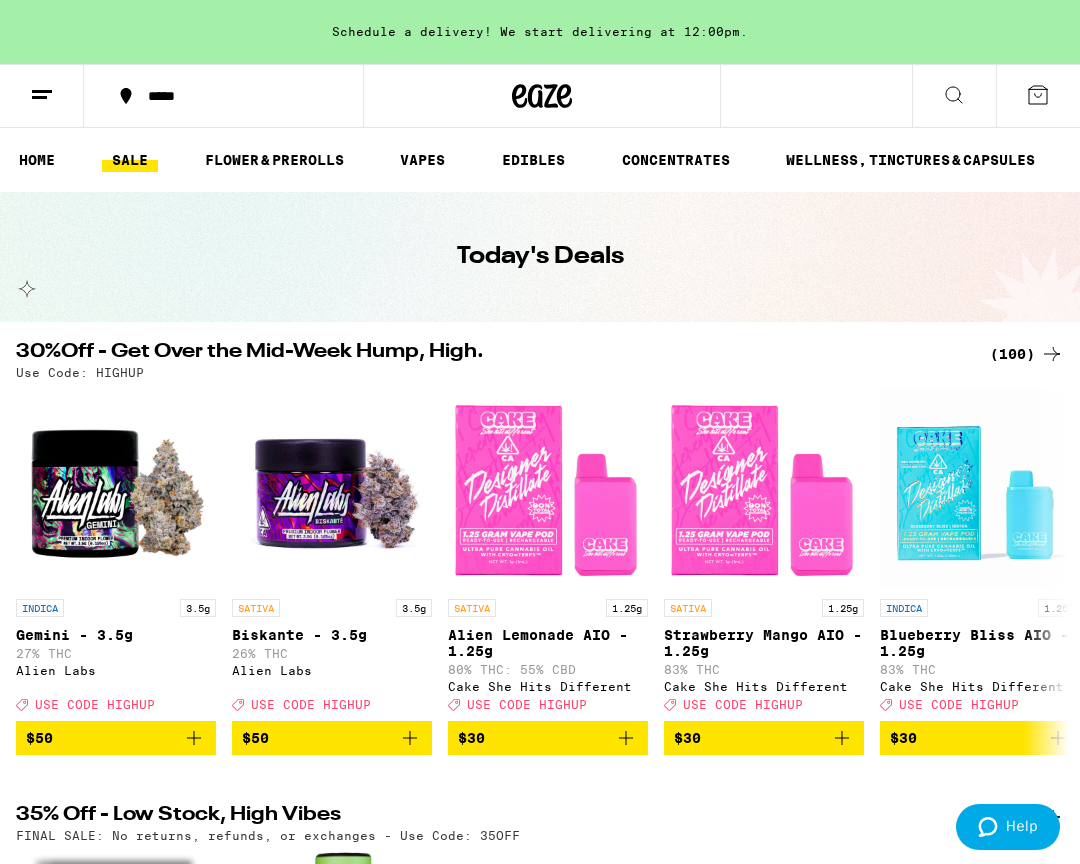 click 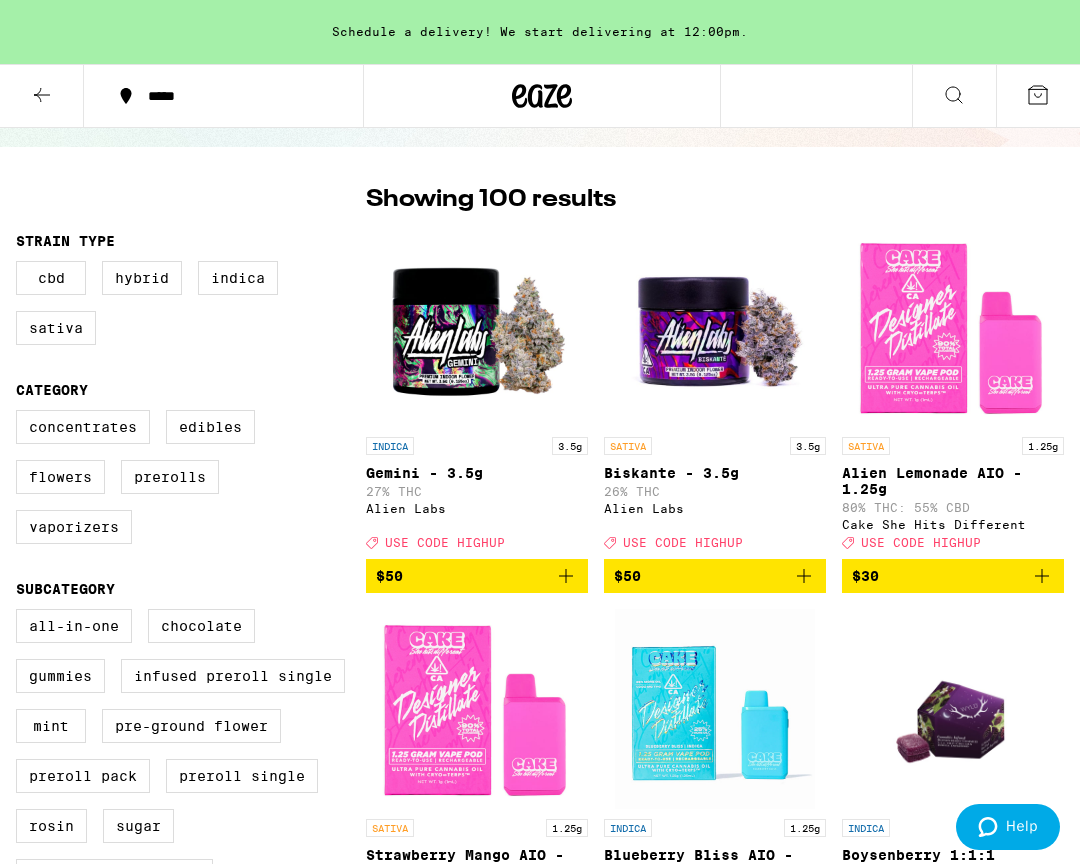 scroll, scrollTop: 111, scrollLeft: 0, axis: vertical 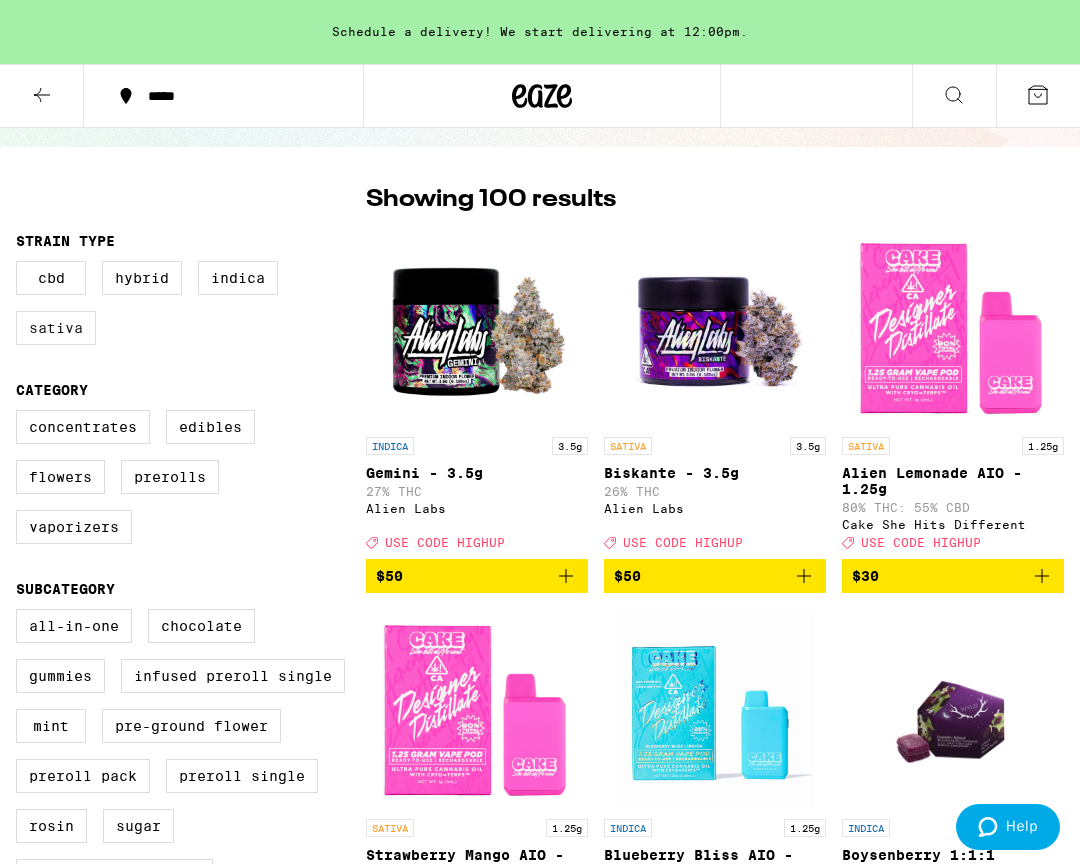 click on "Sativa" at bounding box center (56, 328) 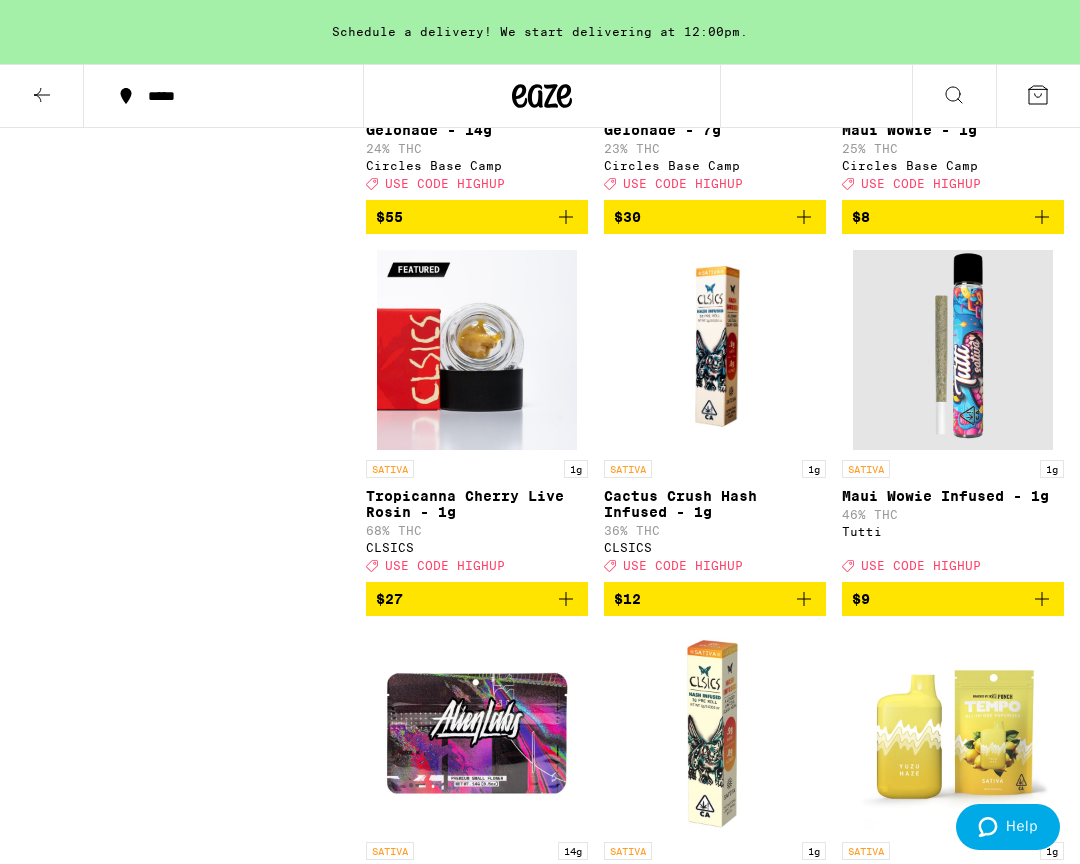 scroll, scrollTop: 3131, scrollLeft: 0, axis: vertical 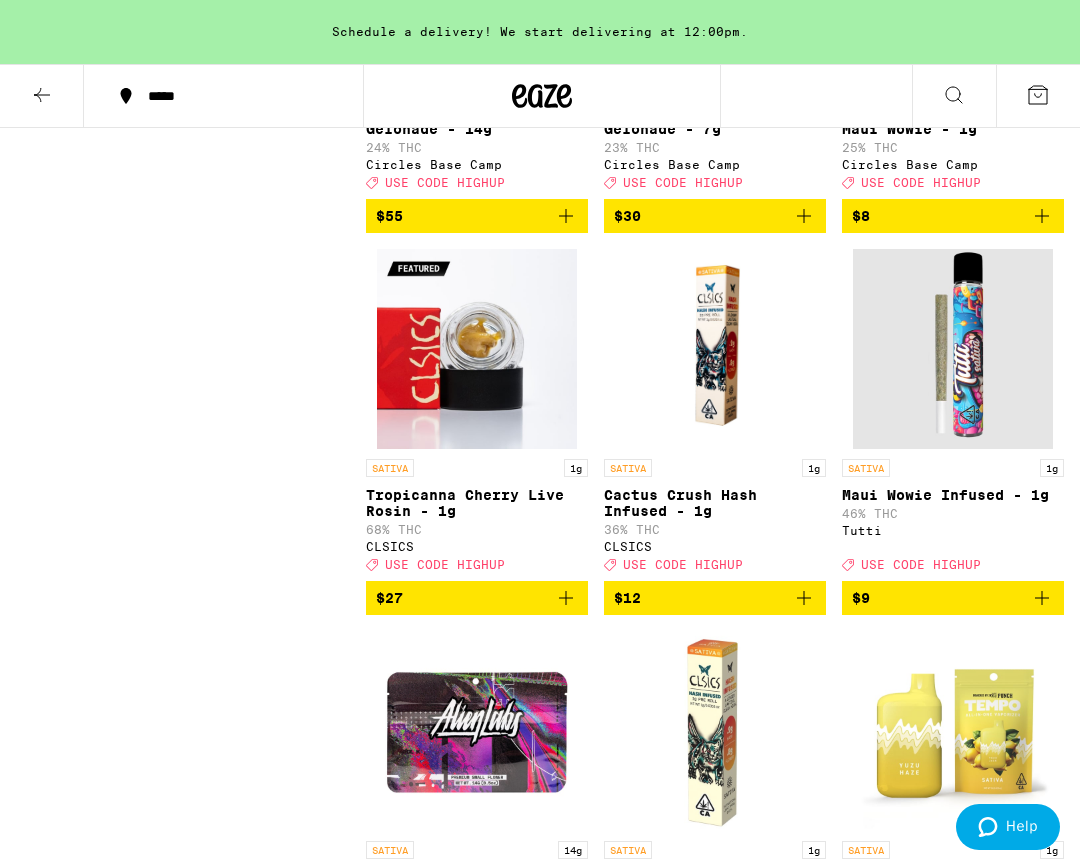 click at bounding box center (953, 349) 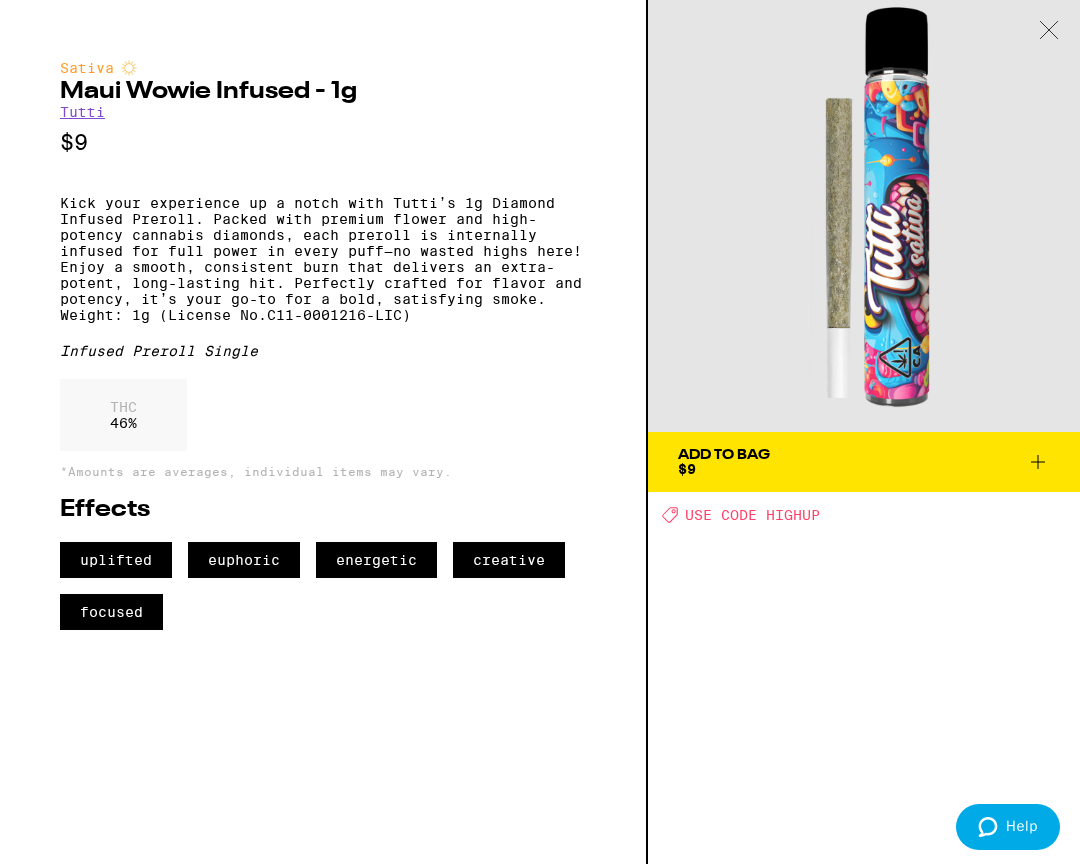 drag, startPoint x: 815, startPoint y: 515, endPoint x: 767, endPoint y: 511, distance: 48.166378 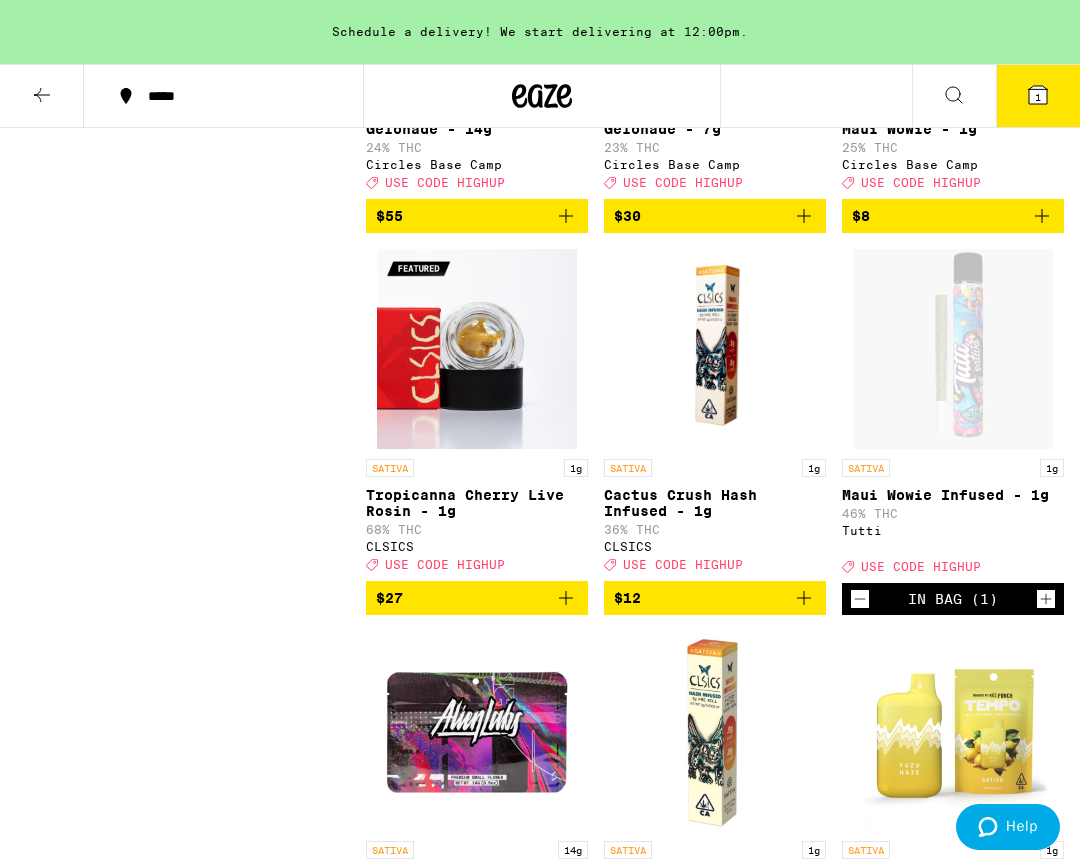 scroll, scrollTop: 3105, scrollLeft: 0, axis: vertical 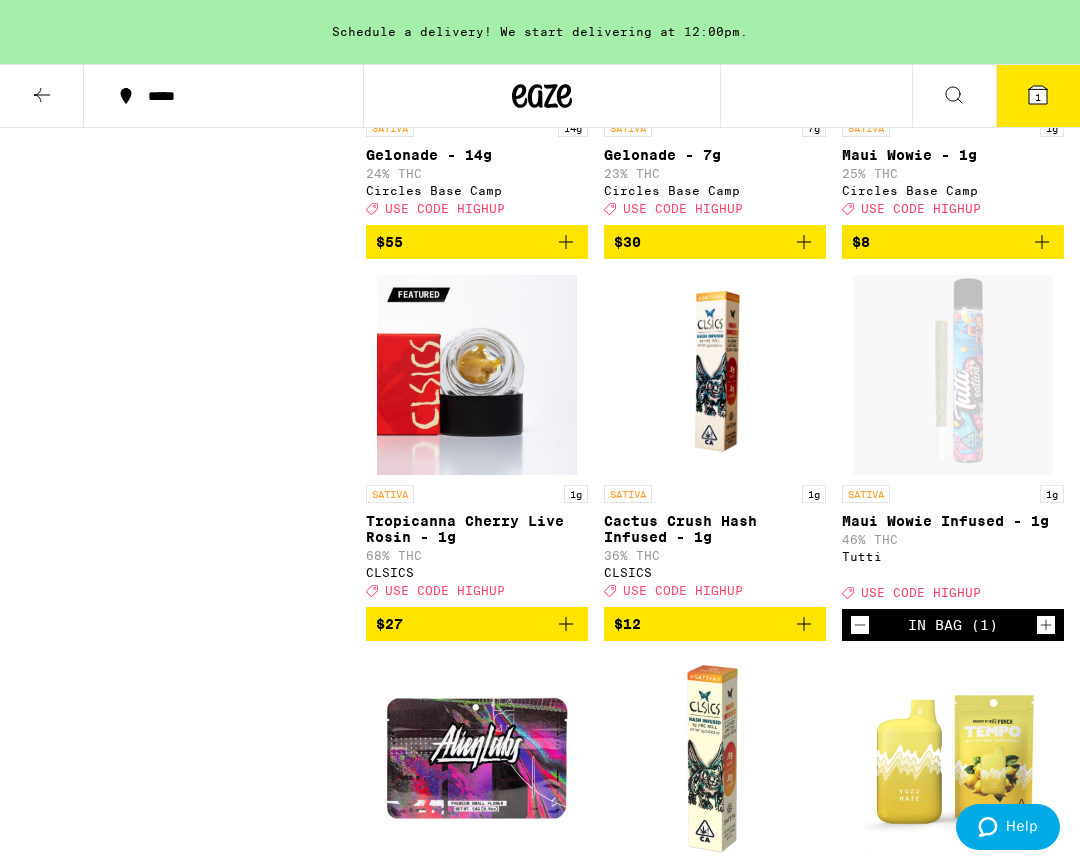 click 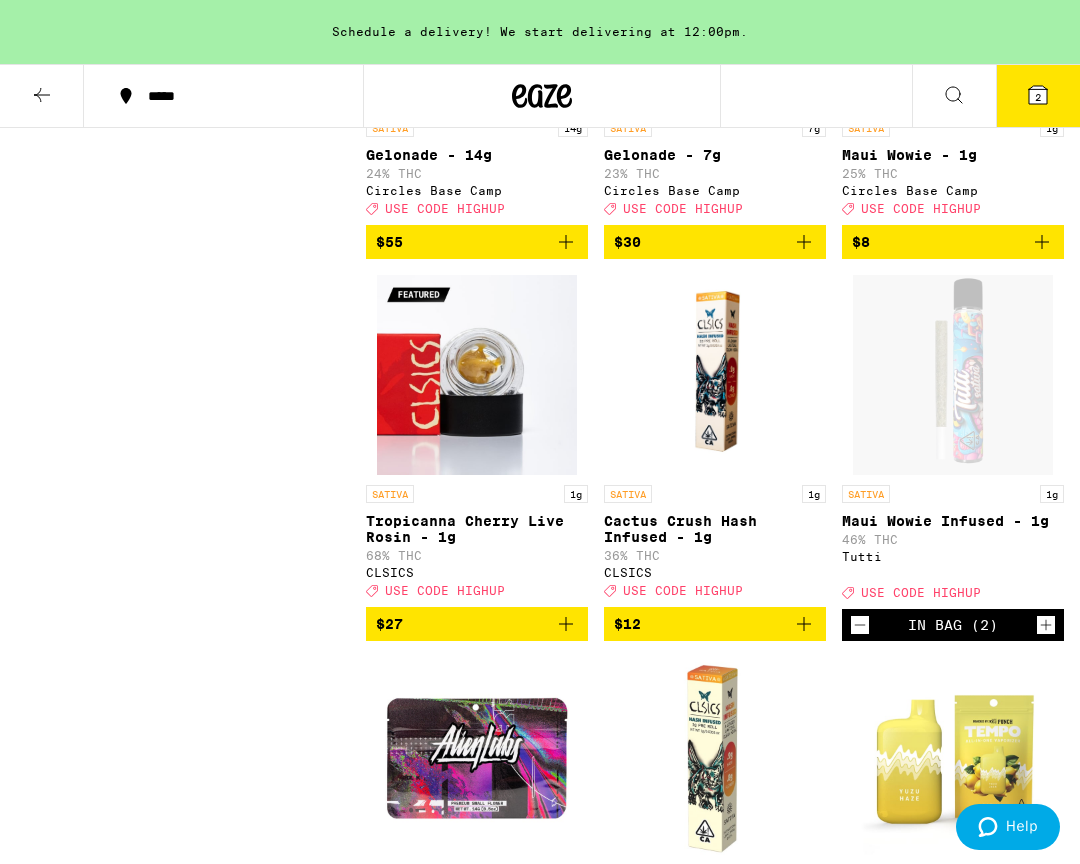 click 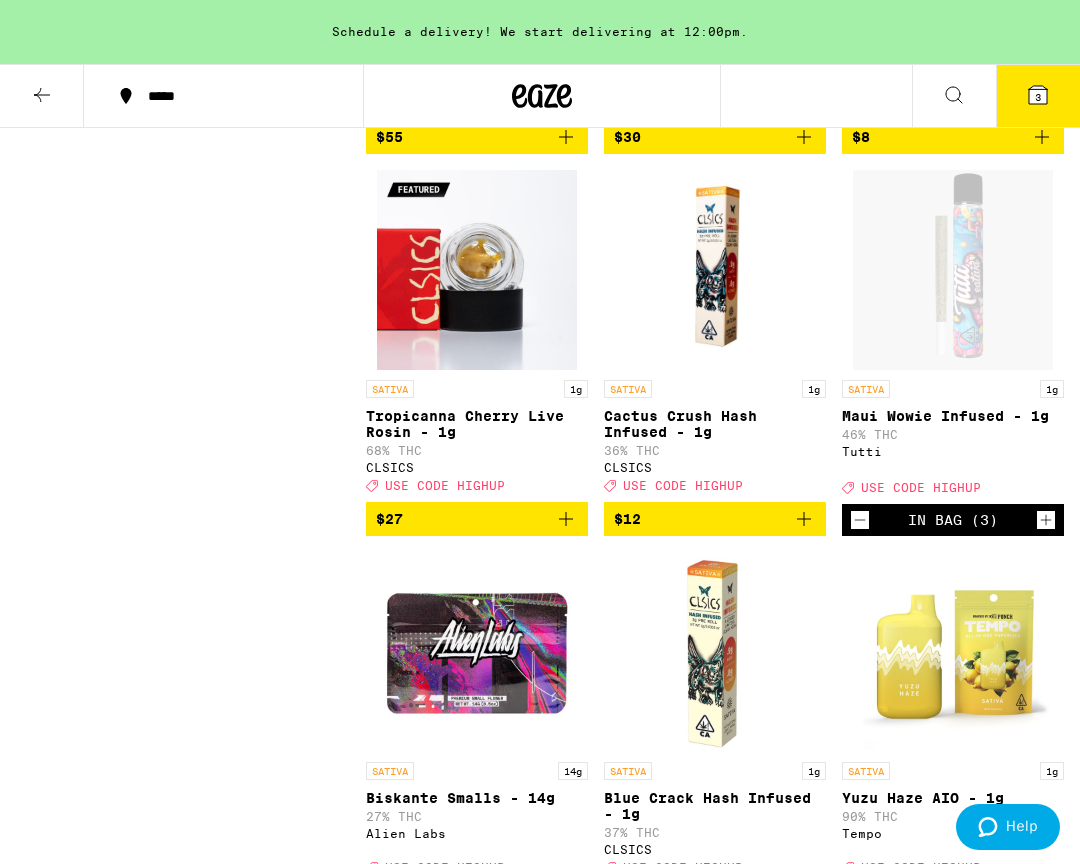 scroll, scrollTop: 3212, scrollLeft: 0, axis: vertical 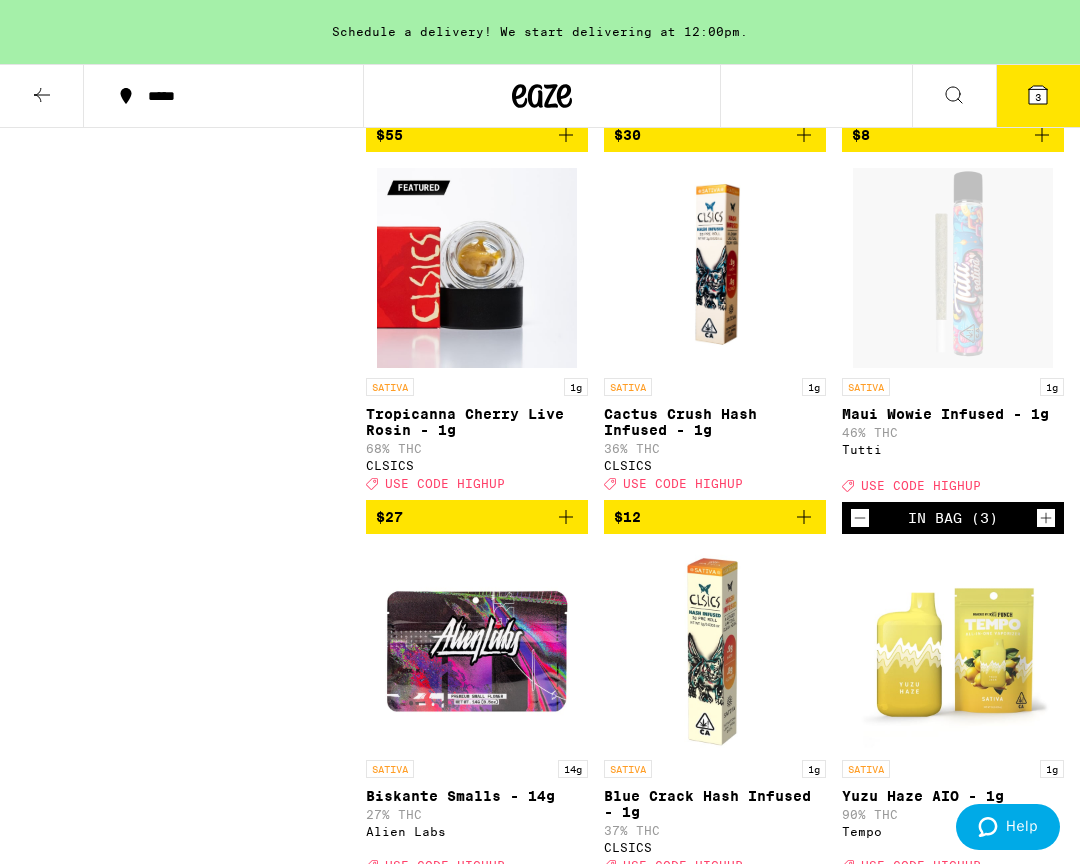 click 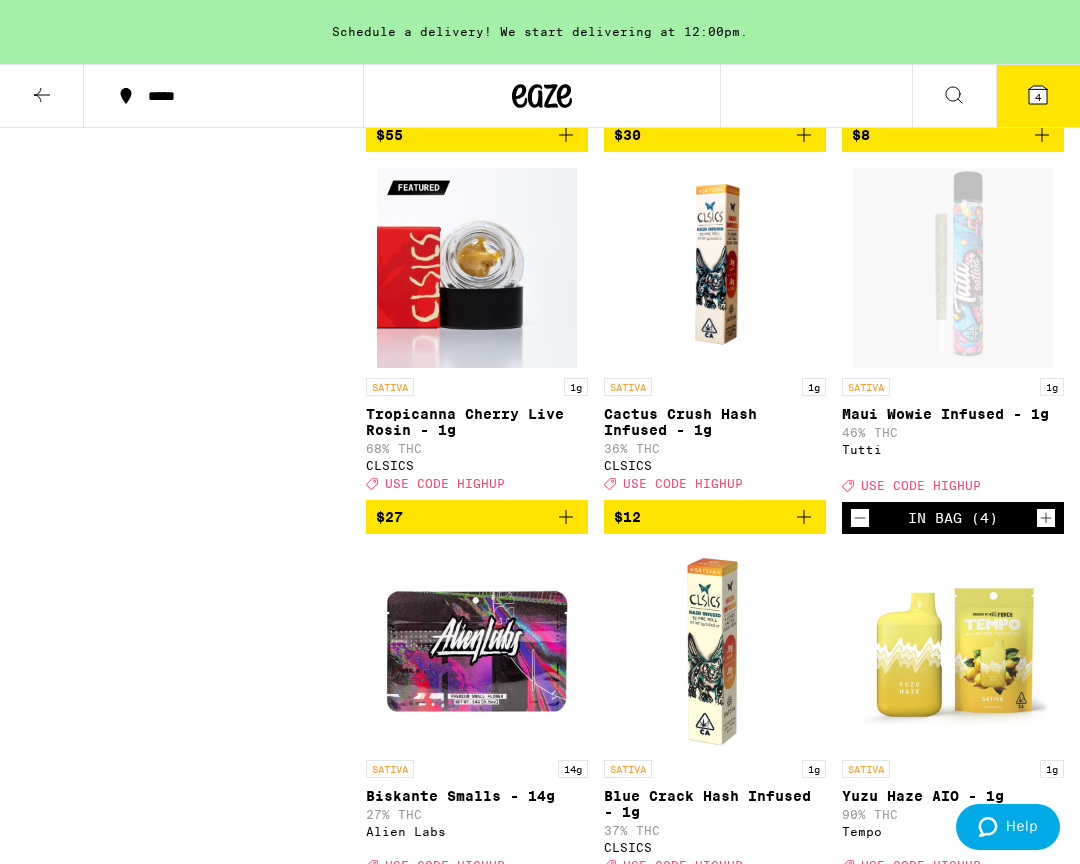 click 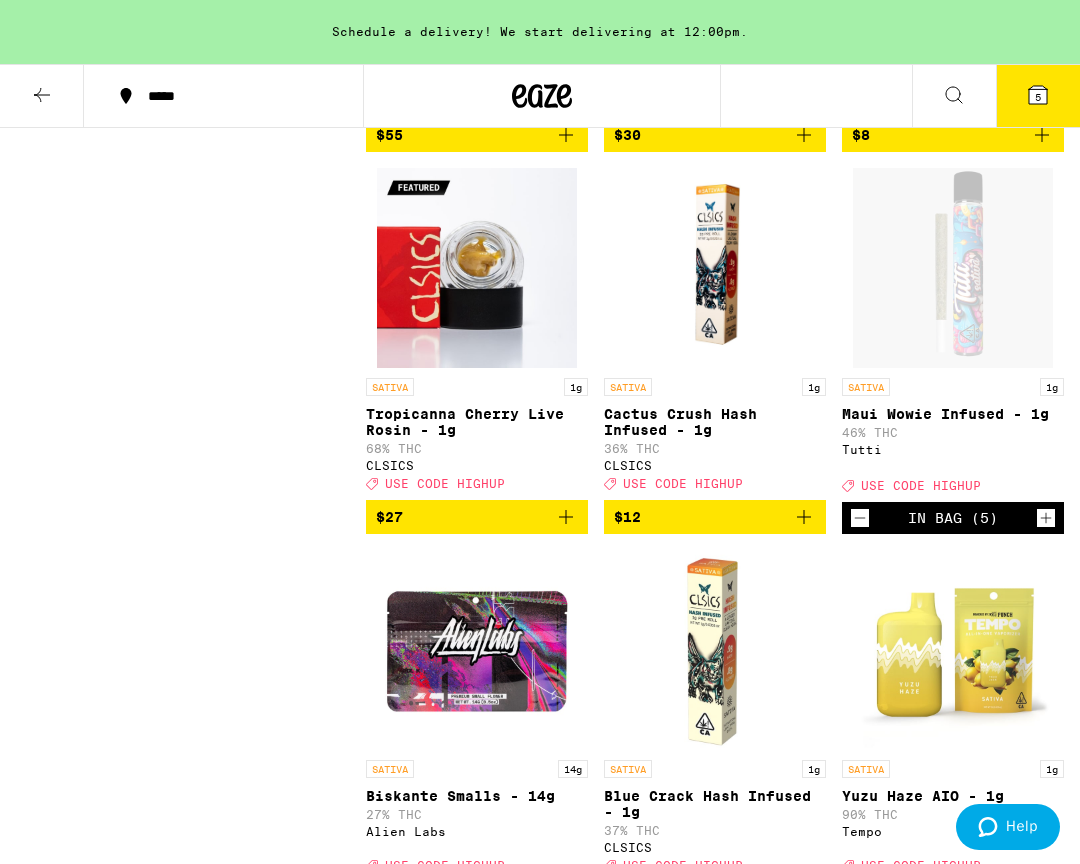 click 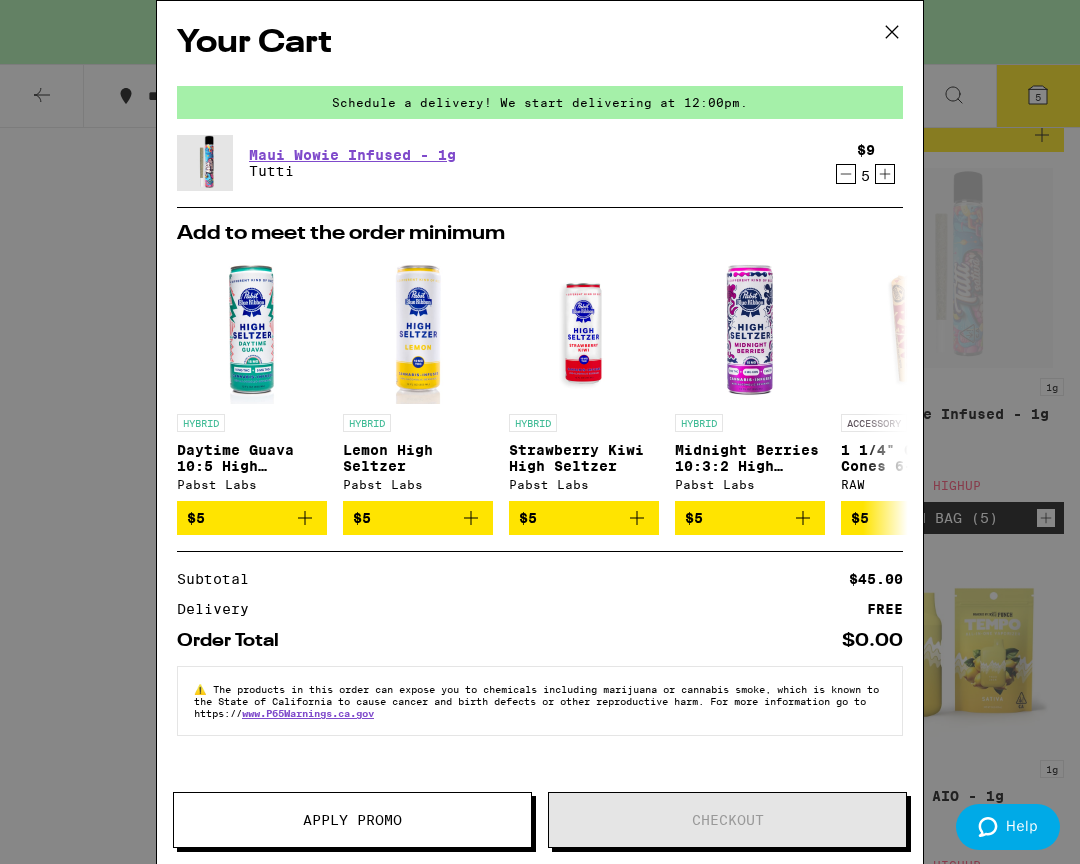 click 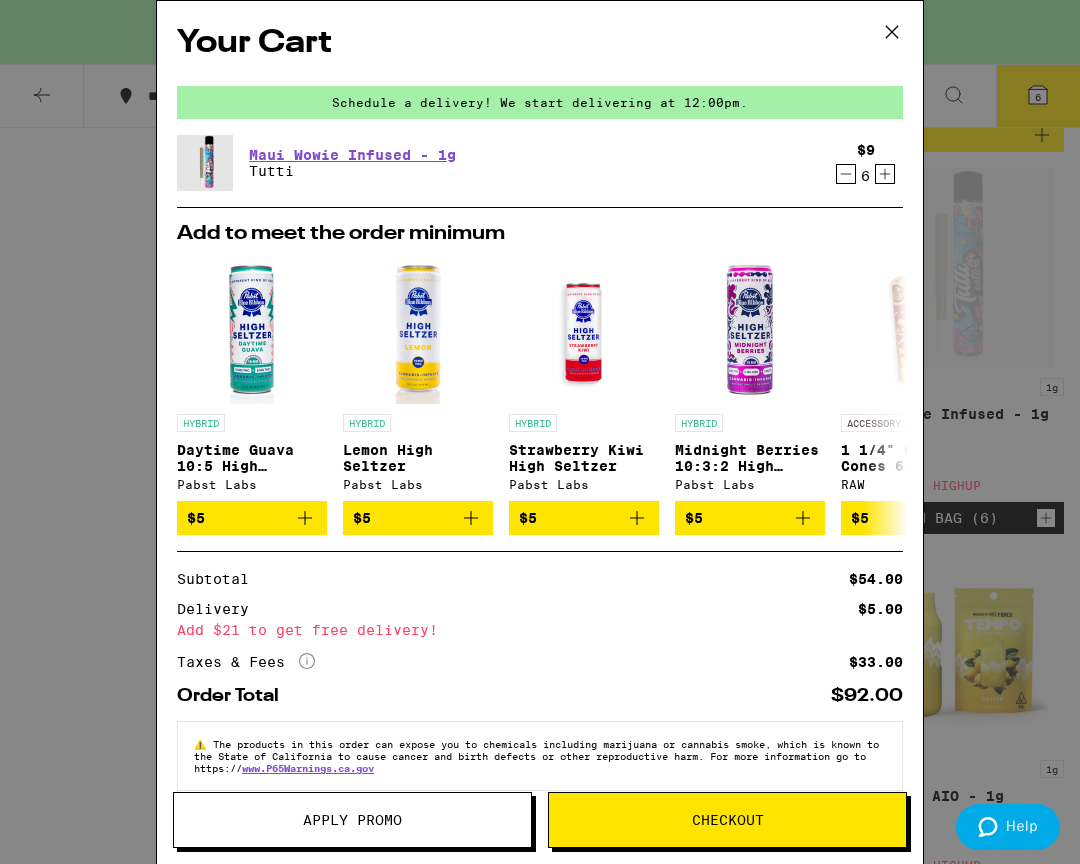 click 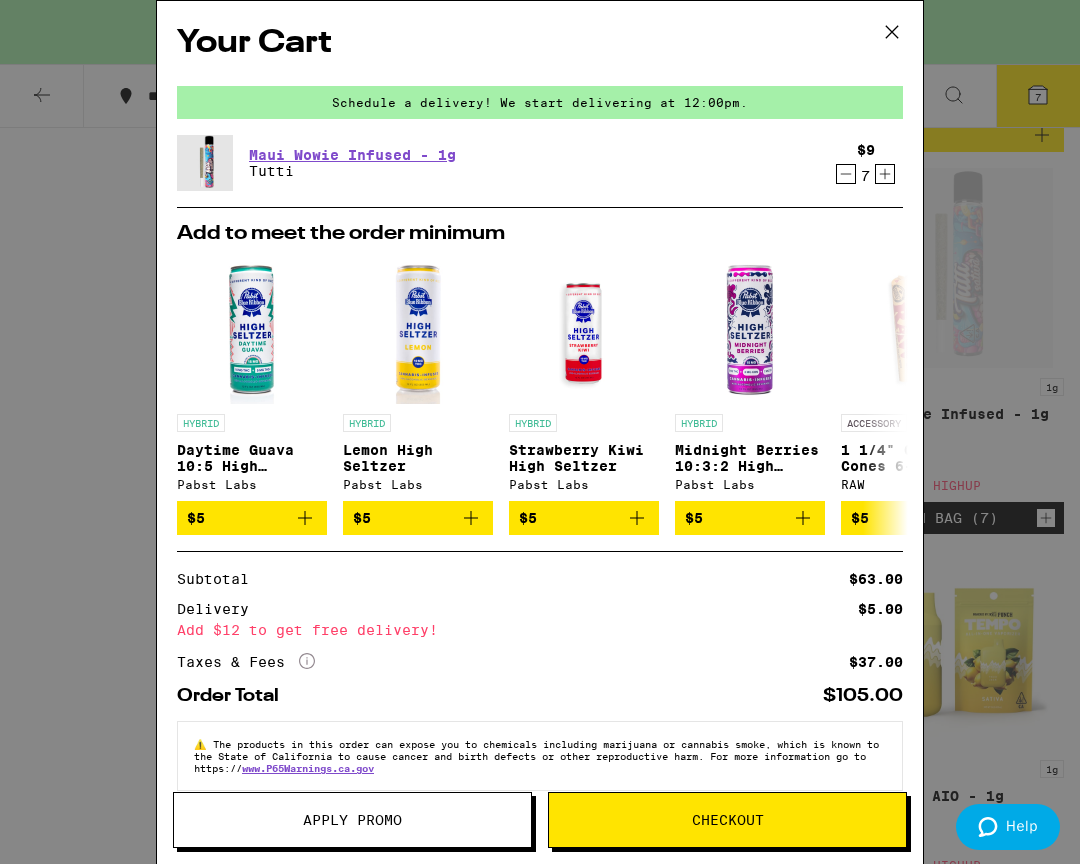 click 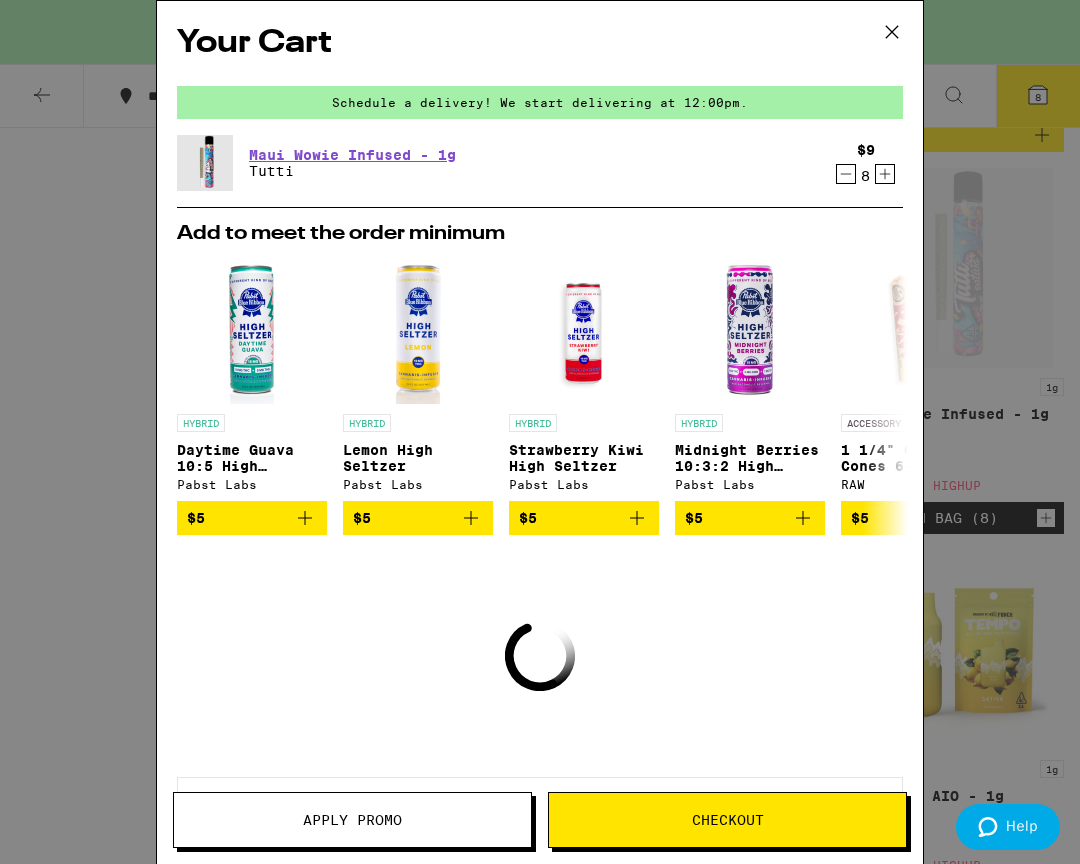 scroll, scrollTop: 1, scrollLeft: 0, axis: vertical 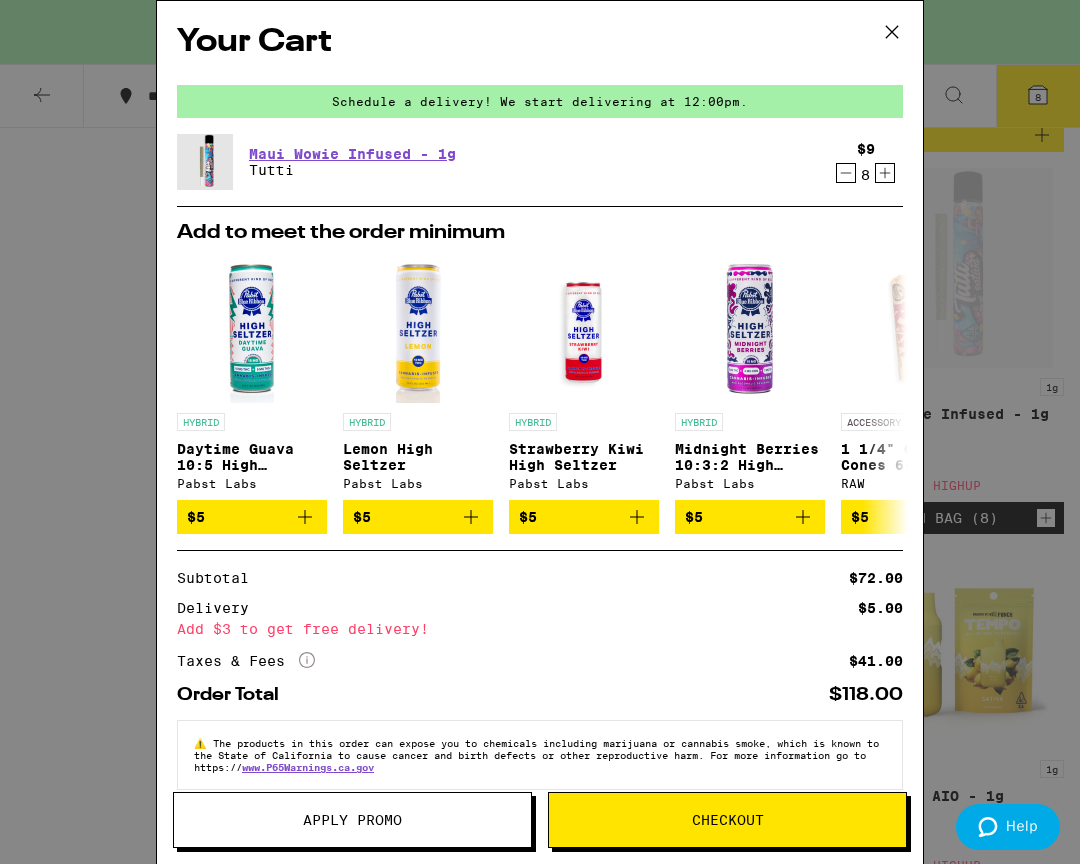 click 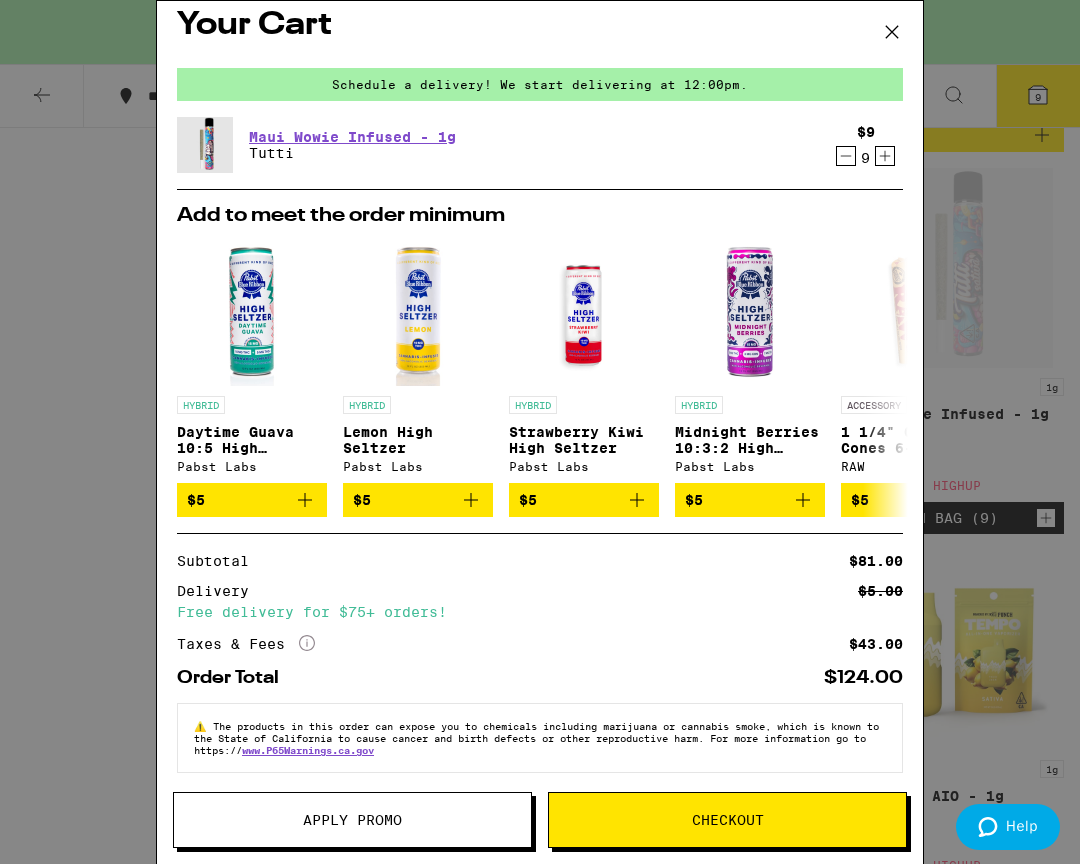 scroll, scrollTop: 19, scrollLeft: 0, axis: vertical 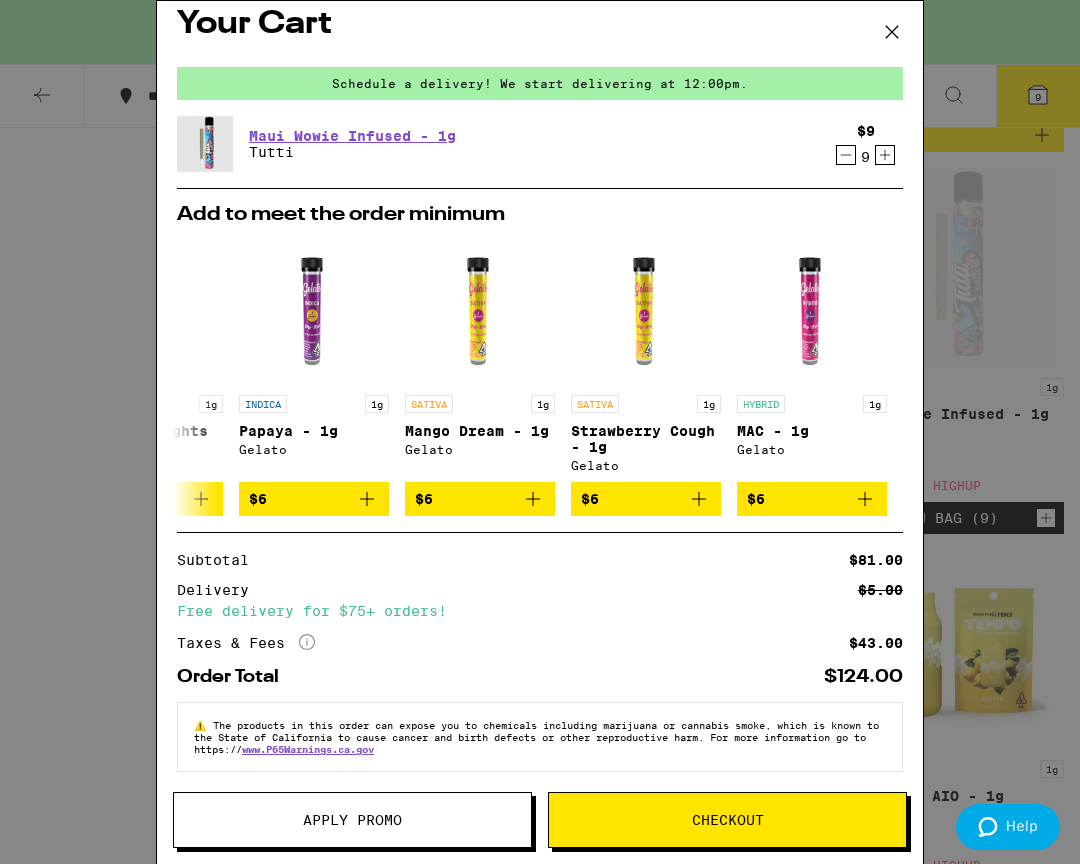 click 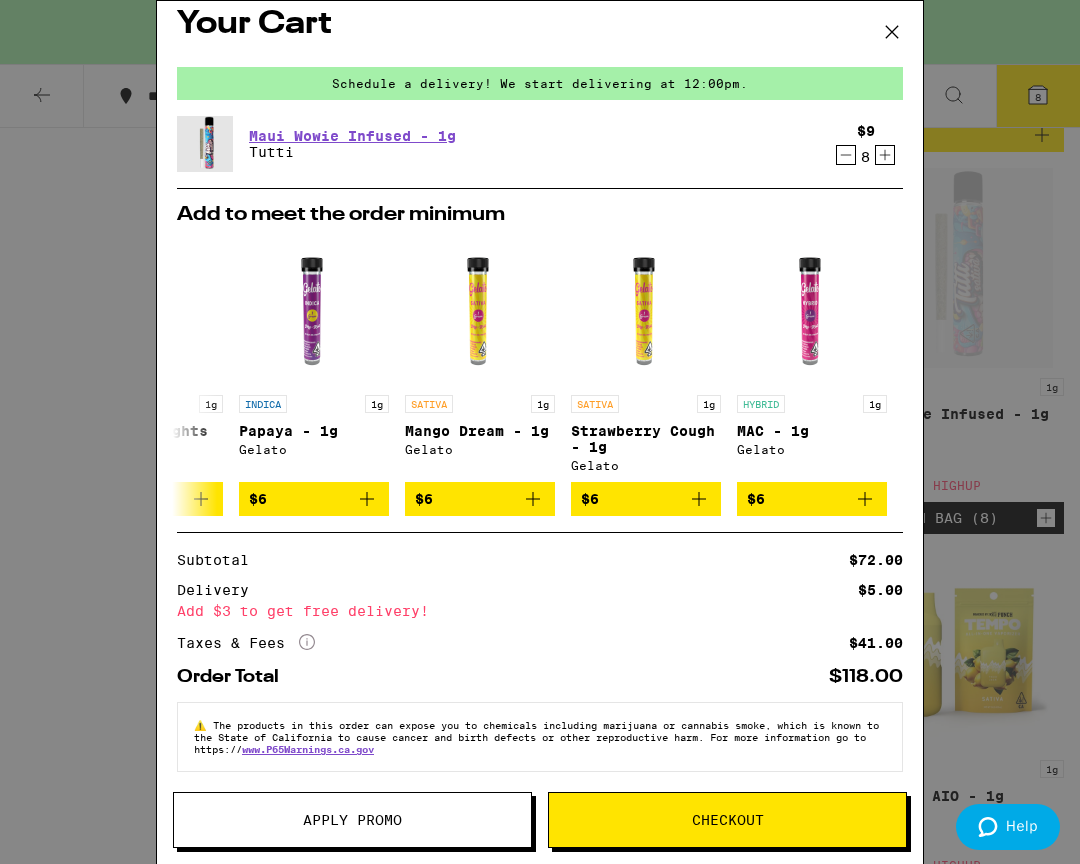 click 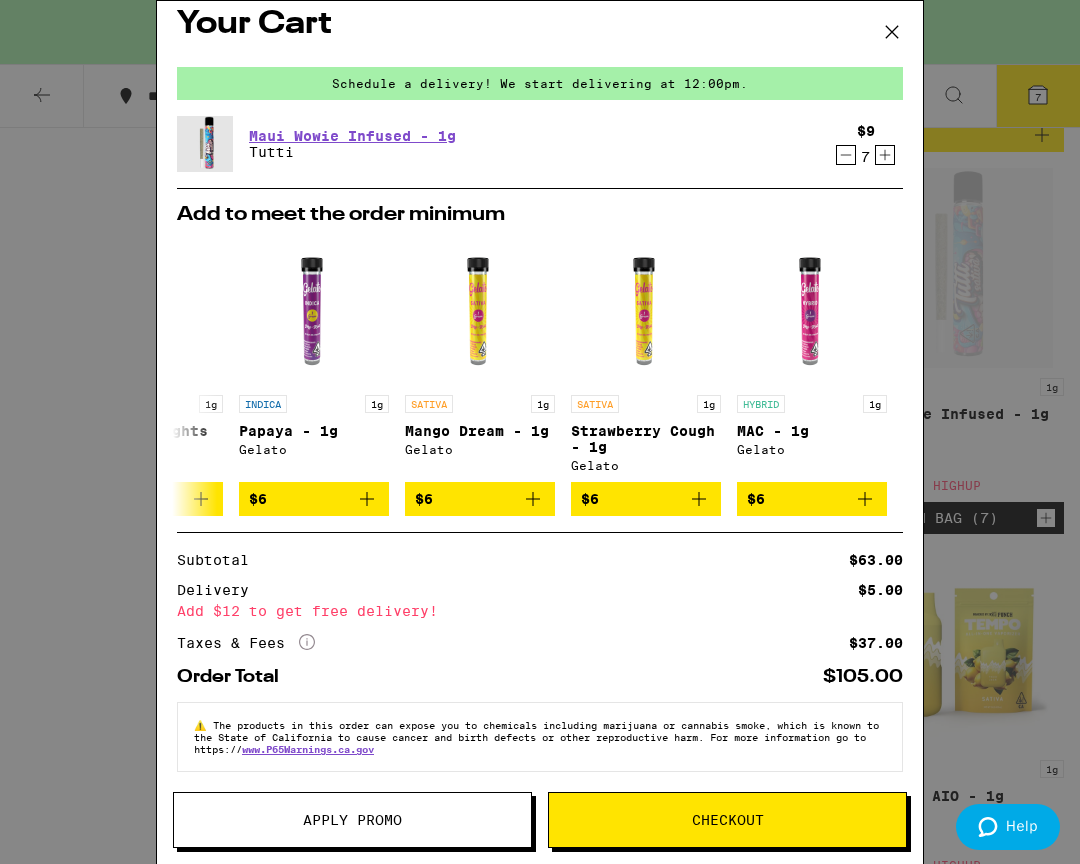 click 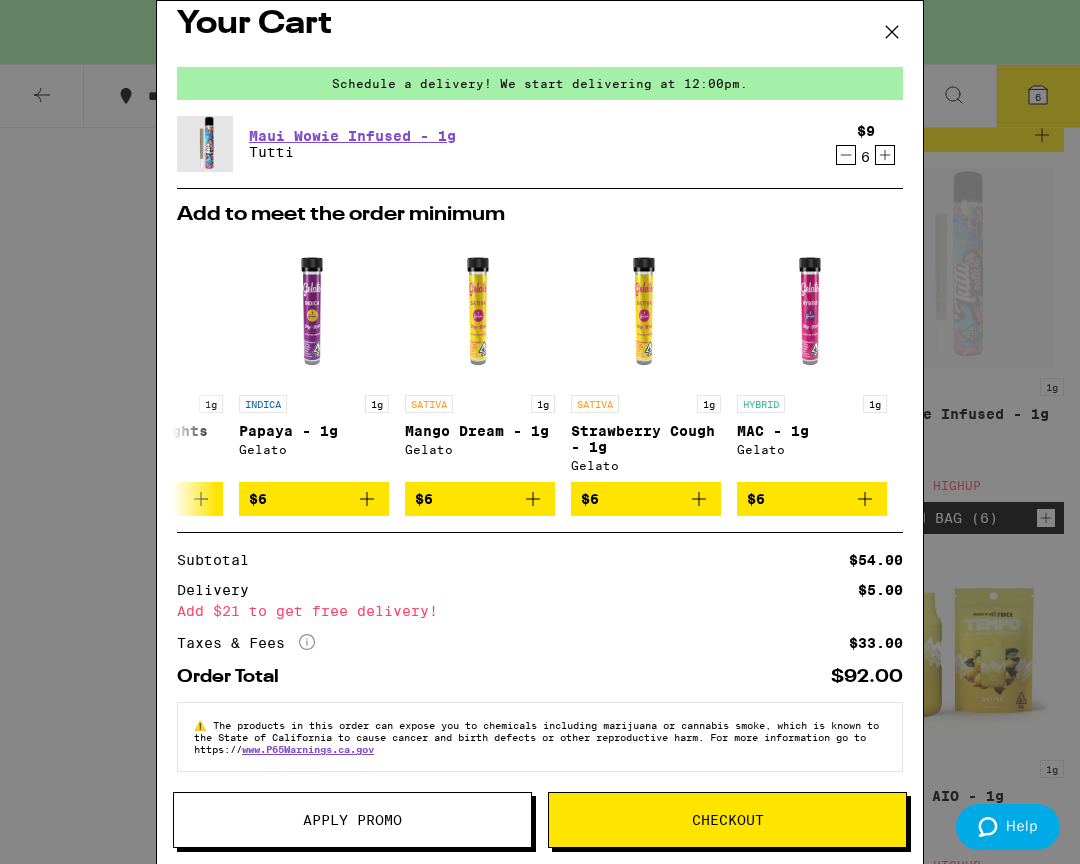 click 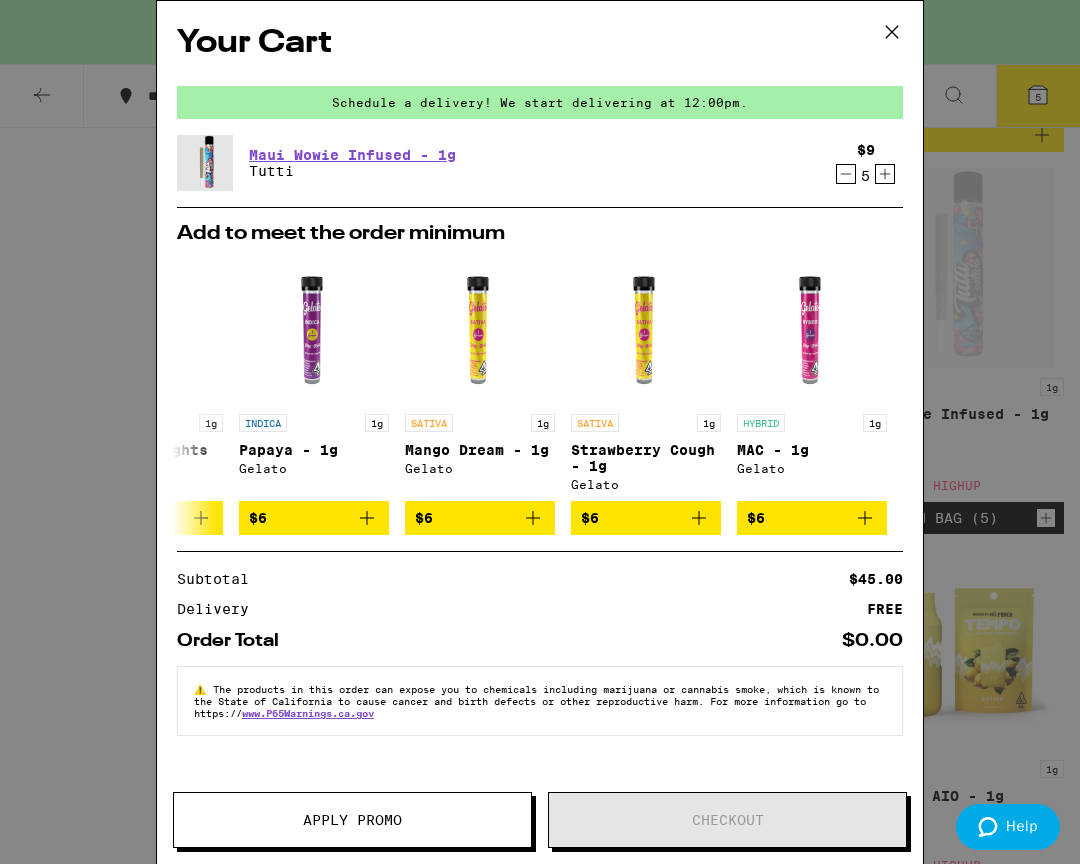 scroll, scrollTop: 0, scrollLeft: 0, axis: both 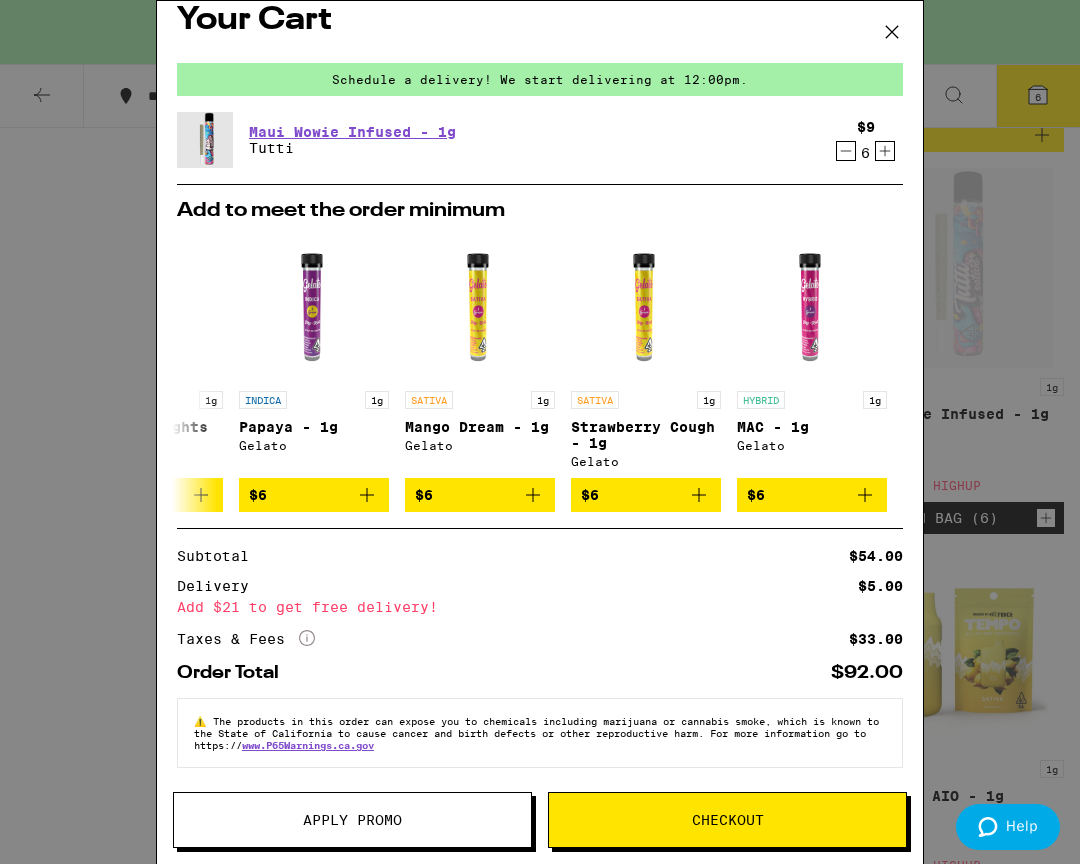 click on "More Info" 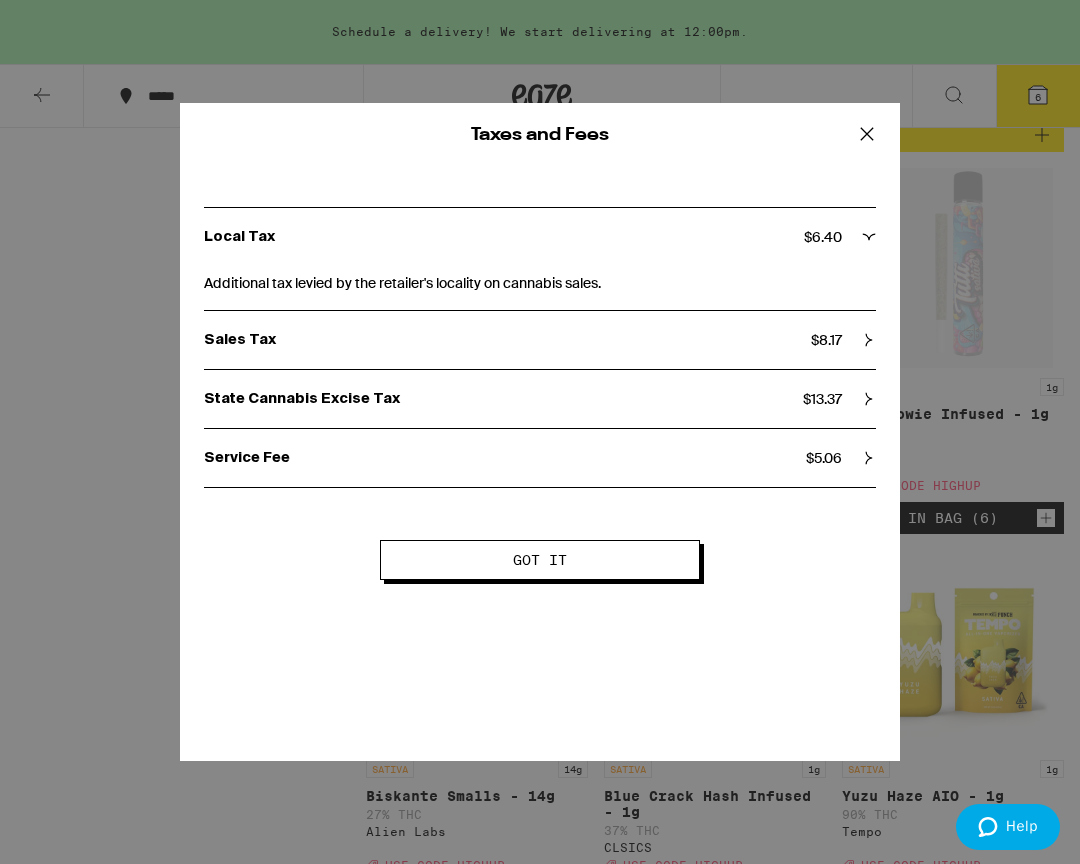 click 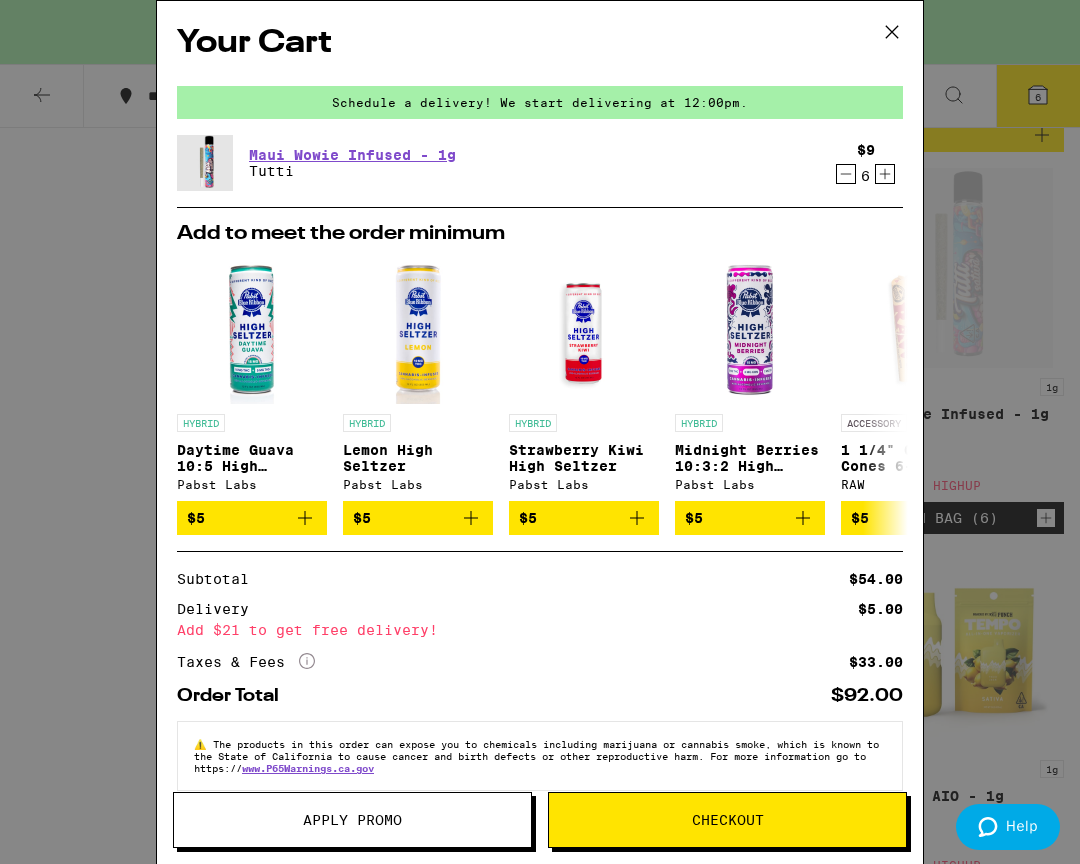 click on "Checkout" at bounding box center (728, 820) 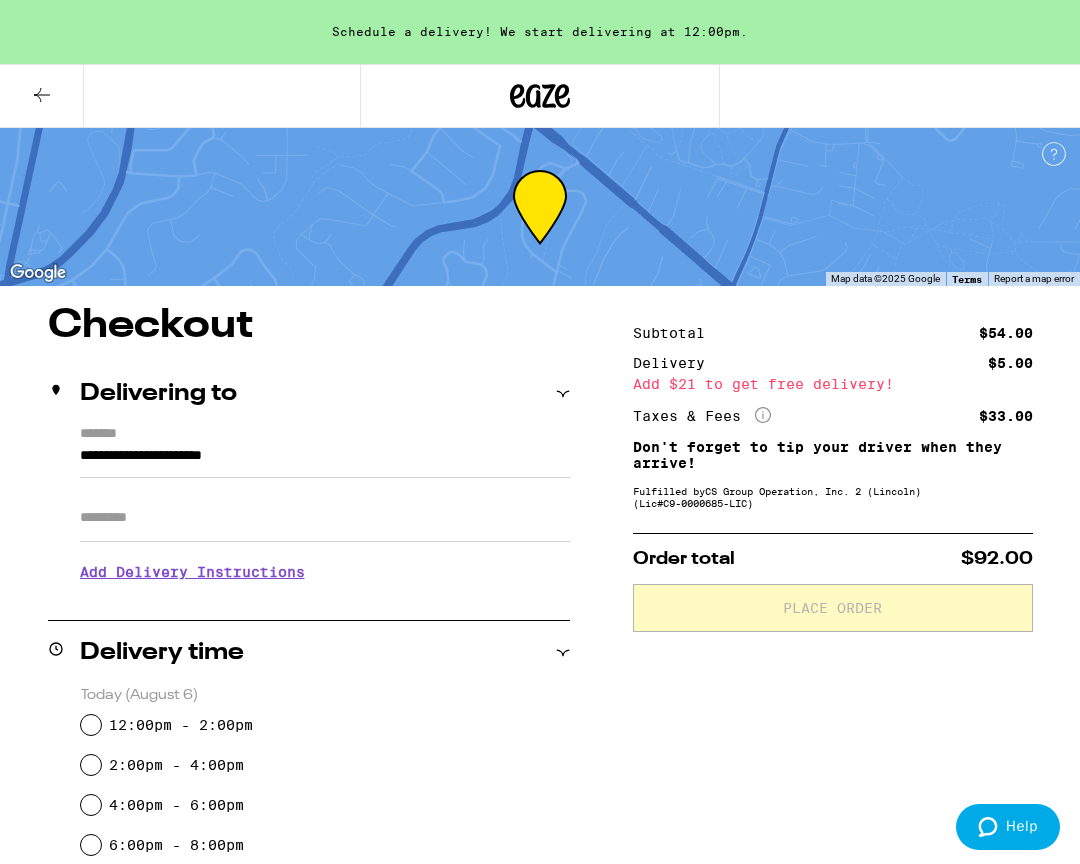 scroll, scrollTop: 0, scrollLeft: 0, axis: both 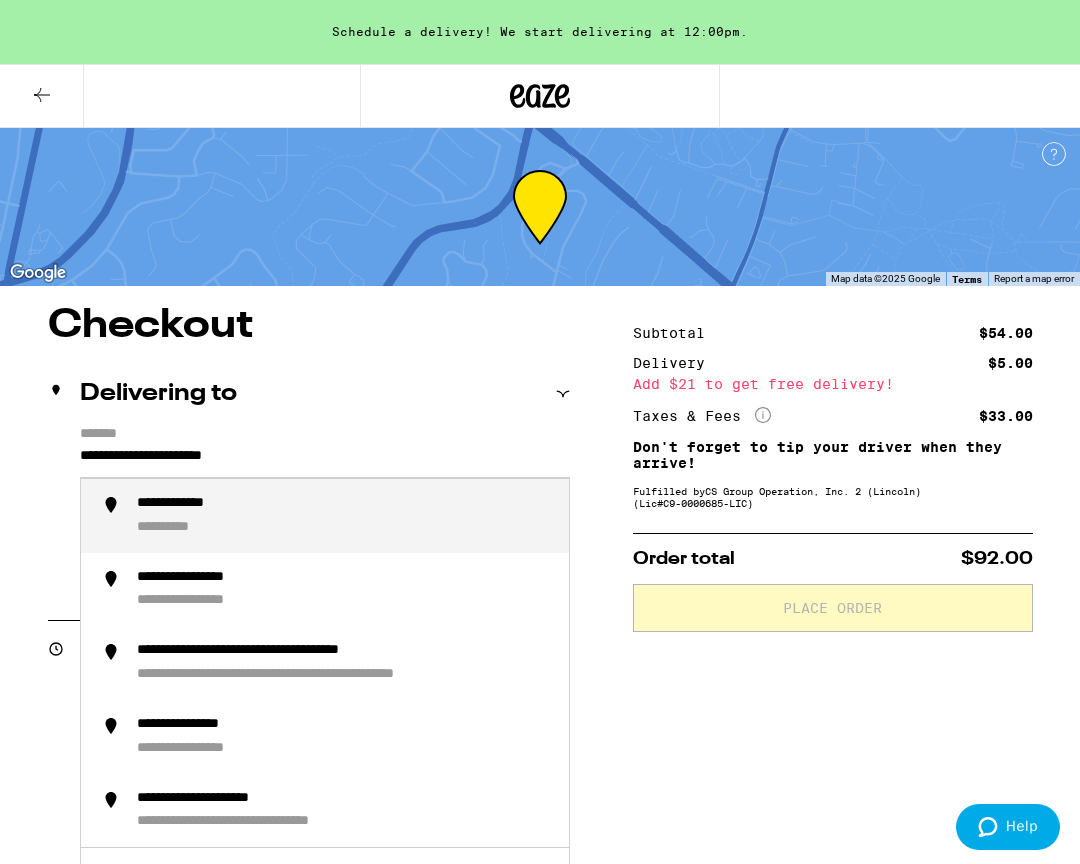 drag, startPoint x: 330, startPoint y: 458, endPoint x: 76, endPoint y: 449, distance: 254.1594 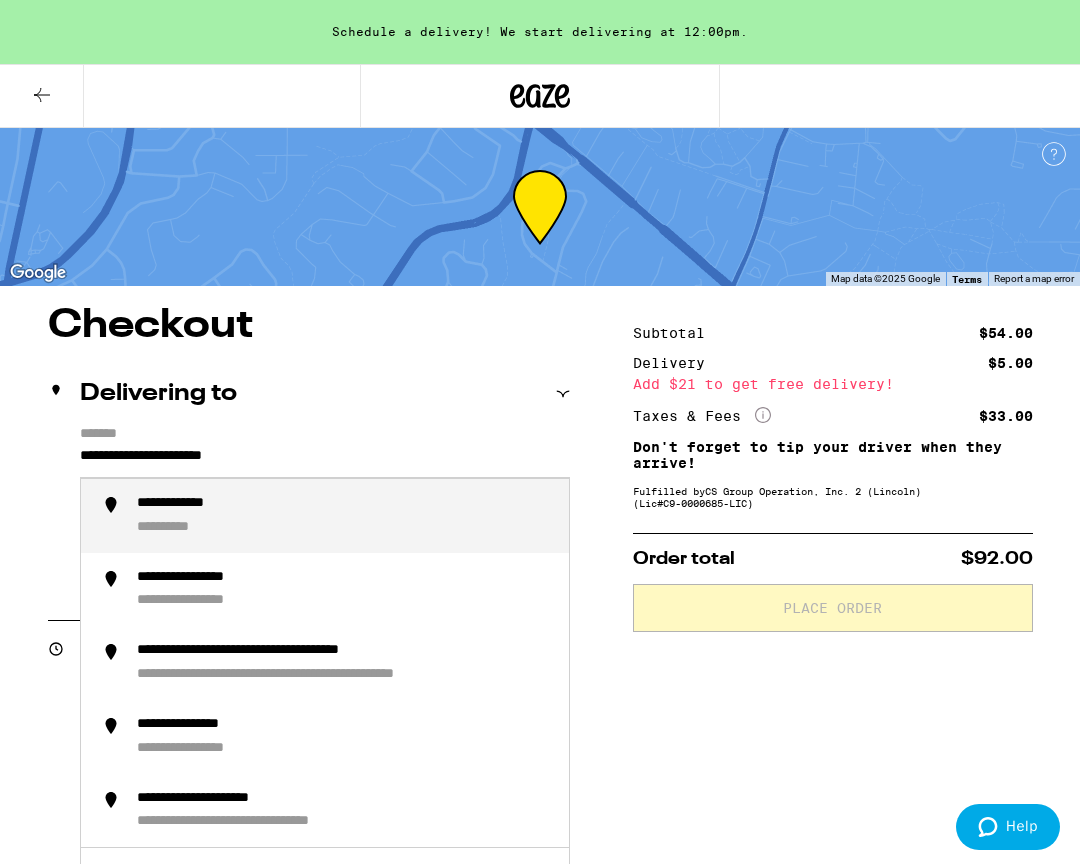 click on "**********" at bounding box center [309, 512] 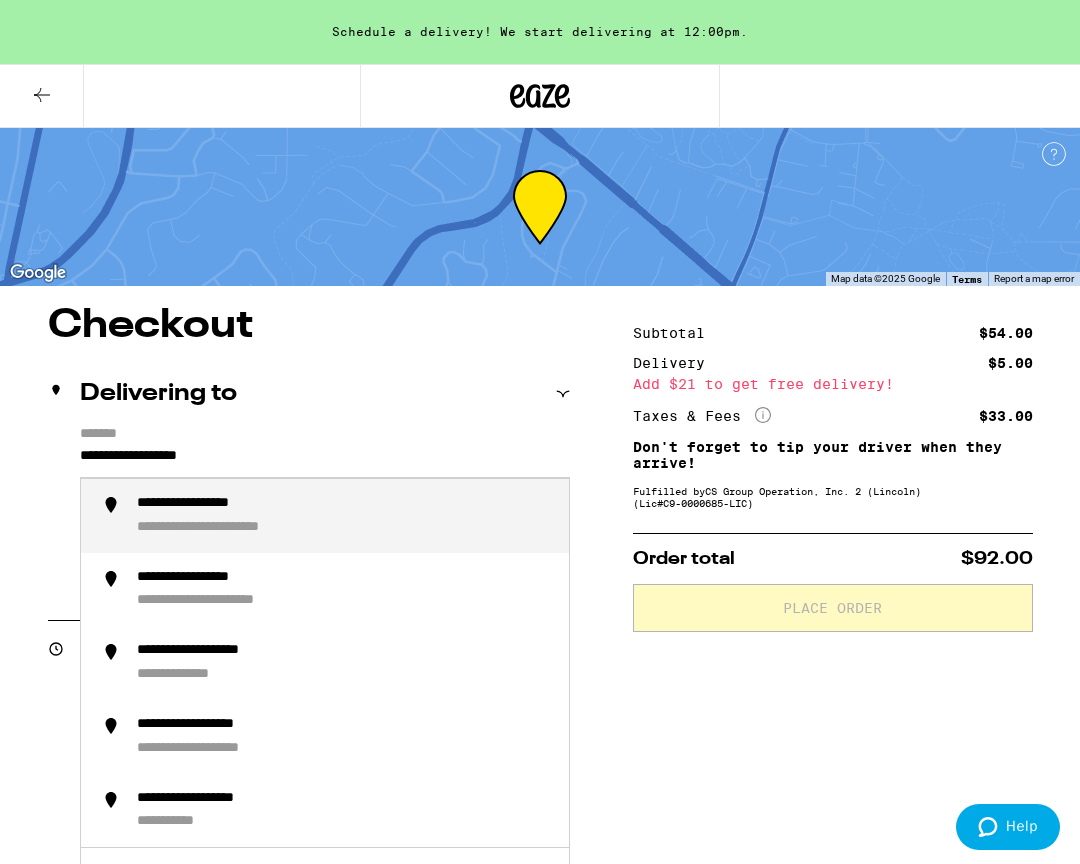 click on "**********" at bounding box center [218, 504] 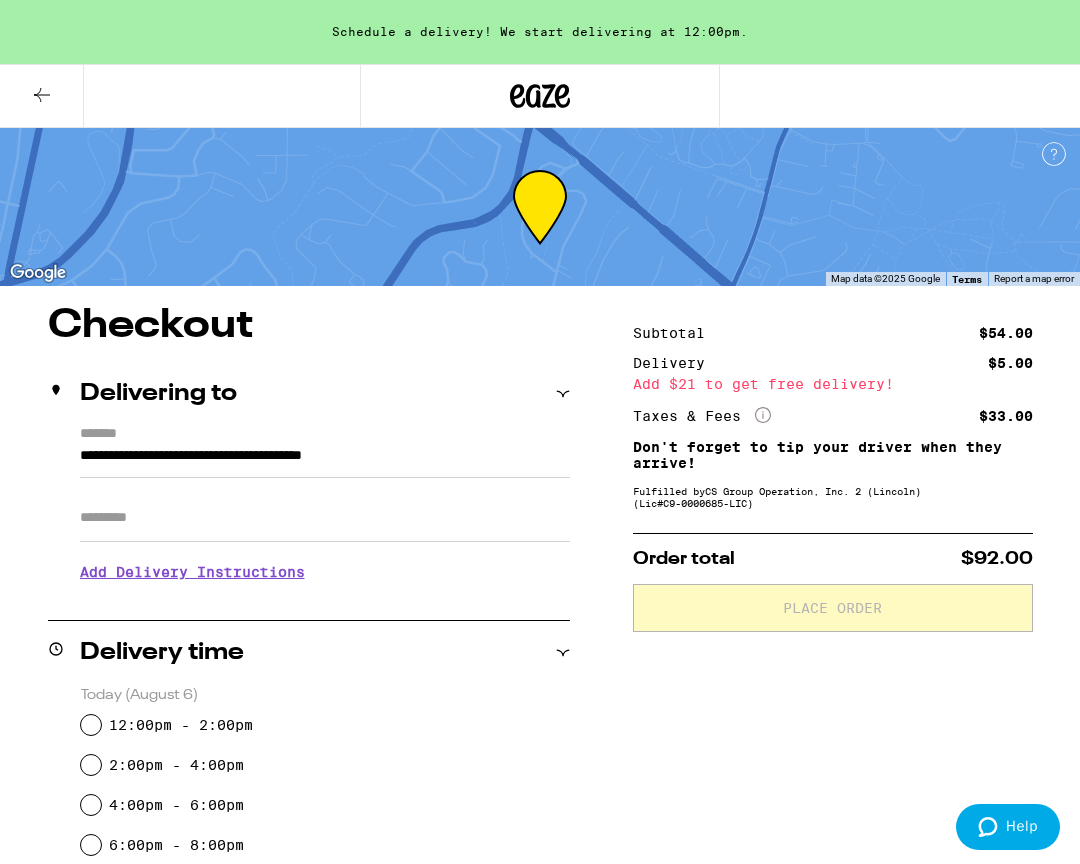 type on "**********" 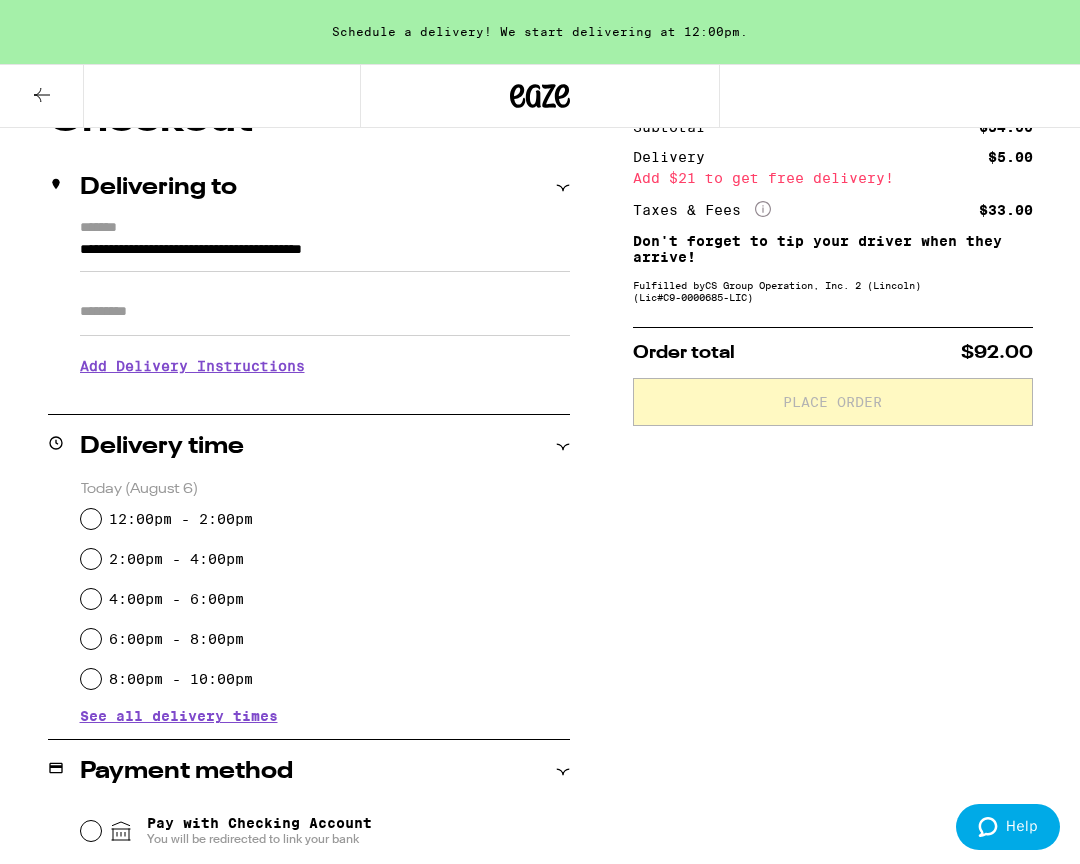 scroll, scrollTop: 212, scrollLeft: 0, axis: vertical 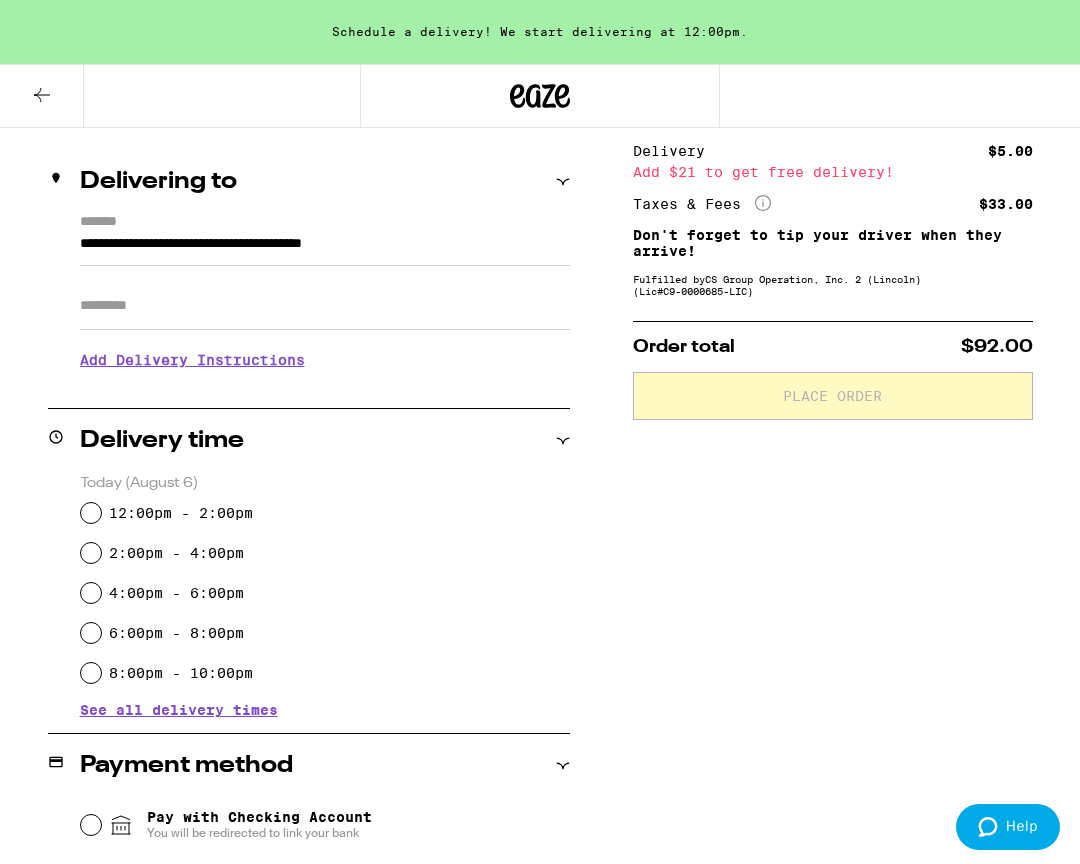 click on "4:00pm - 6:00pm" at bounding box center [91, 593] 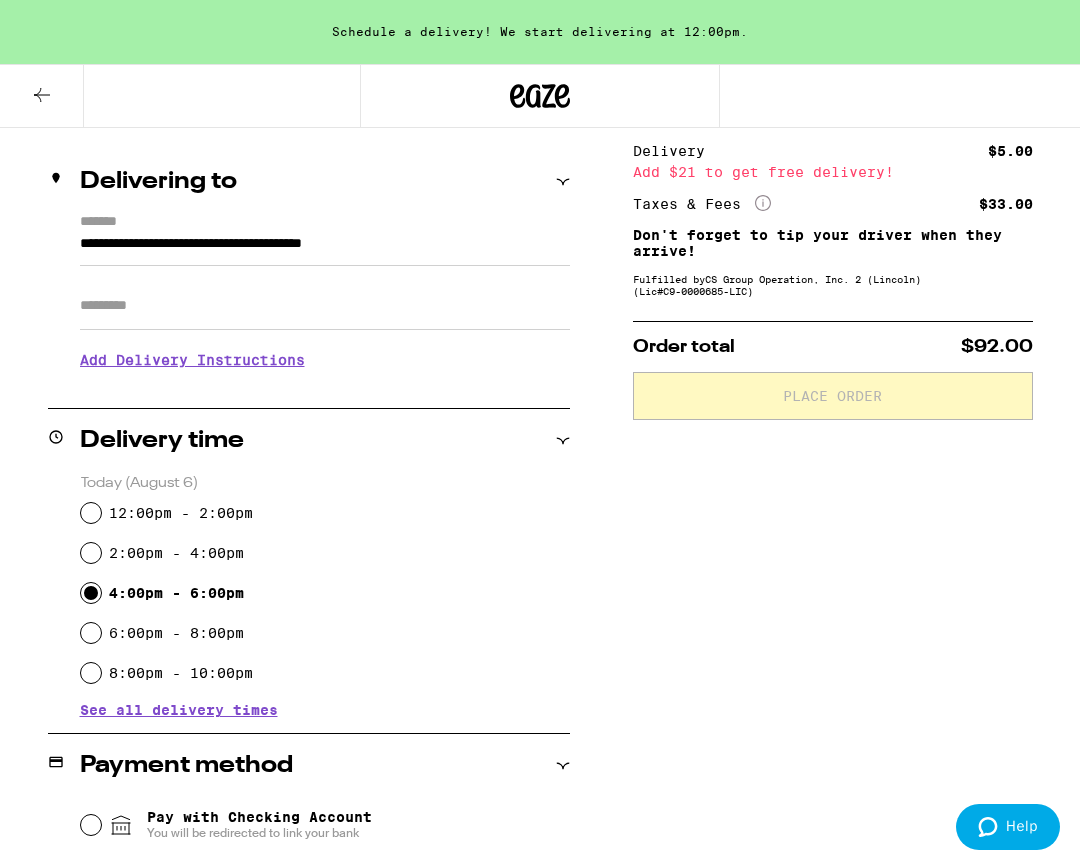radio on "true" 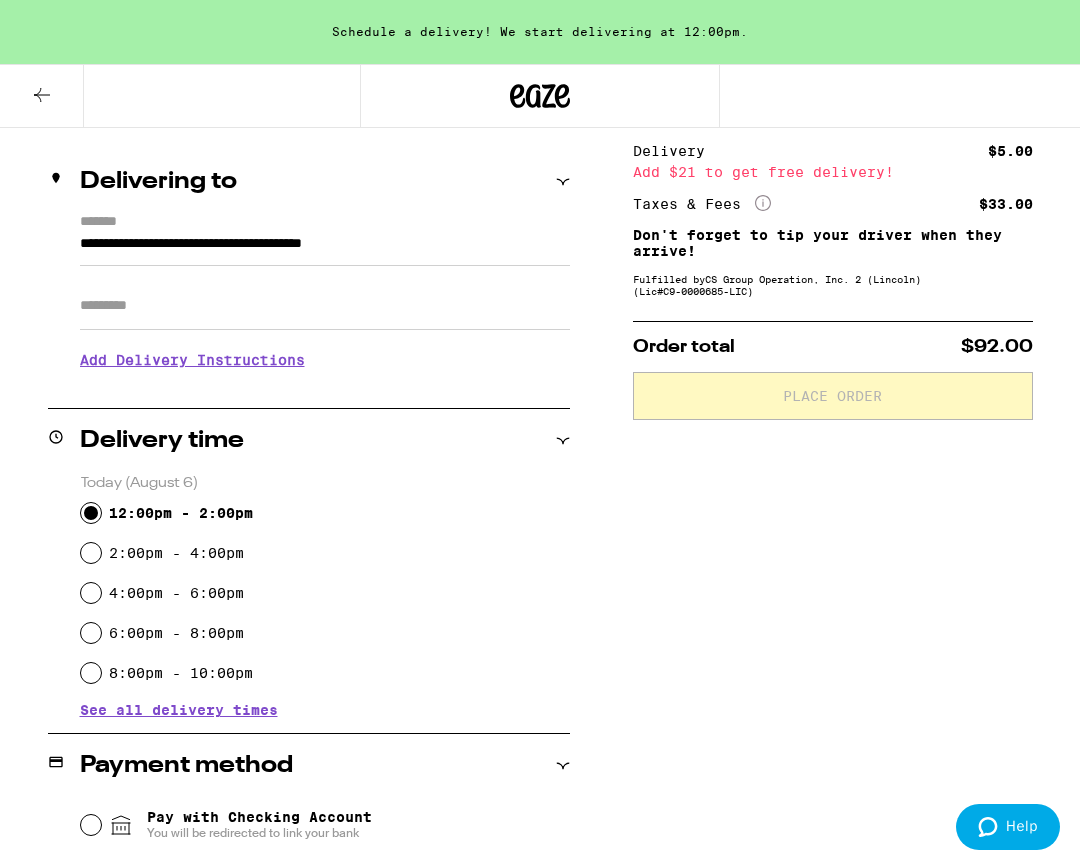 radio on "true" 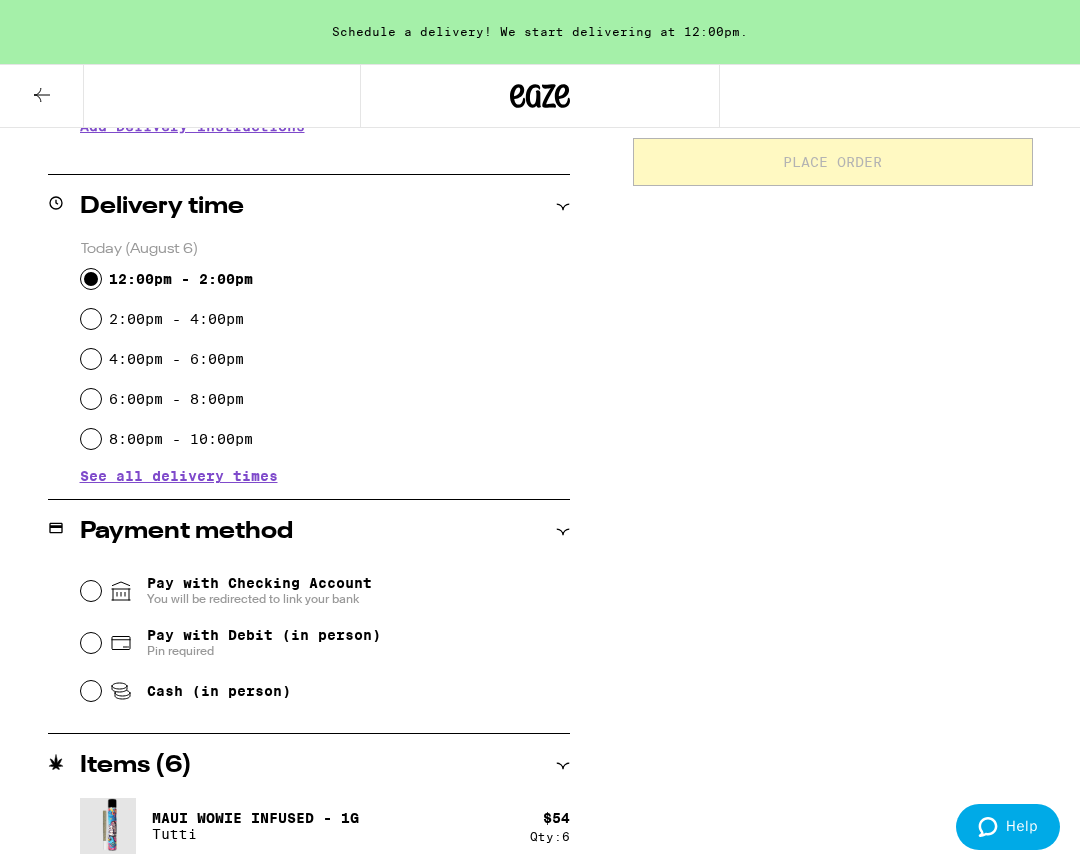 scroll, scrollTop: 449, scrollLeft: 0, axis: vertical 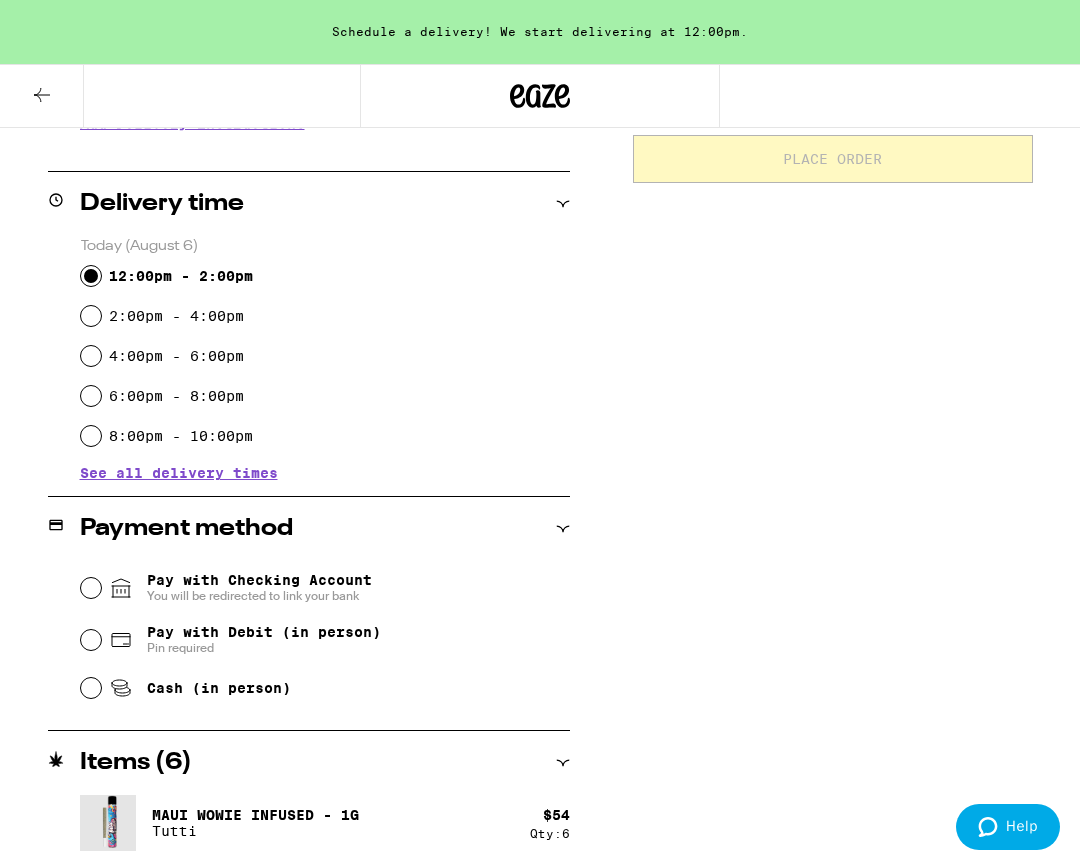 drag, startPoint x: 93, startPoint y: 692, endPoint x: 161, endPoint y: 691, distance: 68.007355 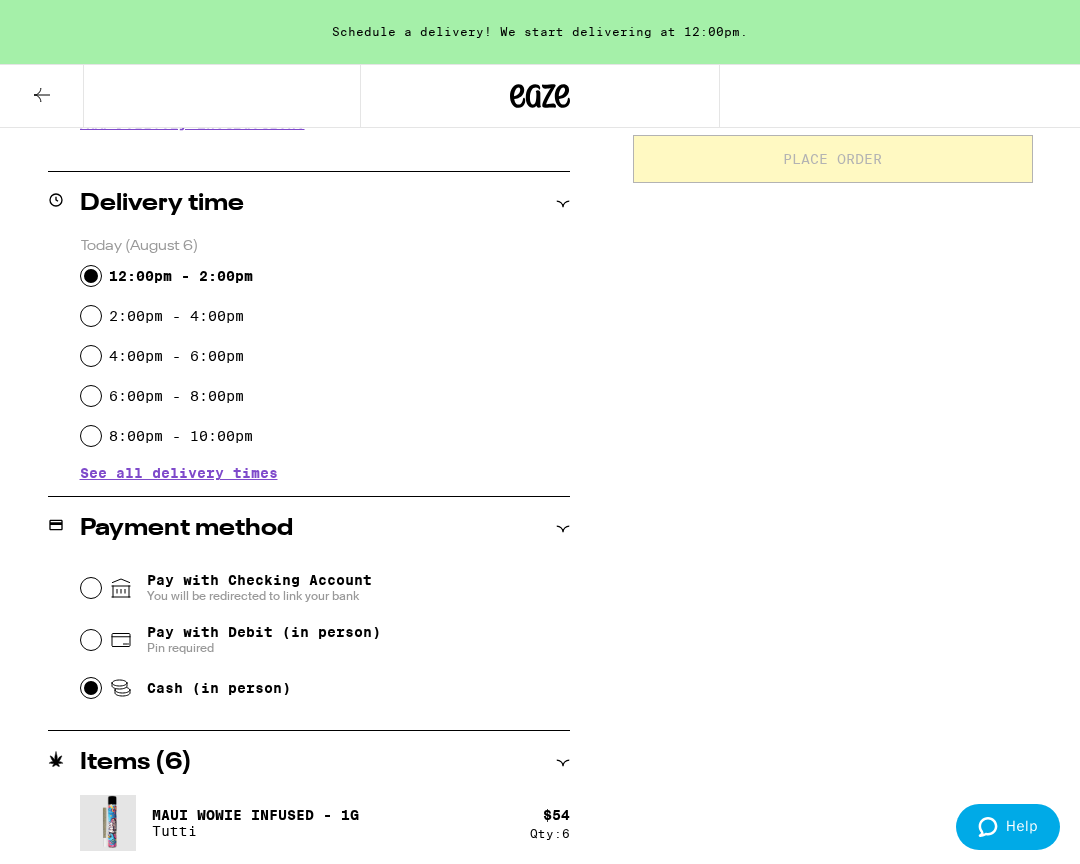 radio on "true" 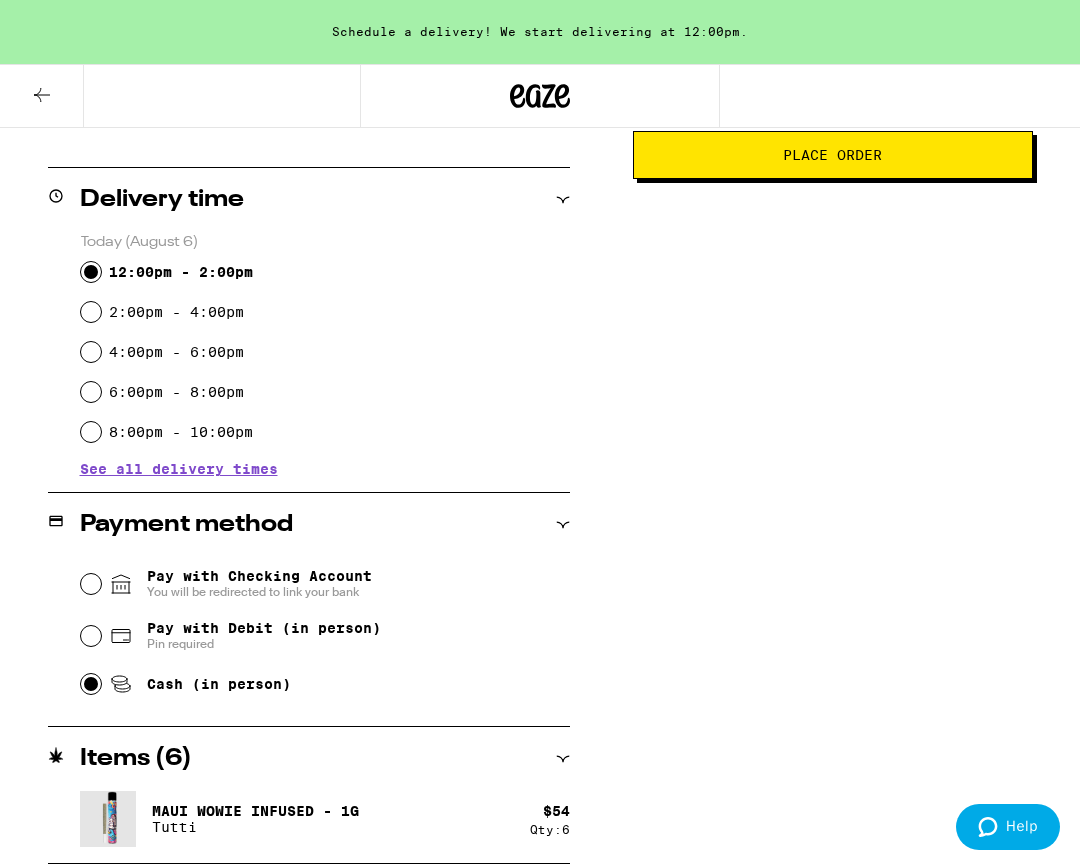 scroll, scrollTop: 453, scrollLeft: 0, axis: vertical 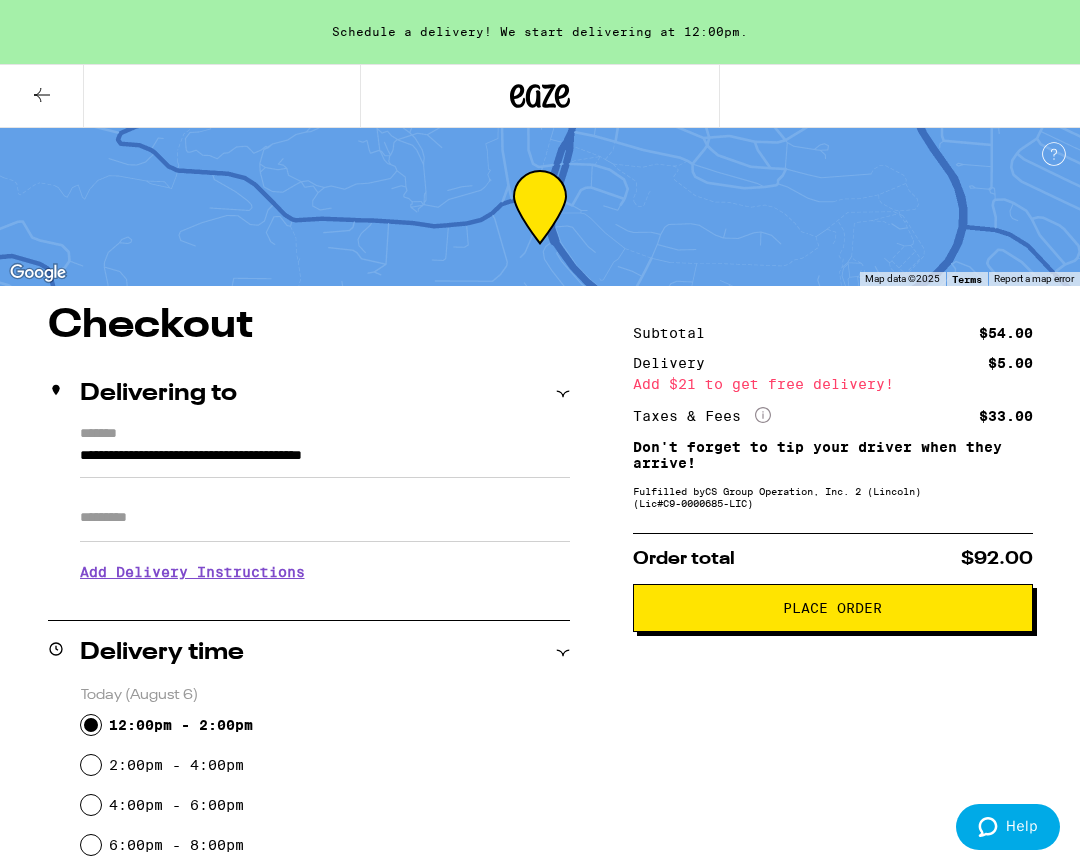 click on "**********" at bounding box center (540, 811) 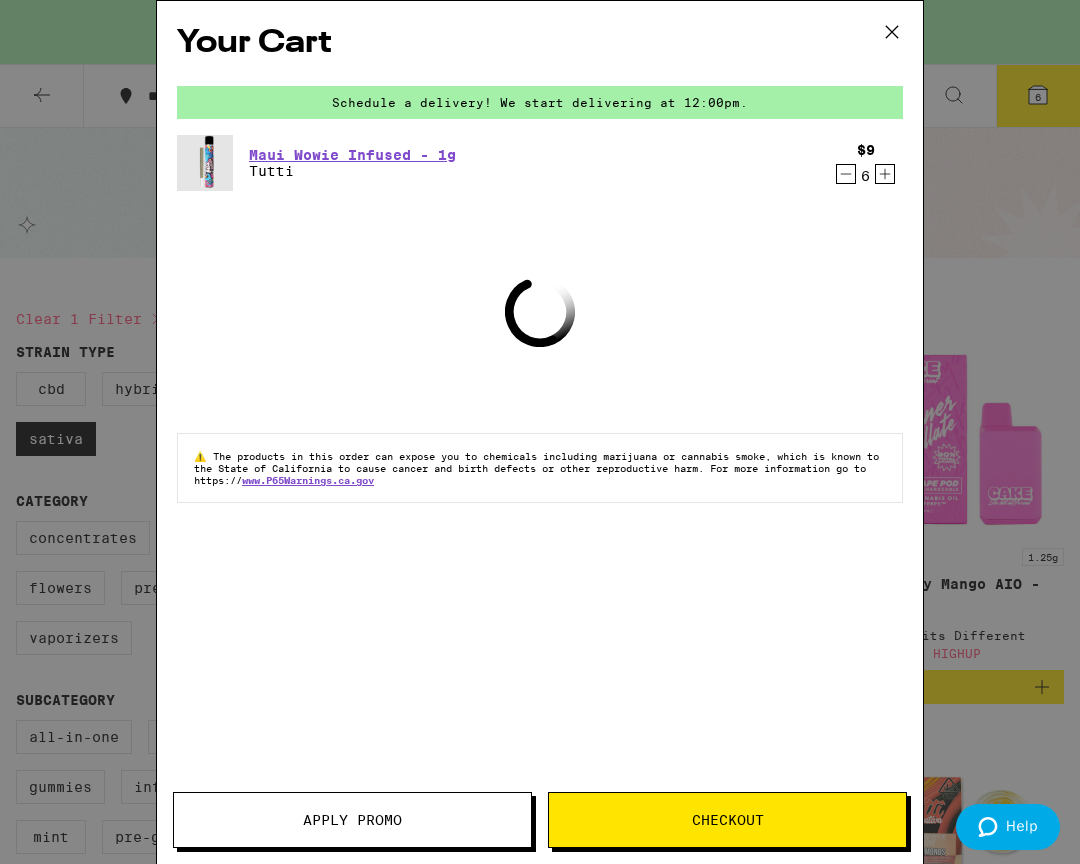 scroll, scrollTop: 0, scrollLeft: 0, axis: both 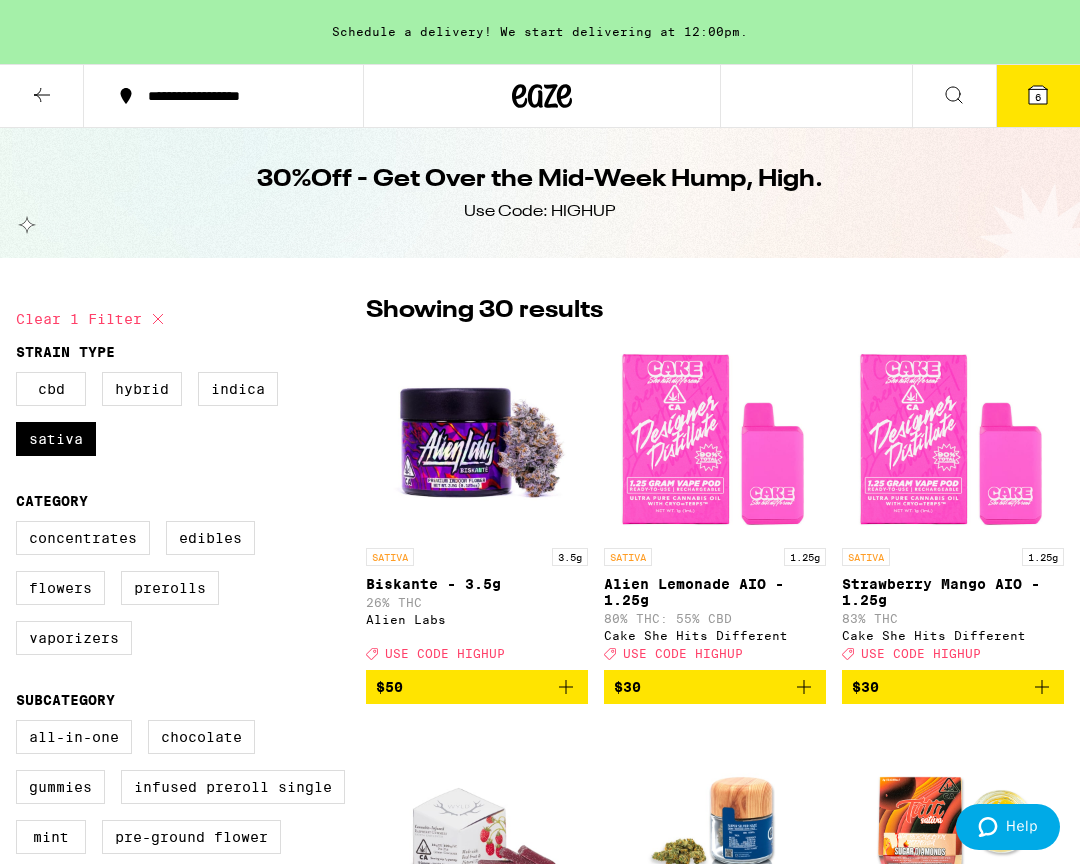 click 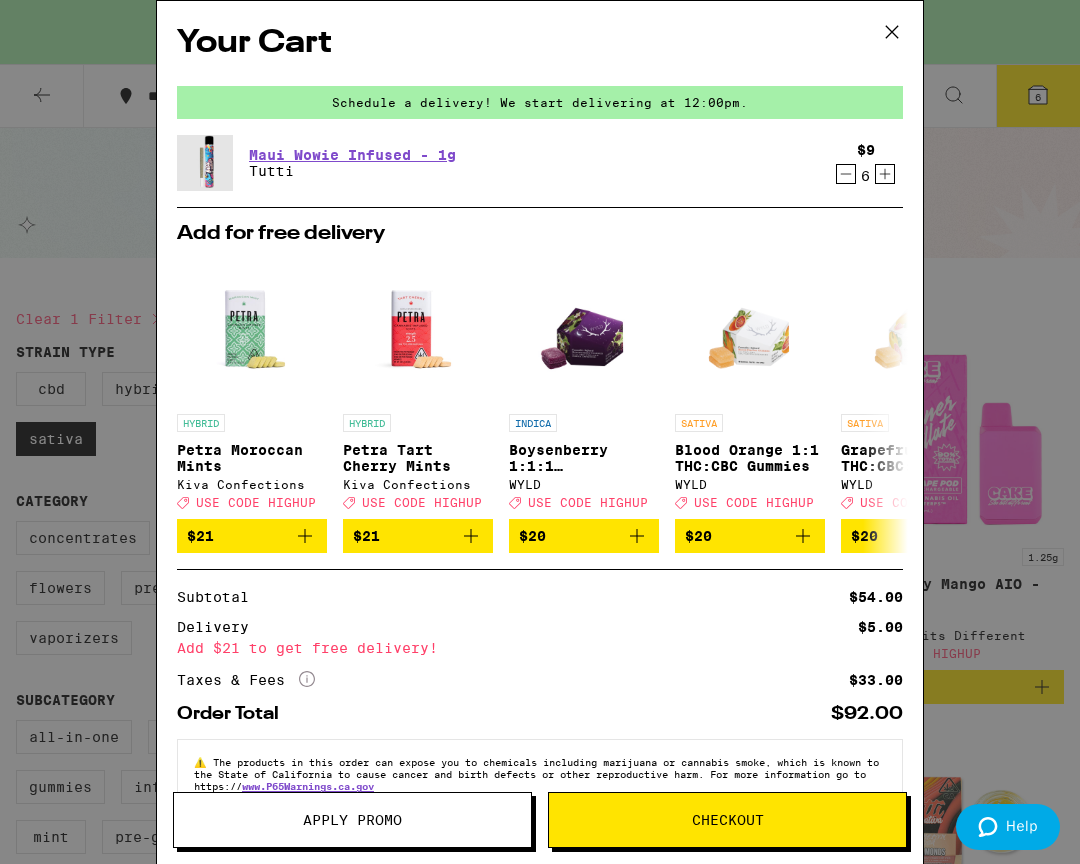 click on "Apply Promo" at bounding box center [352, 820] 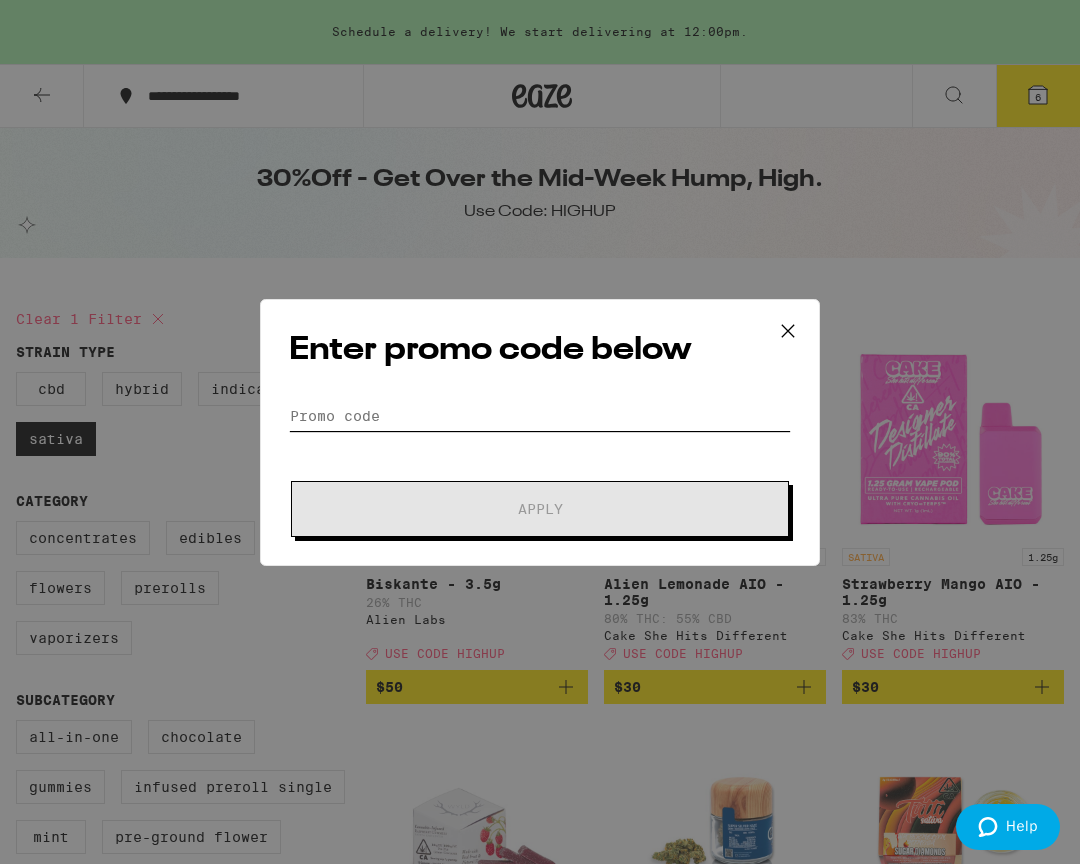 click on "Promo Code" at bounding box center (540, 416) 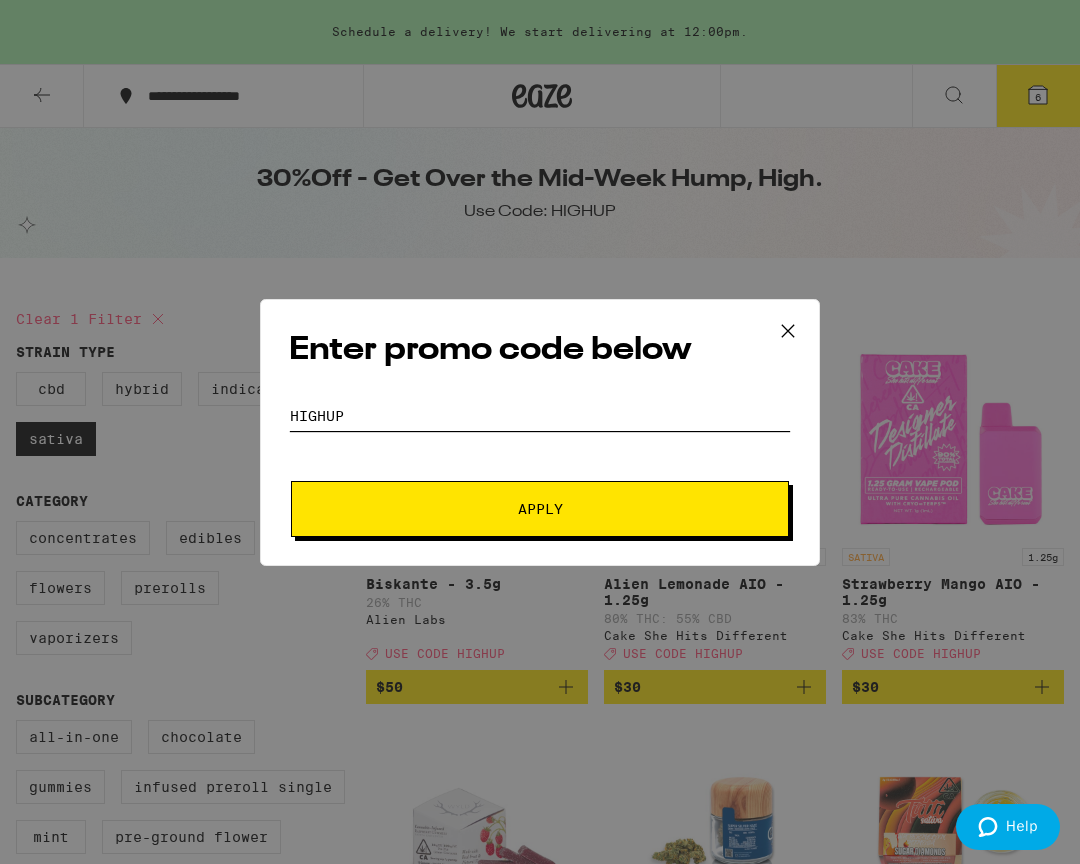type on "HIGHUP" 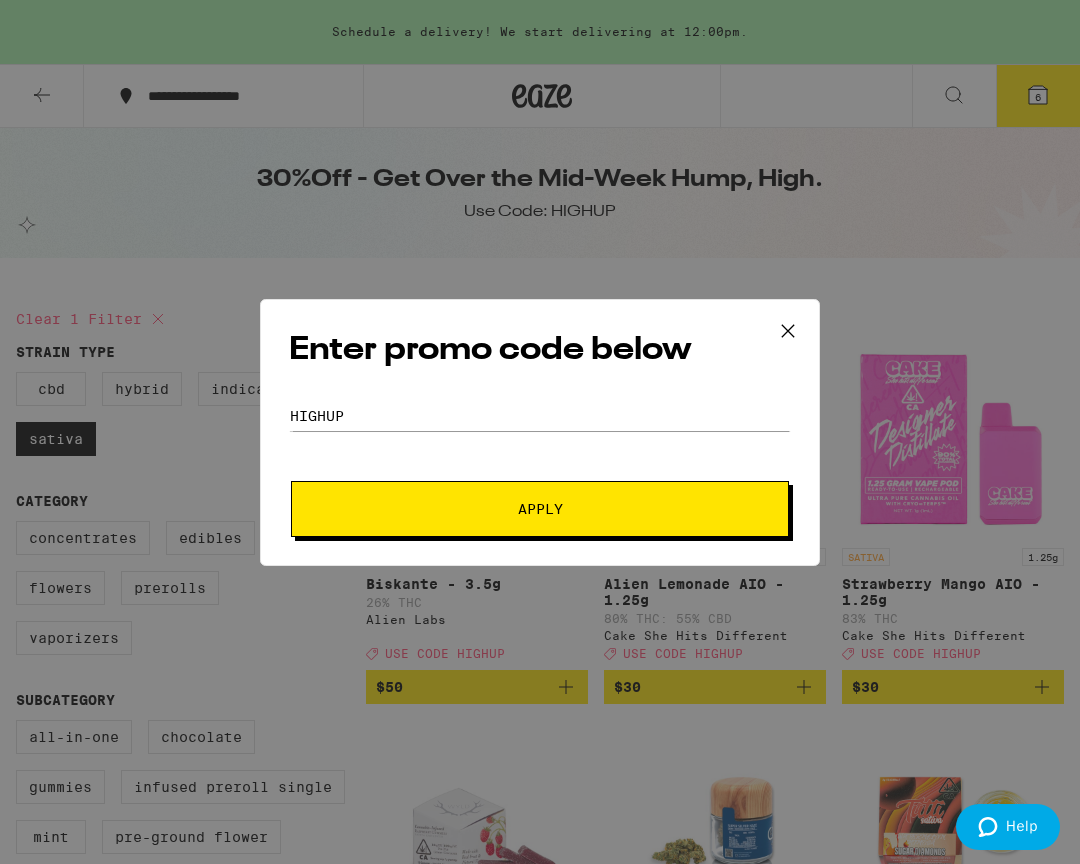 click on "Apply" at bounding box center [540, 509] 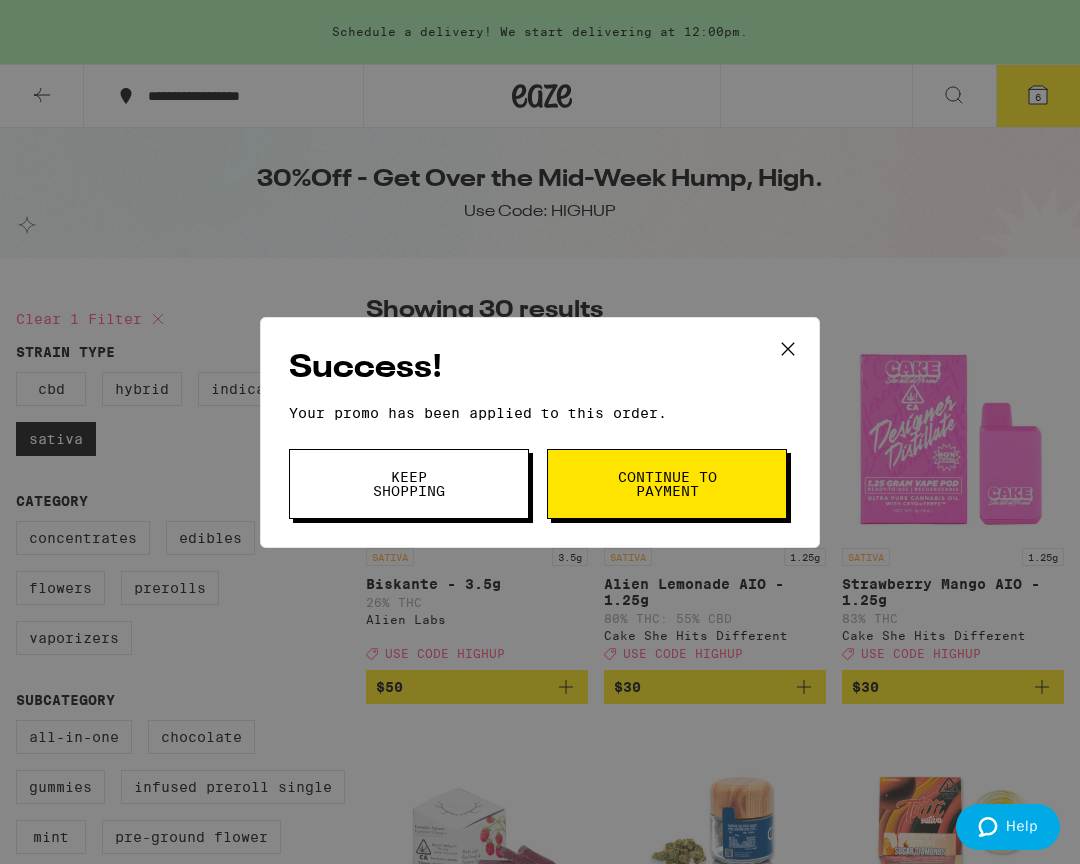 scroll, scrollTop: 0, scrollLeft: 0, axis: both 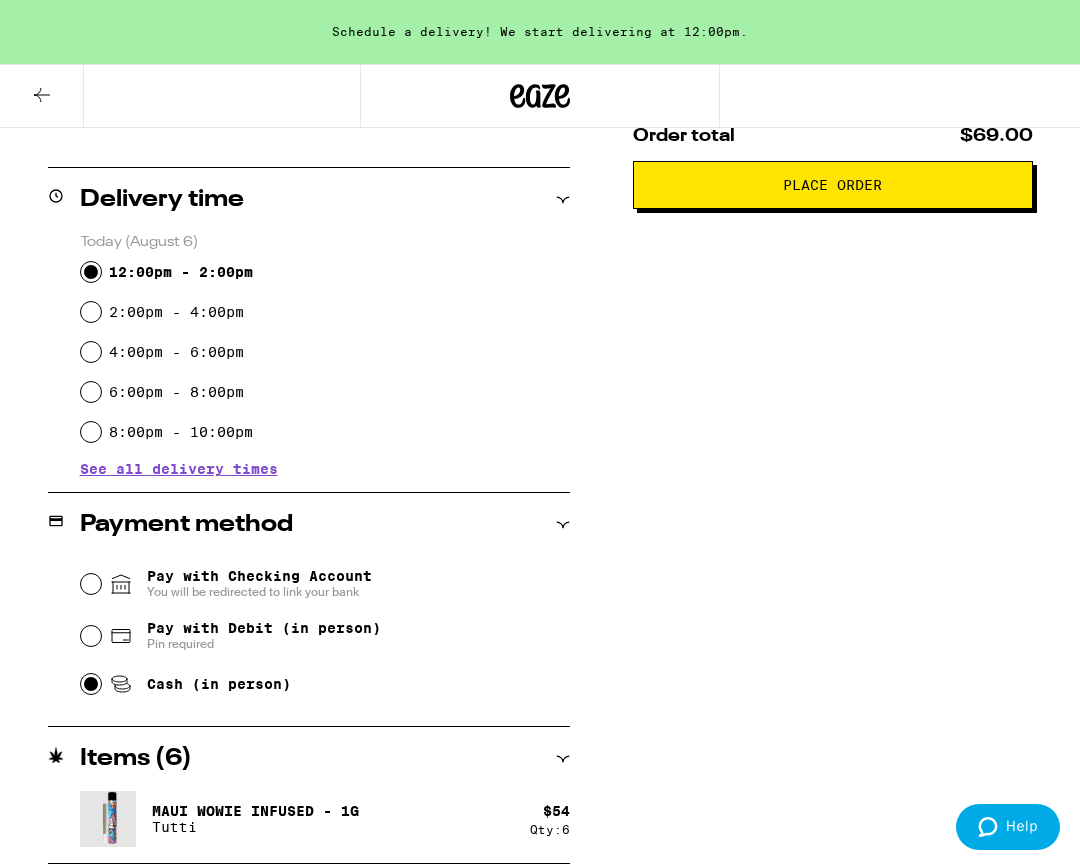 click 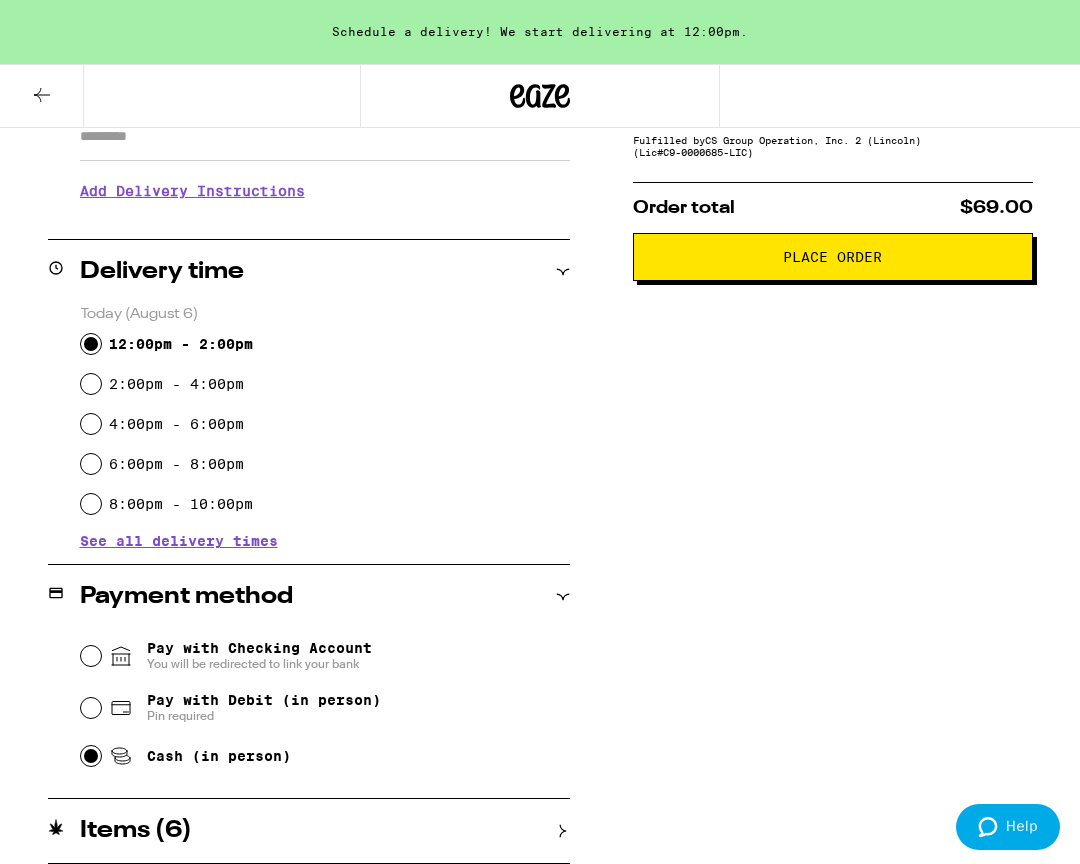 scroll, scrollTop: 381, scrollLeft: 0, axis: vertical 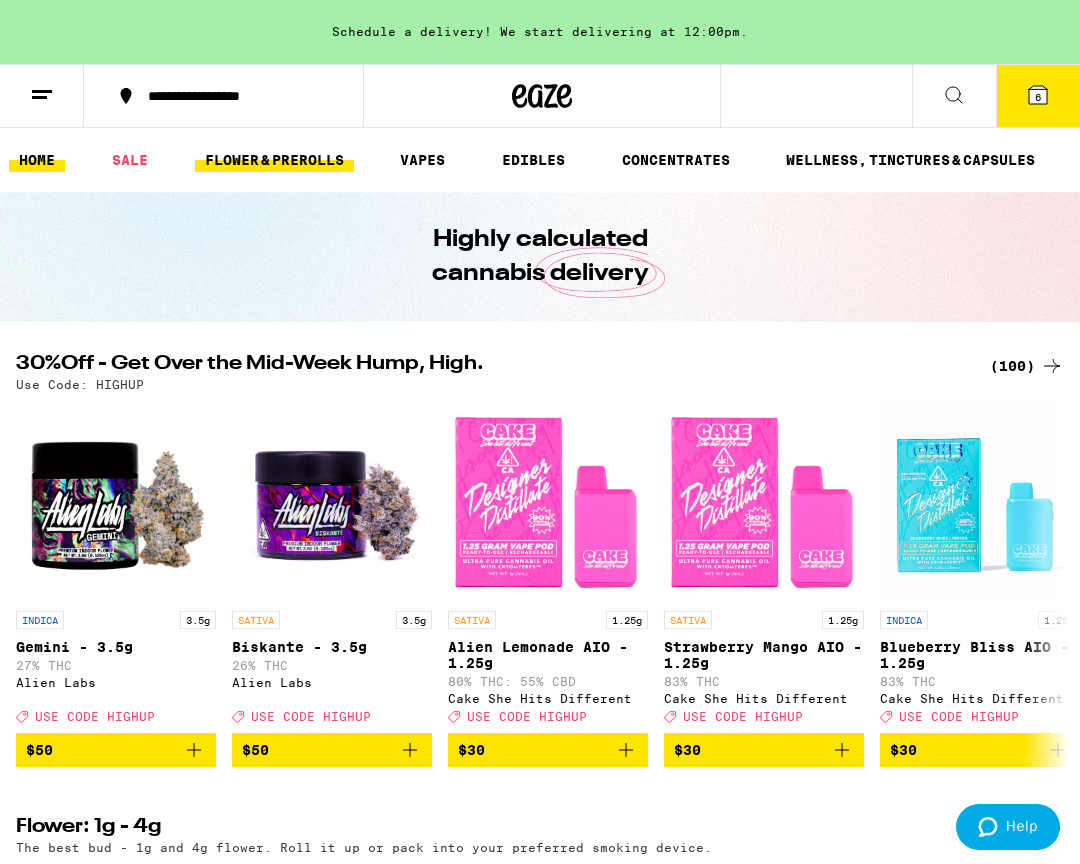 click on "FLOWER & PREROLLS" at bounding box center (274, 160) 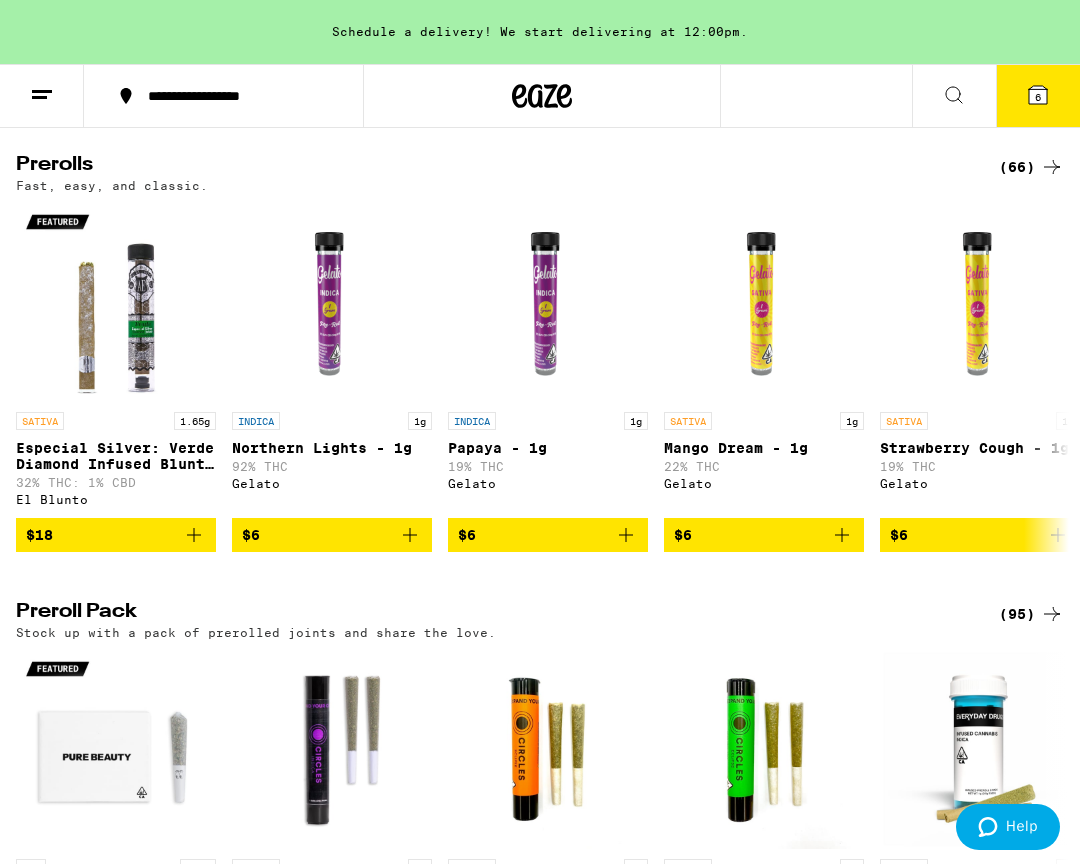 scroll, scrollTop: 1083, scrollLeft: 0, axis: vertical 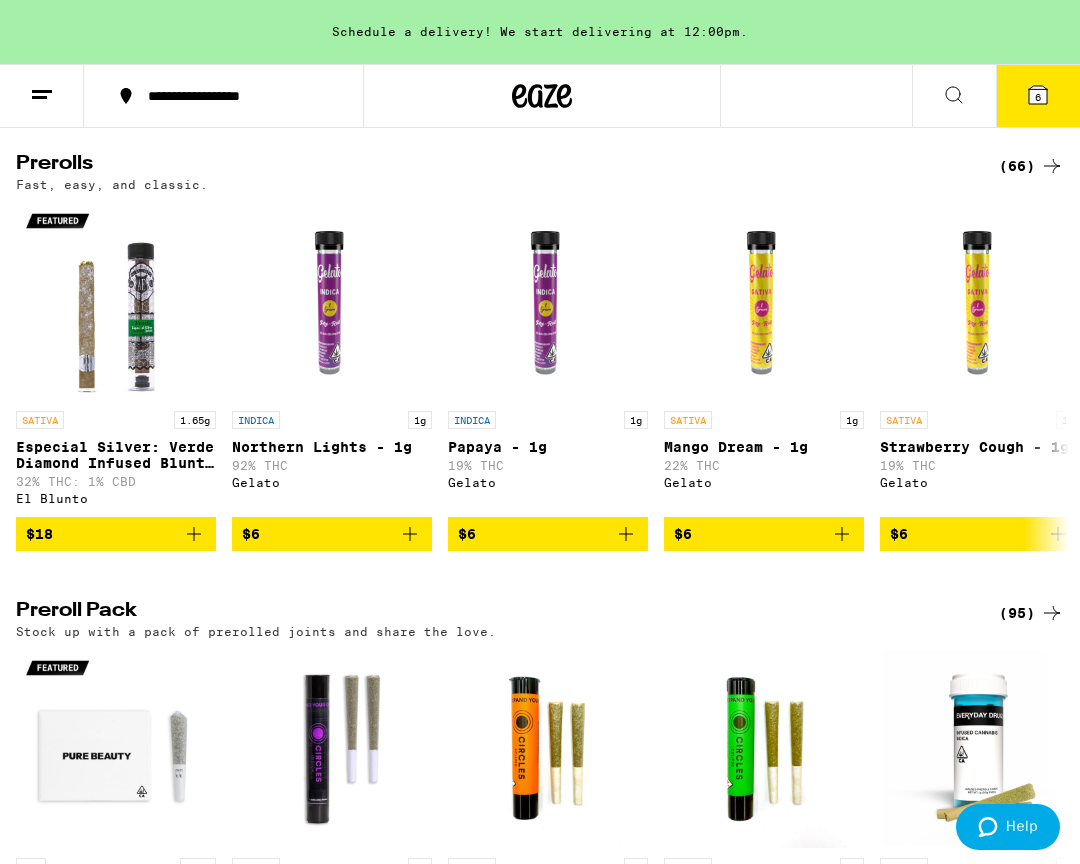 click 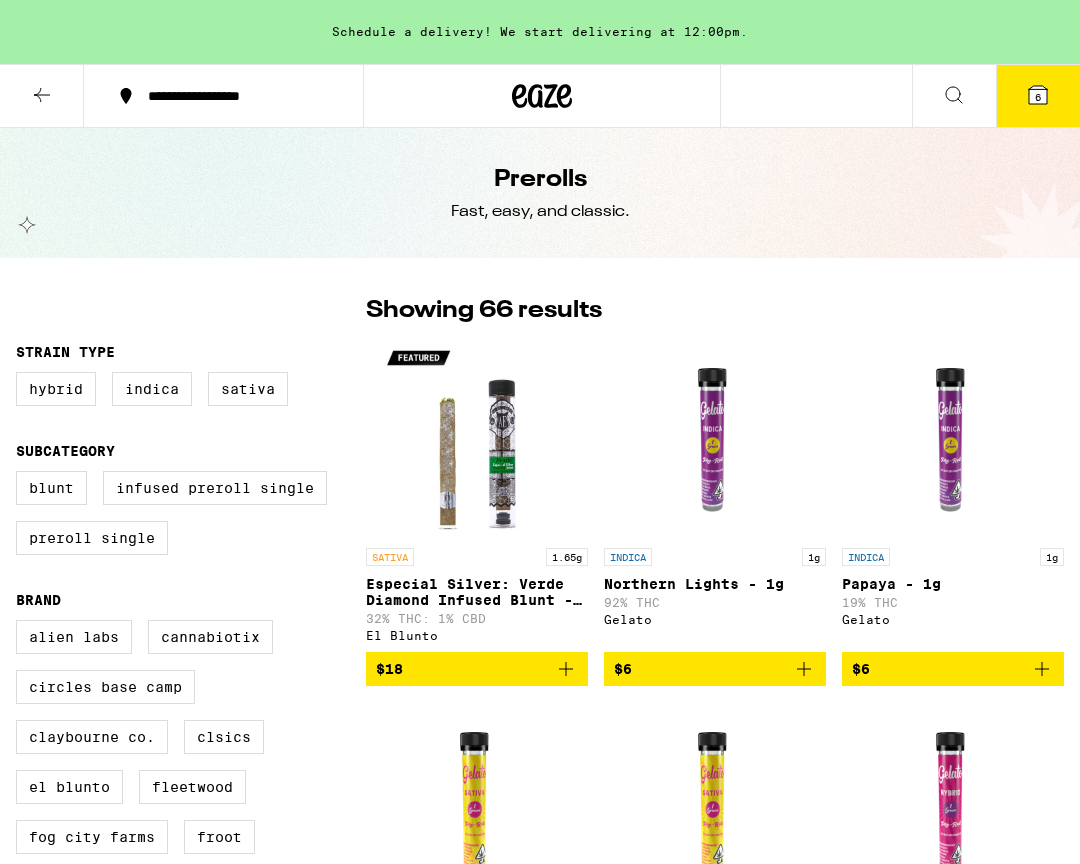 click on "Prerolls Fast, easy, and classic." at bounding box center [540, 193] 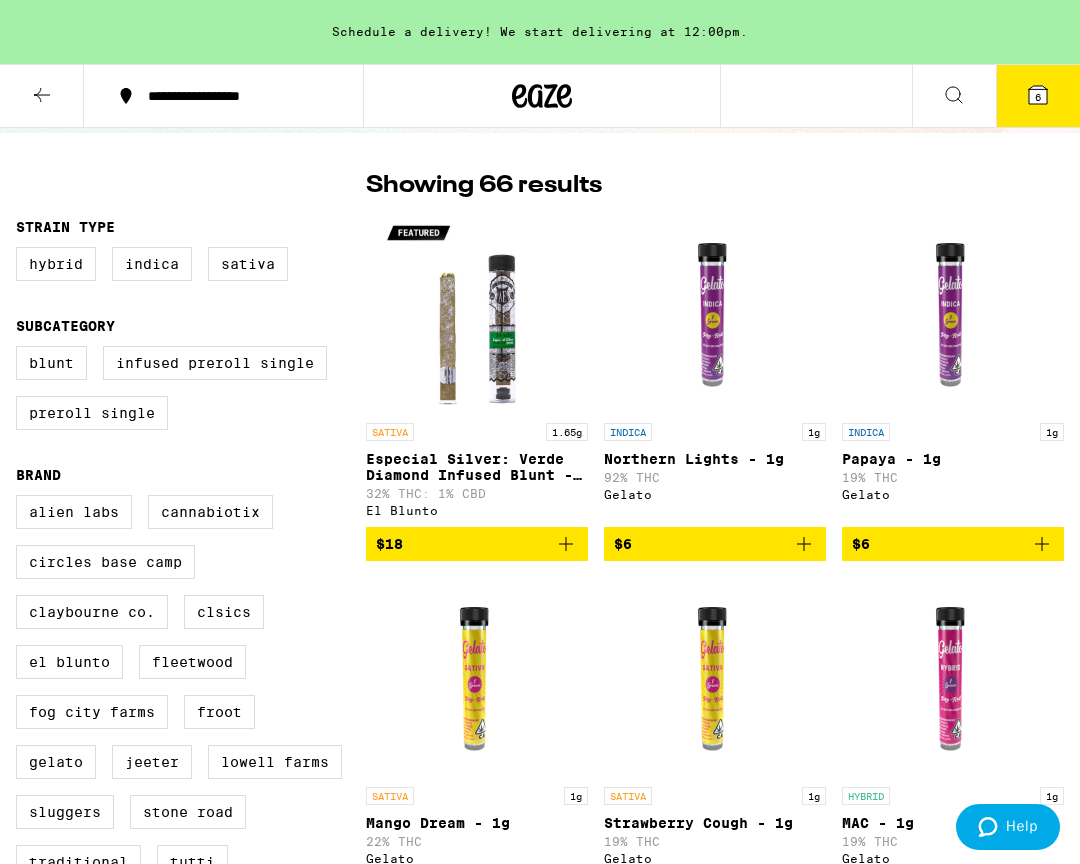 scroll, scrollTop: 133, scrollLeft: 0, axis: vertical 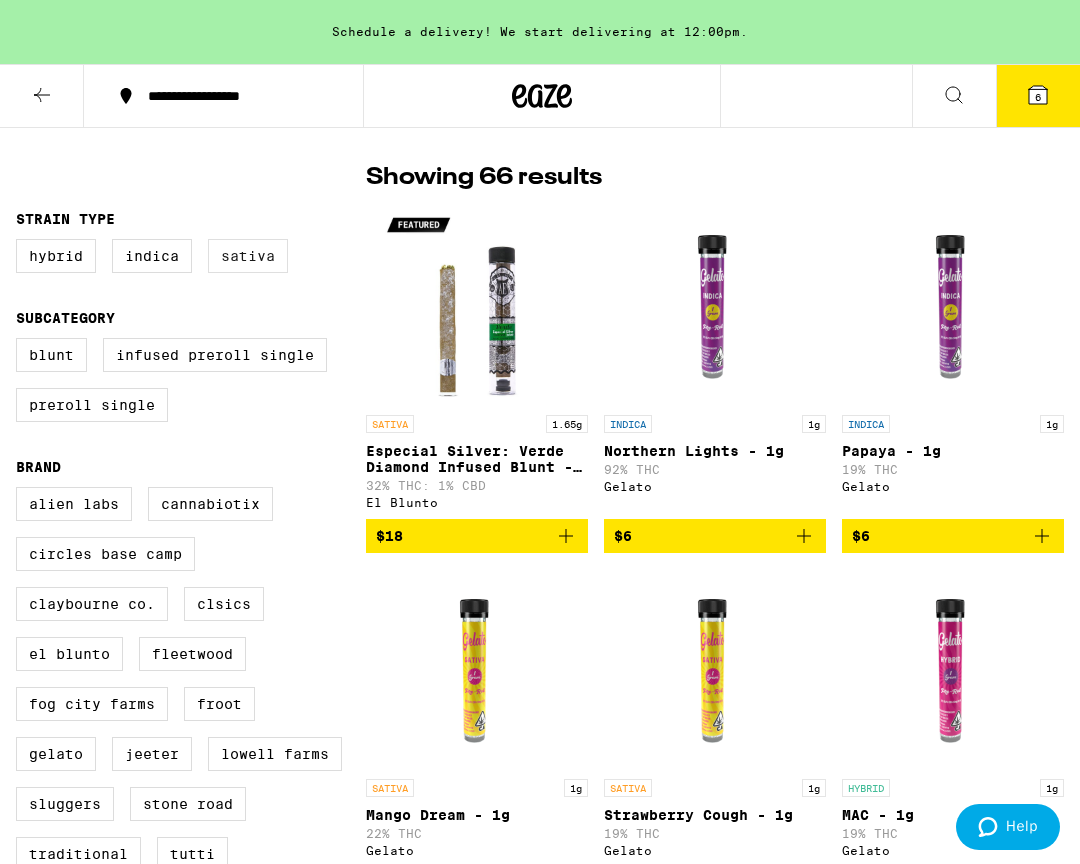 click on "Sativa" at bounding box center [248, 256] 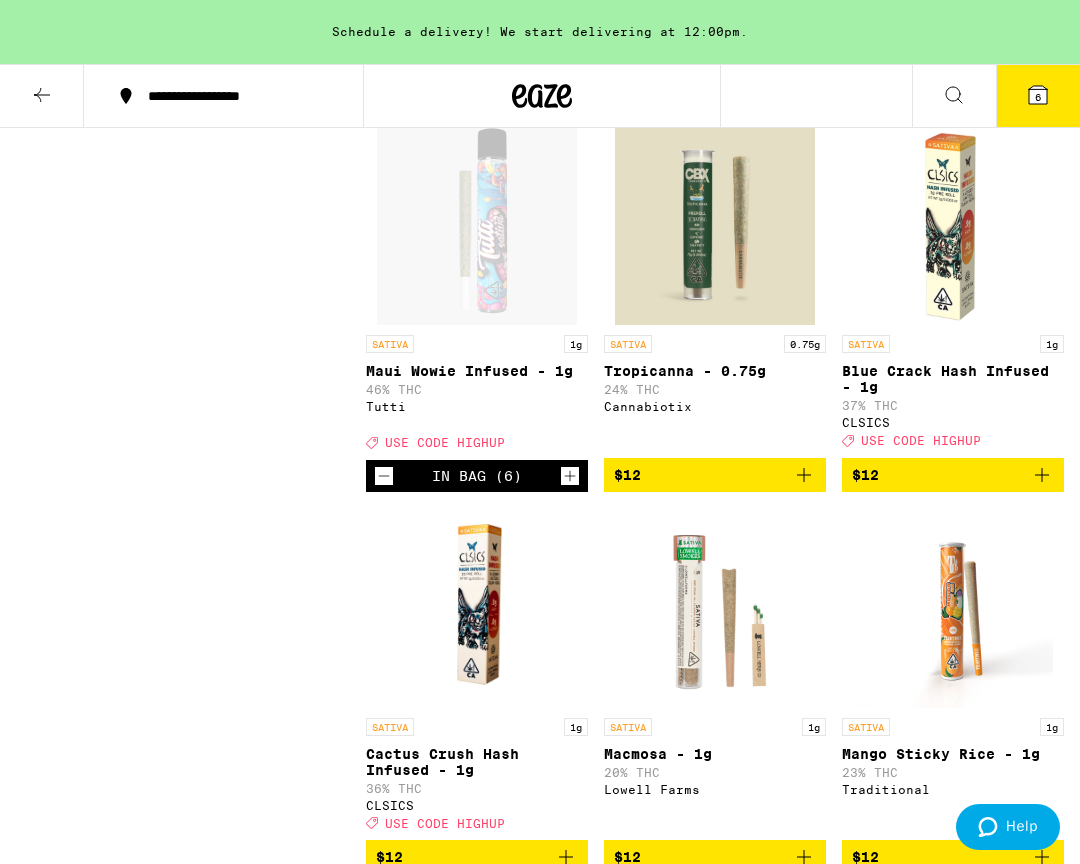 scroll, scrollTop: 946, scrollLeft: 0, axis: vertical 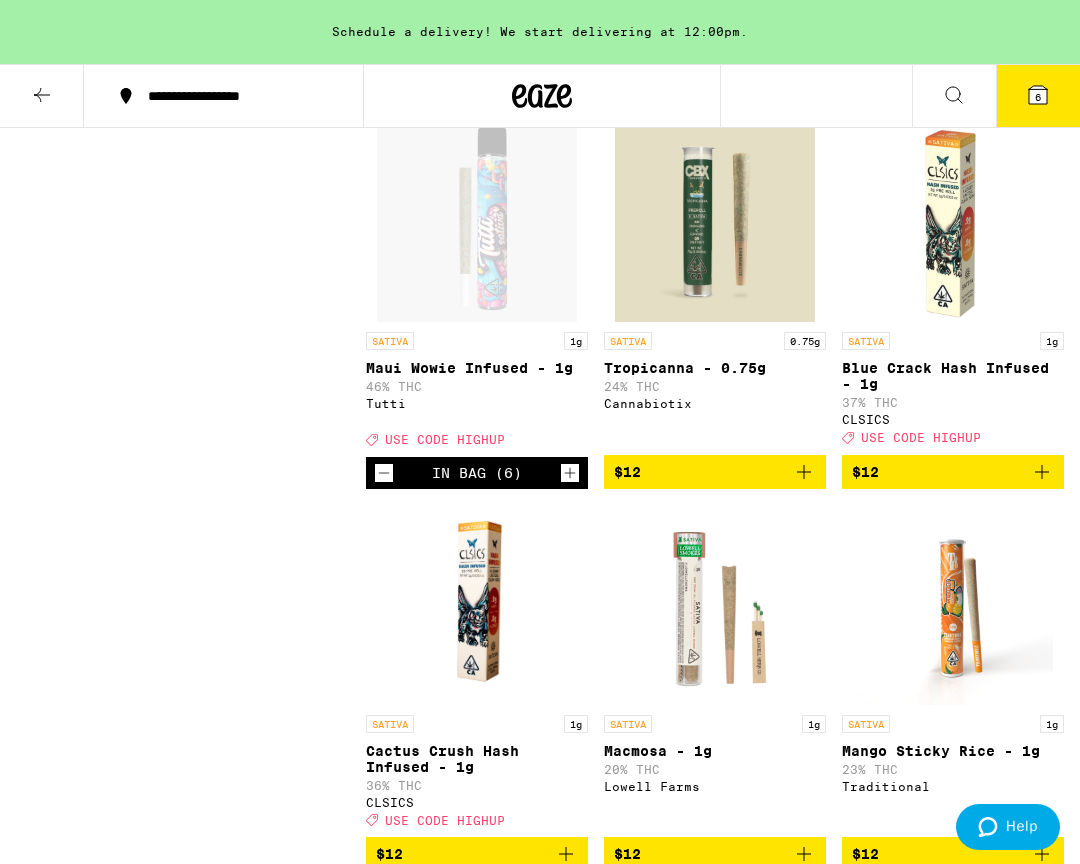 click on "Blue Crack Hash Infused - 1g" at bounding box center [953, 376] 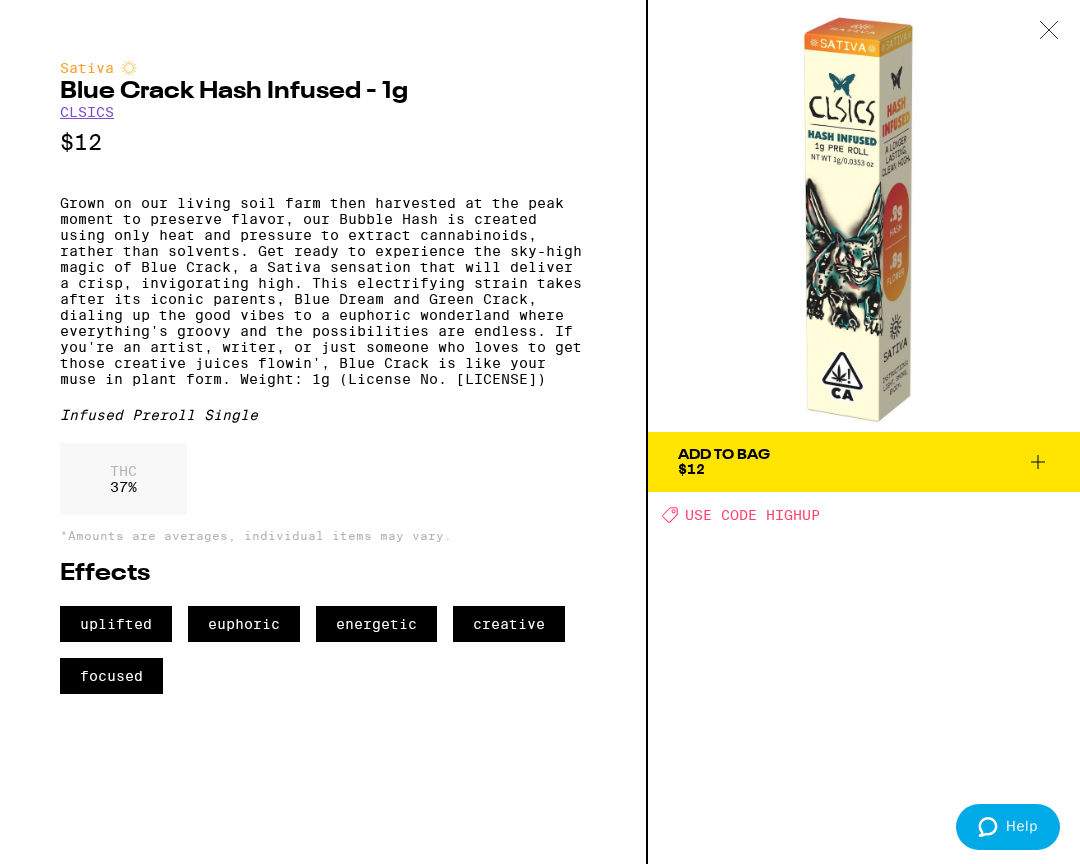 click 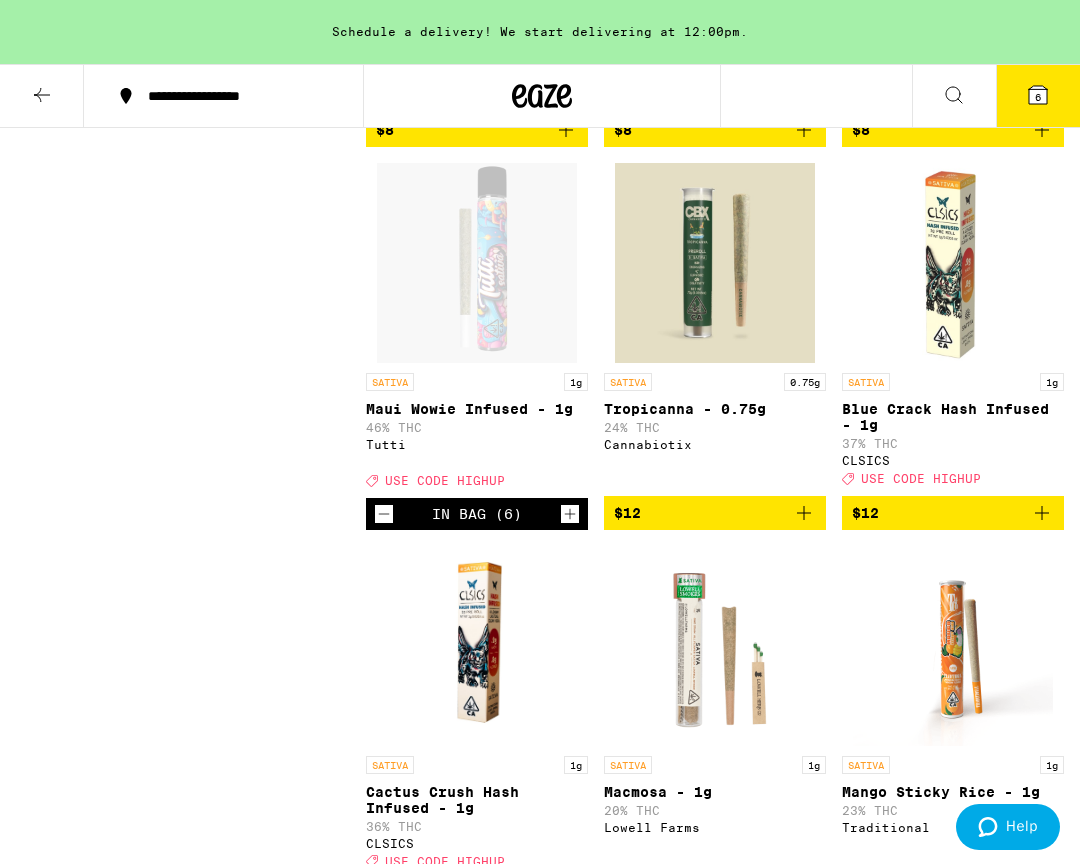 scroll, scrollTop: 898, scrollLeft: 0, axis: vertical 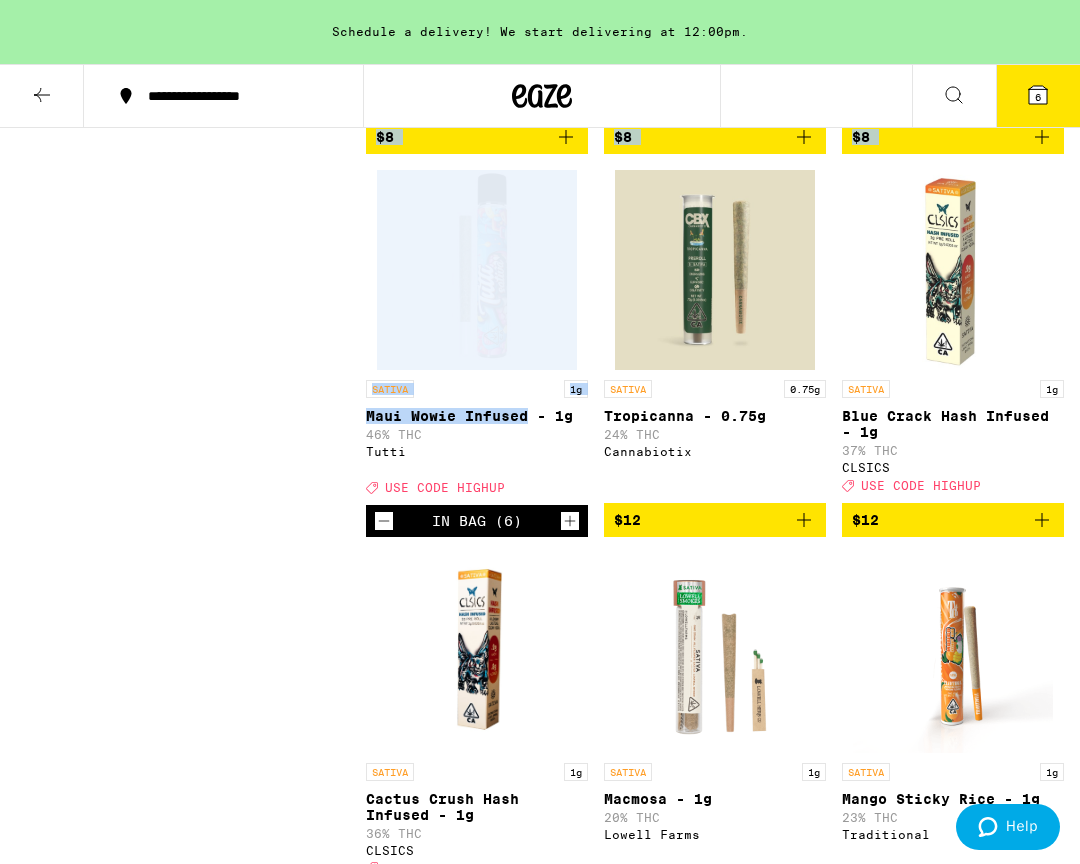 drag, startPoint x: 403, startPoint y: 434, endPoint x: 525, endPoint y: 439, distance: 122.10242 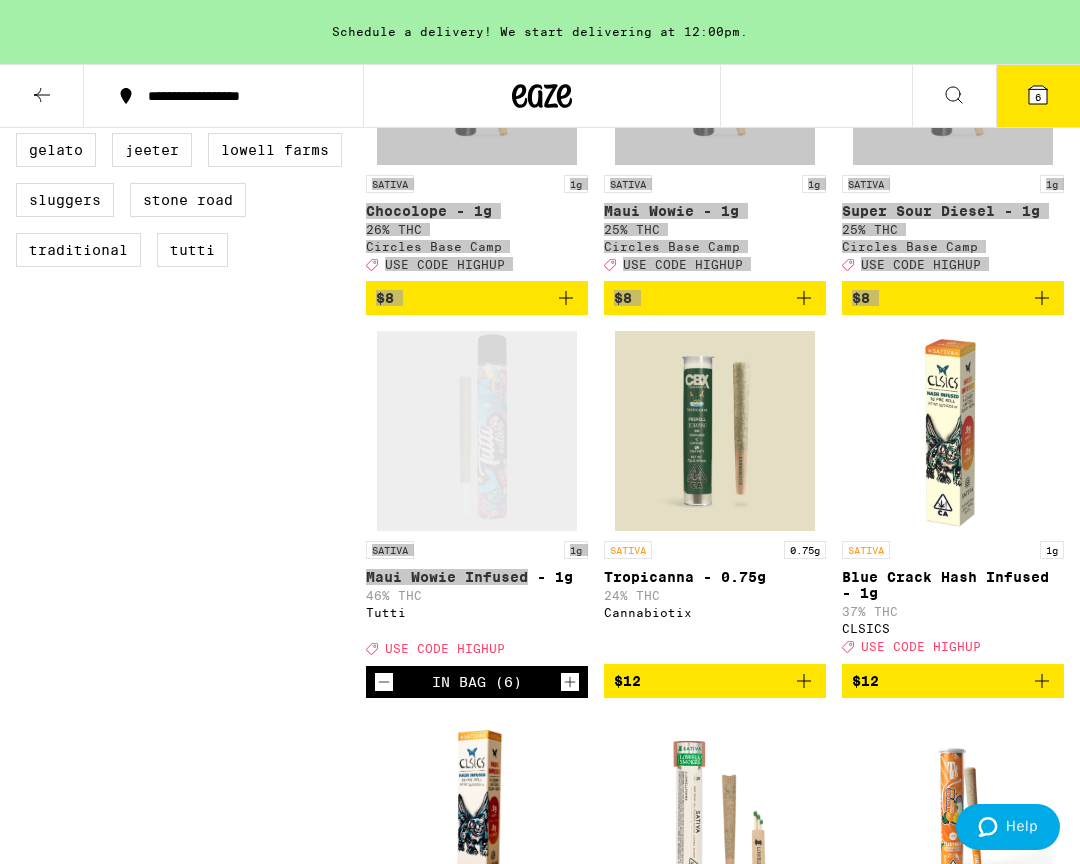scroll, scrollTop: 645, scrollLeft: 0, axis: vertical 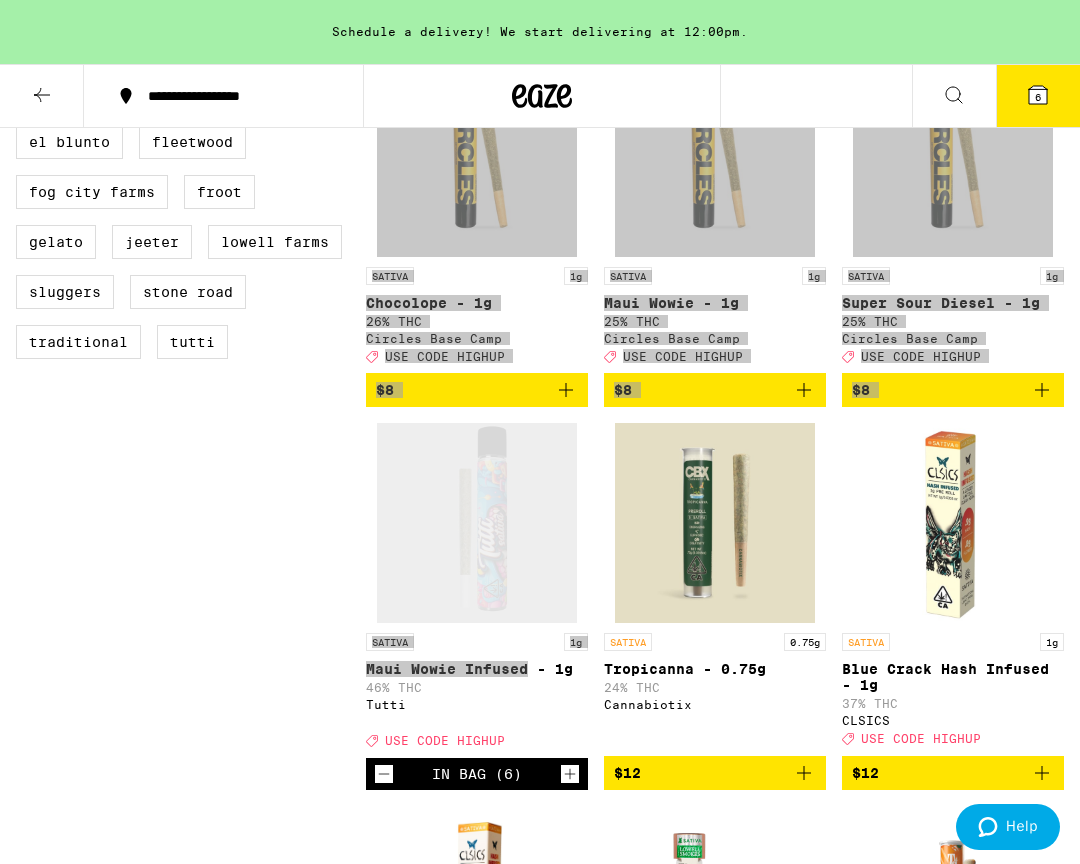 drag, startPoint x: 363, startPoint y: 11, endPoint x: 246, endPoint y: 551, distance: 552.52966 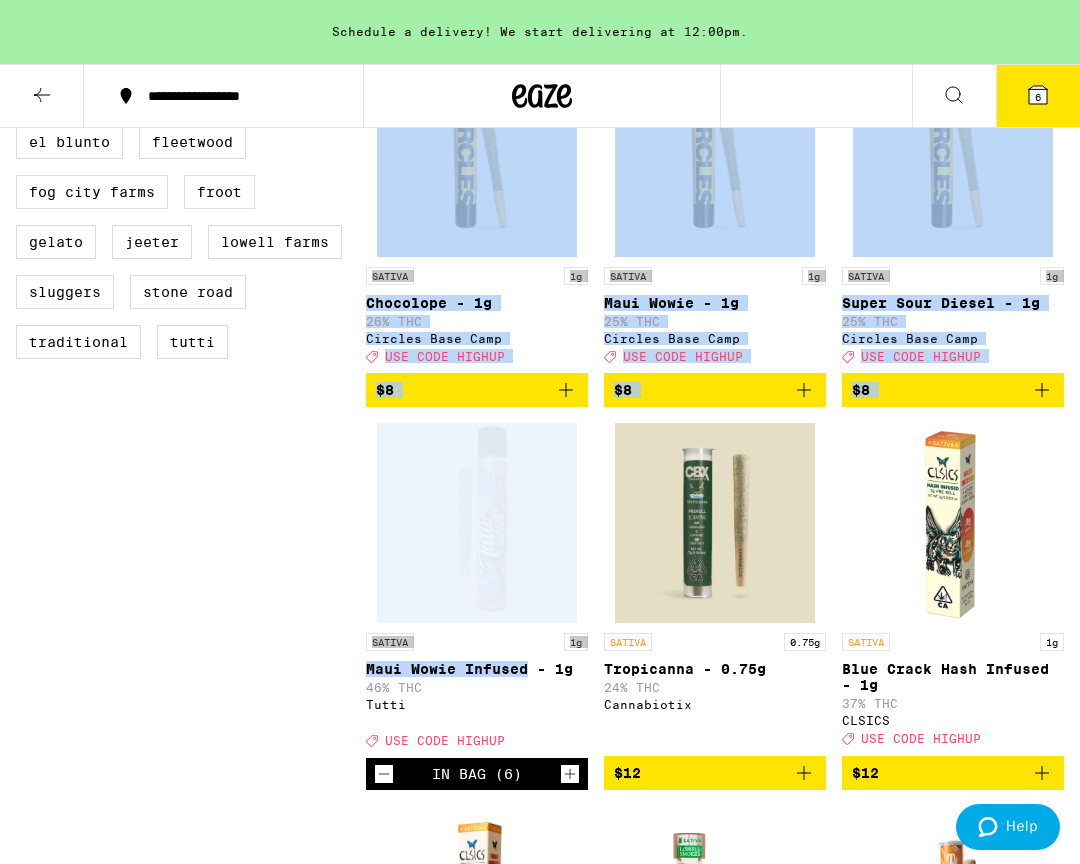click on "Clear 1 filter Strain Type Hybrid Indica Sativa Subcategory Blunt Infused Preroll Single Preroll Single Brand Alien Labs Cannabiotix Circles Base Camp Claybourne Co. CLSICS El Blunto Fleetwood Fog City Farms Froot Gelato Jeeter Lowell Farms Sluggers Stone Road Traditional Tutti" at bounding box center (191, 1154) 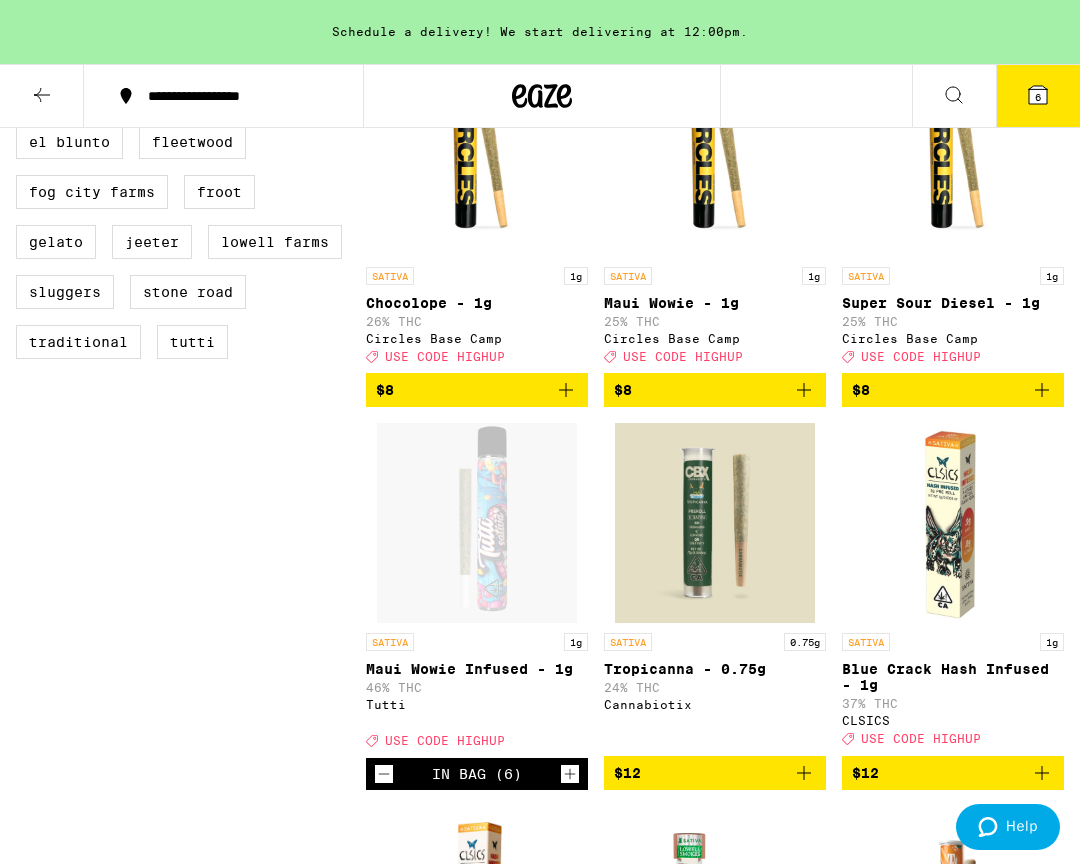 click on "Clear 1 filter Strain Type Hybrid Indica Sativa Subcategory Blunt Infused Preroll Single Preroll Single Brand Alien Labs Cannabiotix Circles Base Camp Claybourne Co. CLSICS El Blunto Fleetwood Fog City Farms Froot Gelato Jeeter Lowell Farms Sluggers Stone Road Traditional Tutti" at bounding box center [191, 1154] 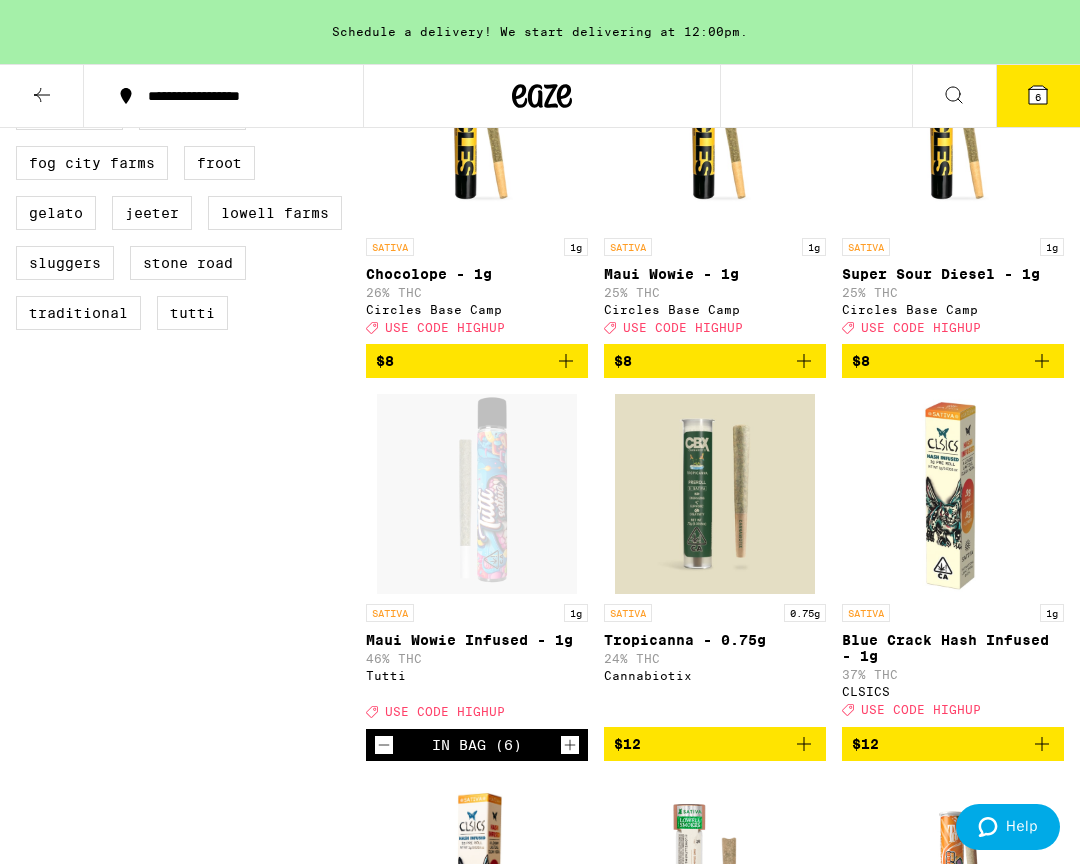 scroll, scrollTop: 674, scrollLeft: 0, axis: vertical 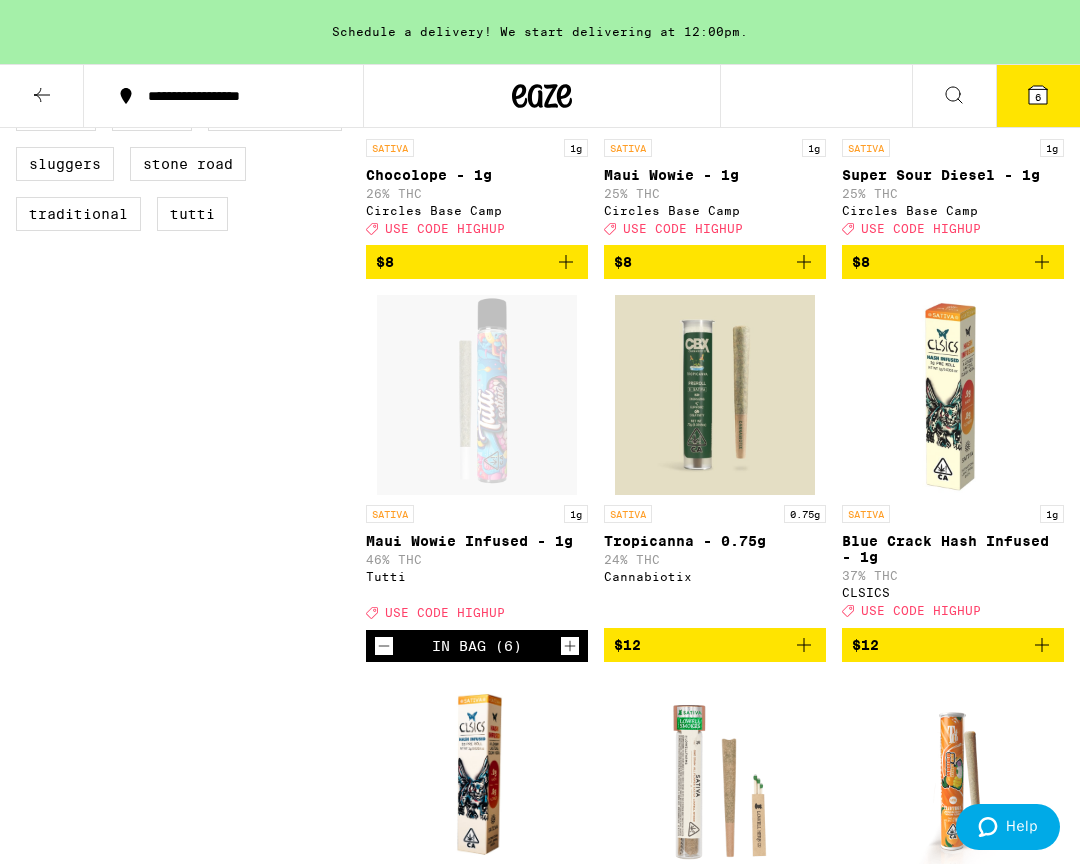 click on "Clear 1 filter Strain Type Hybrid Indica Sativa Subcategory Blunt Infused Preroll Single Preroll Single Brand Alien Labs Cannabiotix Circles Base Camp Claybourne Co. CLSICS El Blunto Fleetwood Fog City Farms Froot Gelato Jeeter Lowell Farms Sluggers Stone Road Traditional Tutti" at bounding box center (191, 1026) 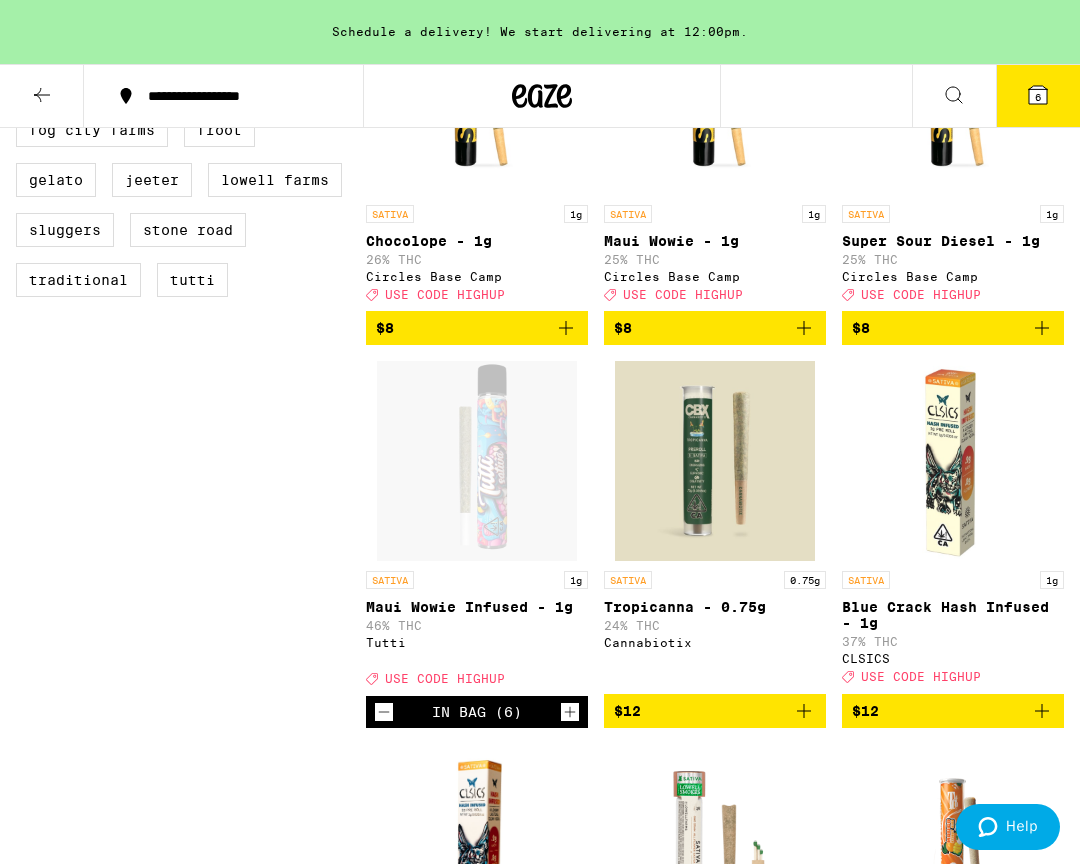 scroll, scrollTop: 701, scrollLeft: 0, axis: vertical 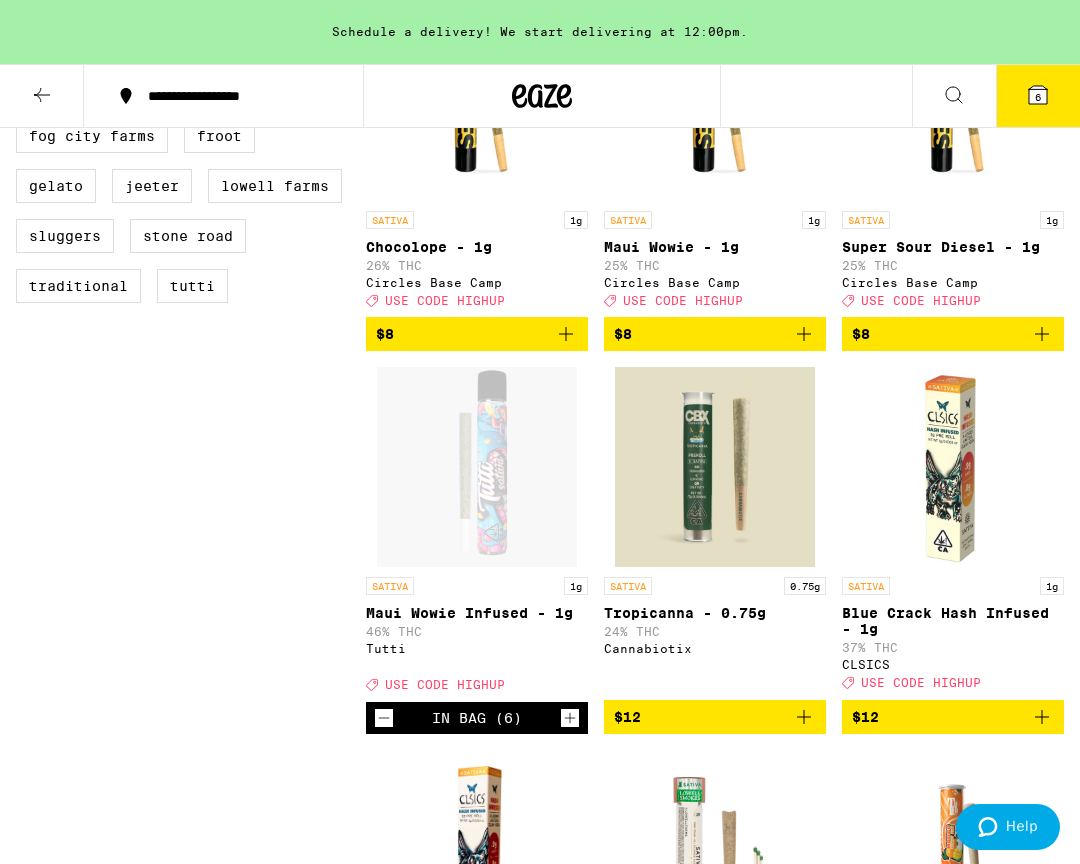 click on "Clear 1 filter Strain Type Hybrid Indica Sativa Subcategory Blunt Infused Preroll Single Preroll Single Brand Alien Labs Cannabiotix Circles Base Camp Claybourne Co. CLSICS El Blunto Fleetwood Fog City Farms Froot Gelato Jeeter Lowell Farms Sluggers Stone Road Traditional Tutti" at bounding box center (191, 1098) 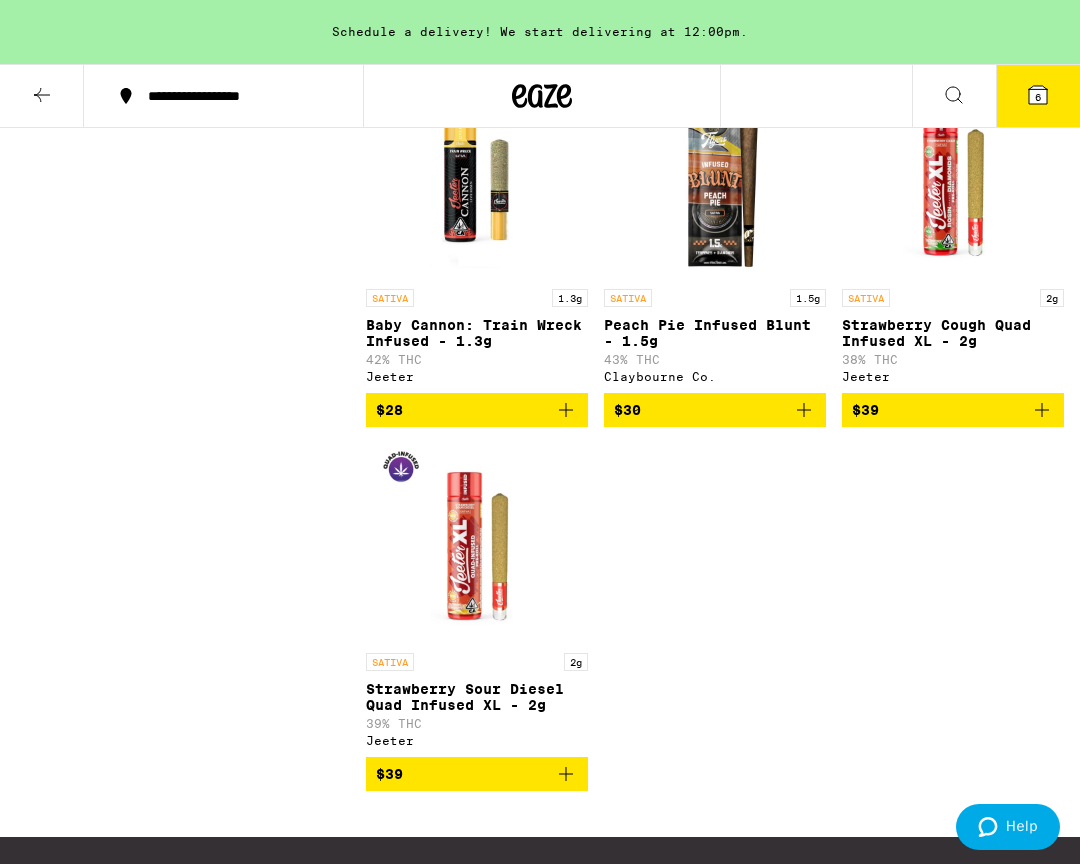 scroll, scrollTop: 2483, scrollLeft: 0, axis: vertical 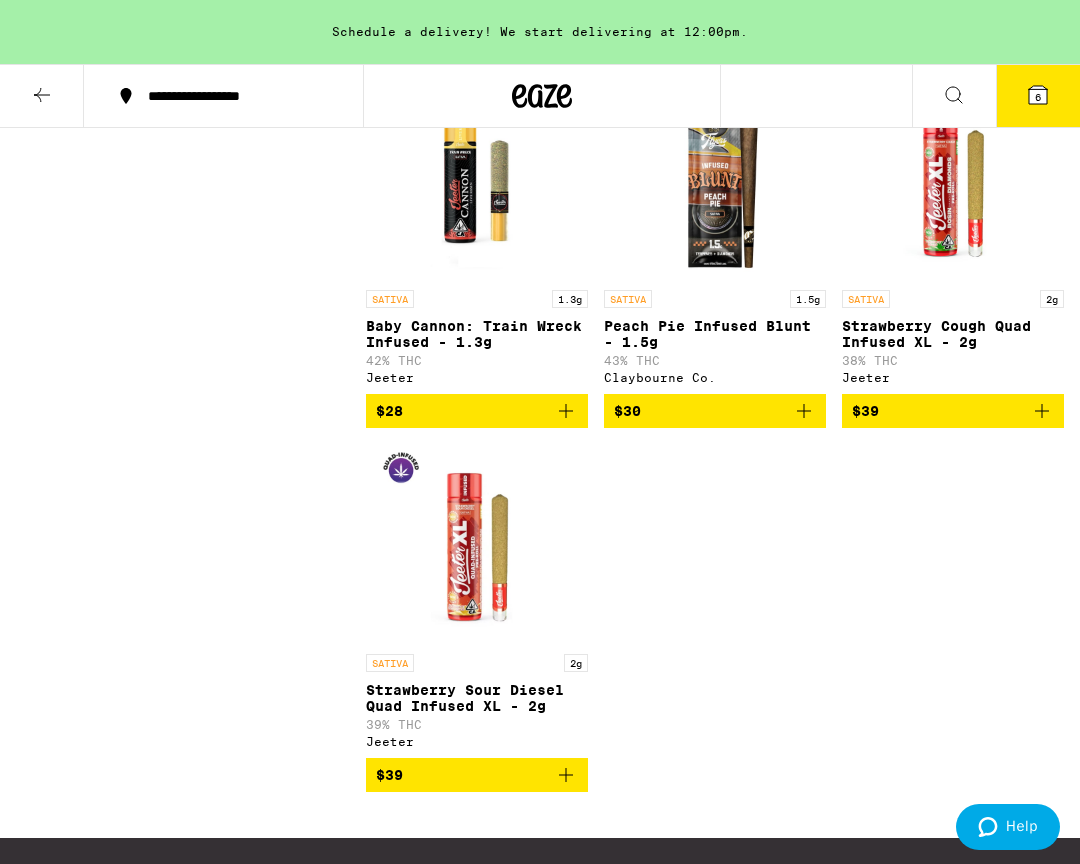 click at bounding box center (715, 180) 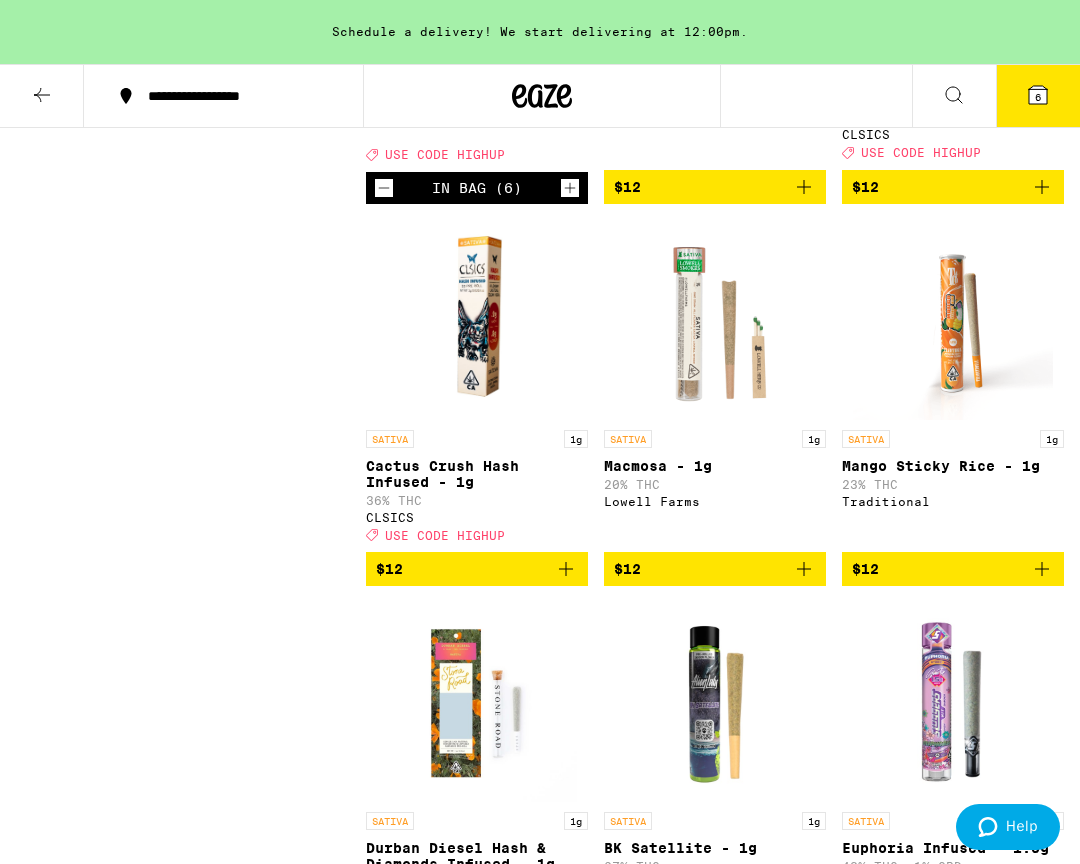 scroll, scrollTop: 1234, scrollLeft: 0, axis: vertical 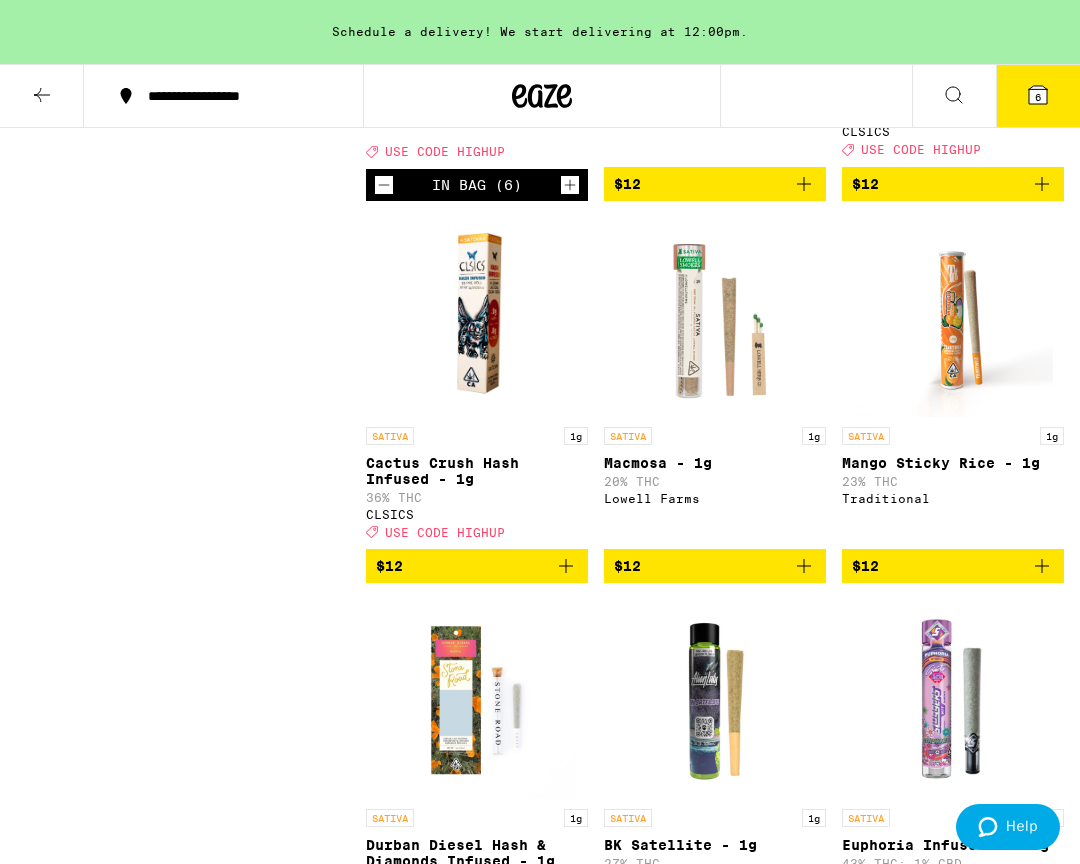 click at bounding box center [715, 317] 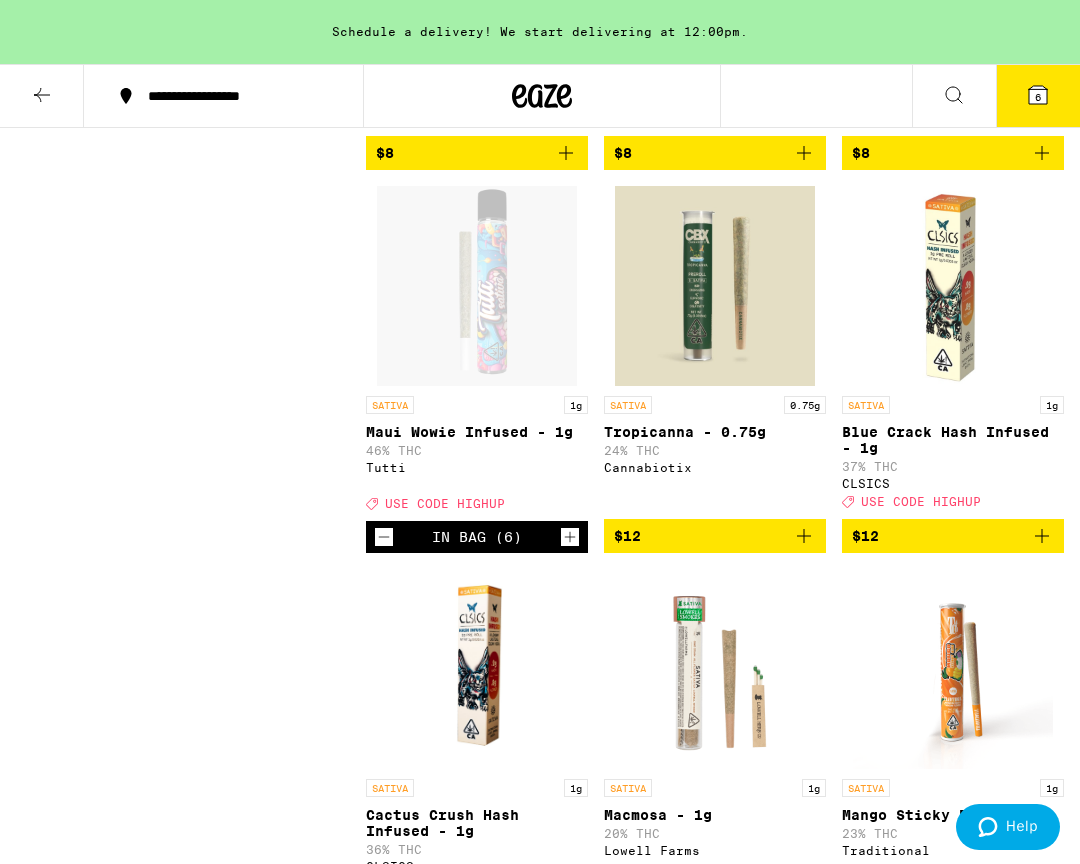 scroll, scrollTop: 874, scrollLeft: 0, axis: vertical 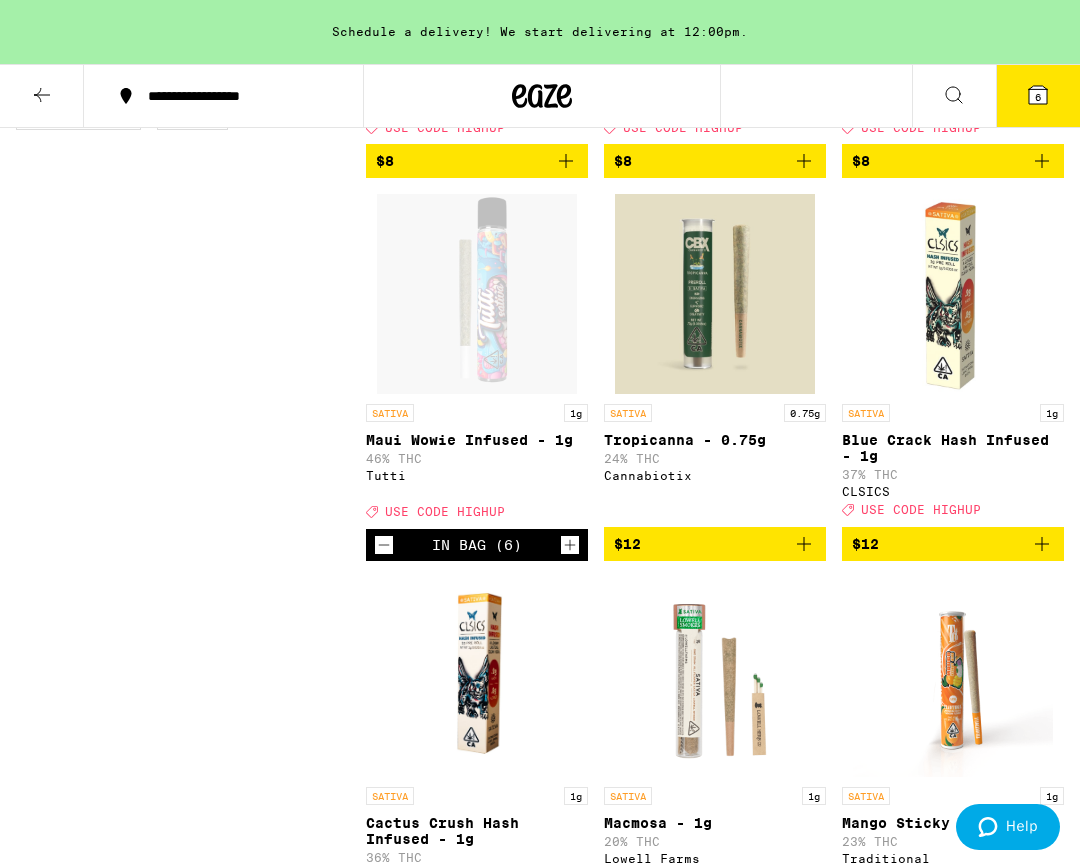 click at bounding box center (477, 294) 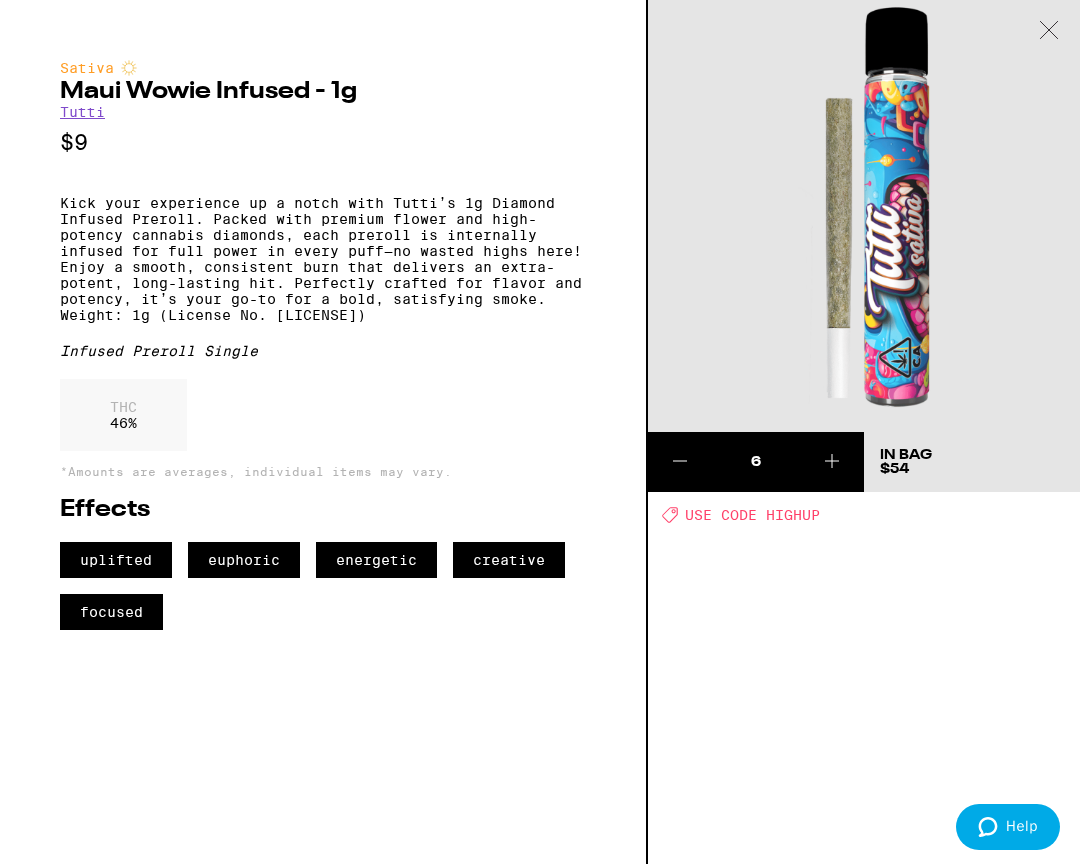 click 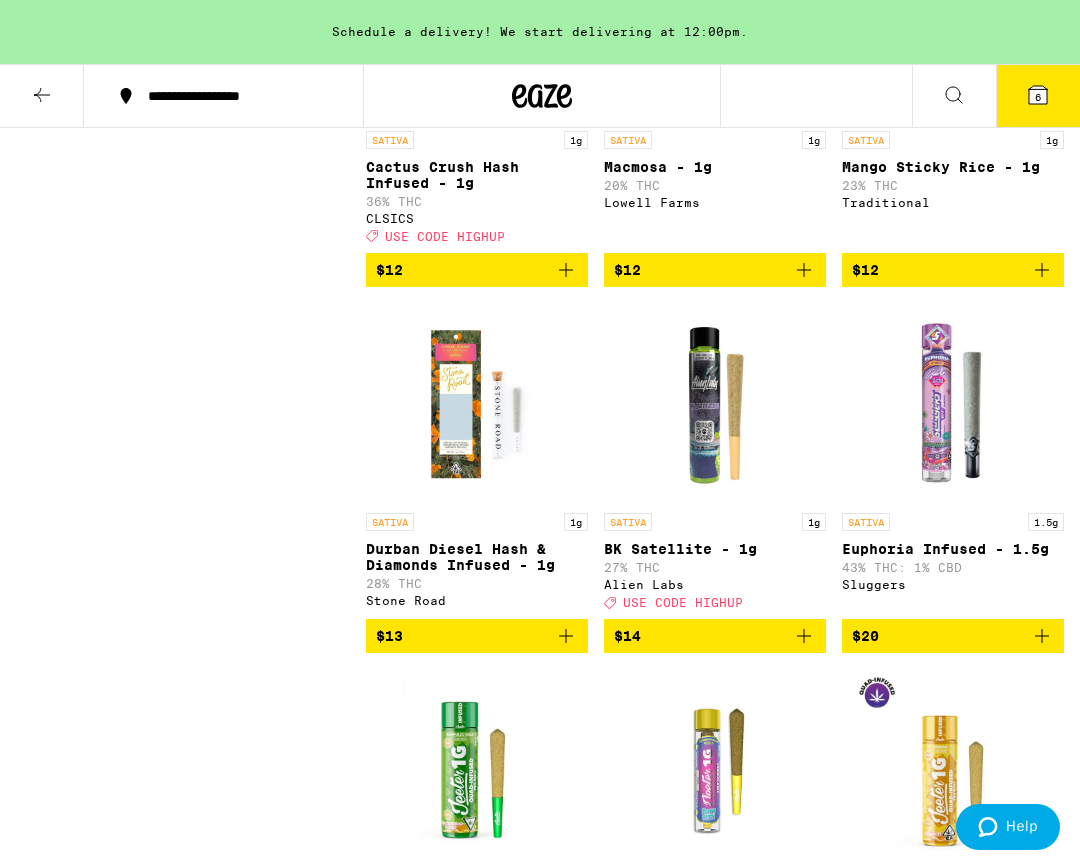 scroll, scrollTop: 1531, scrollLeft: 0, axis: vertical 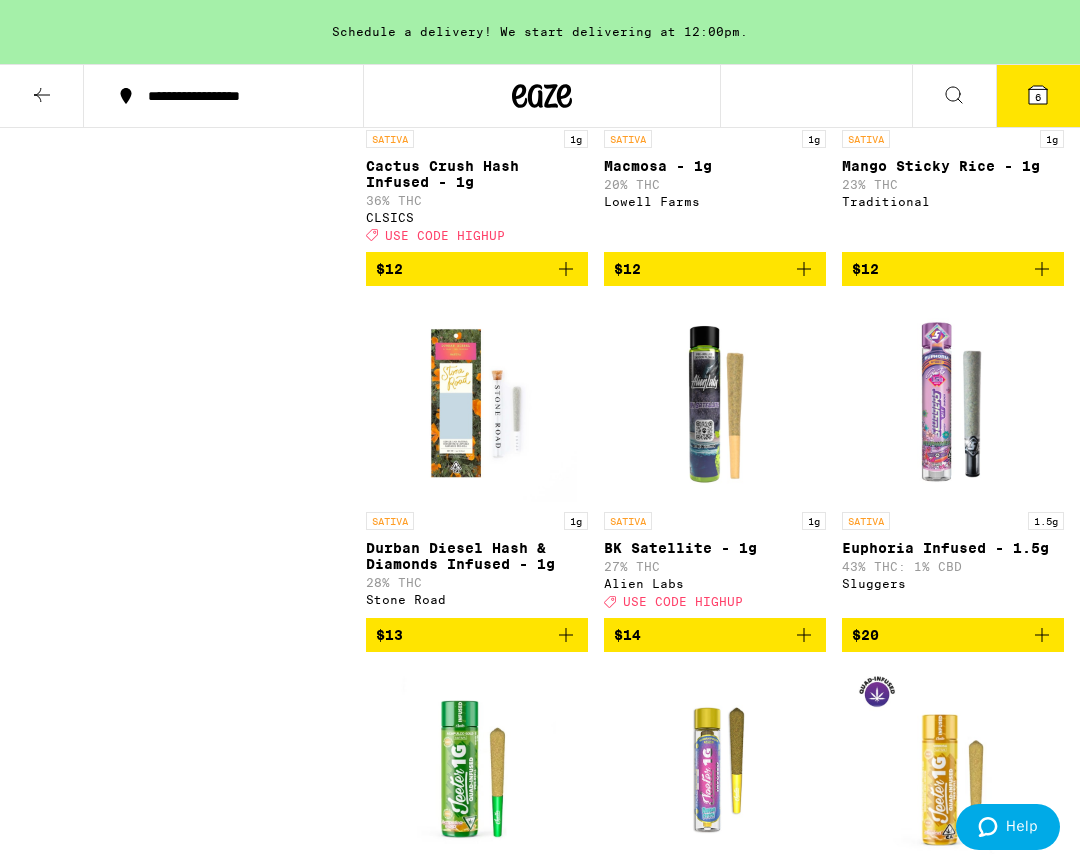 click at bounding box center [953, 402] 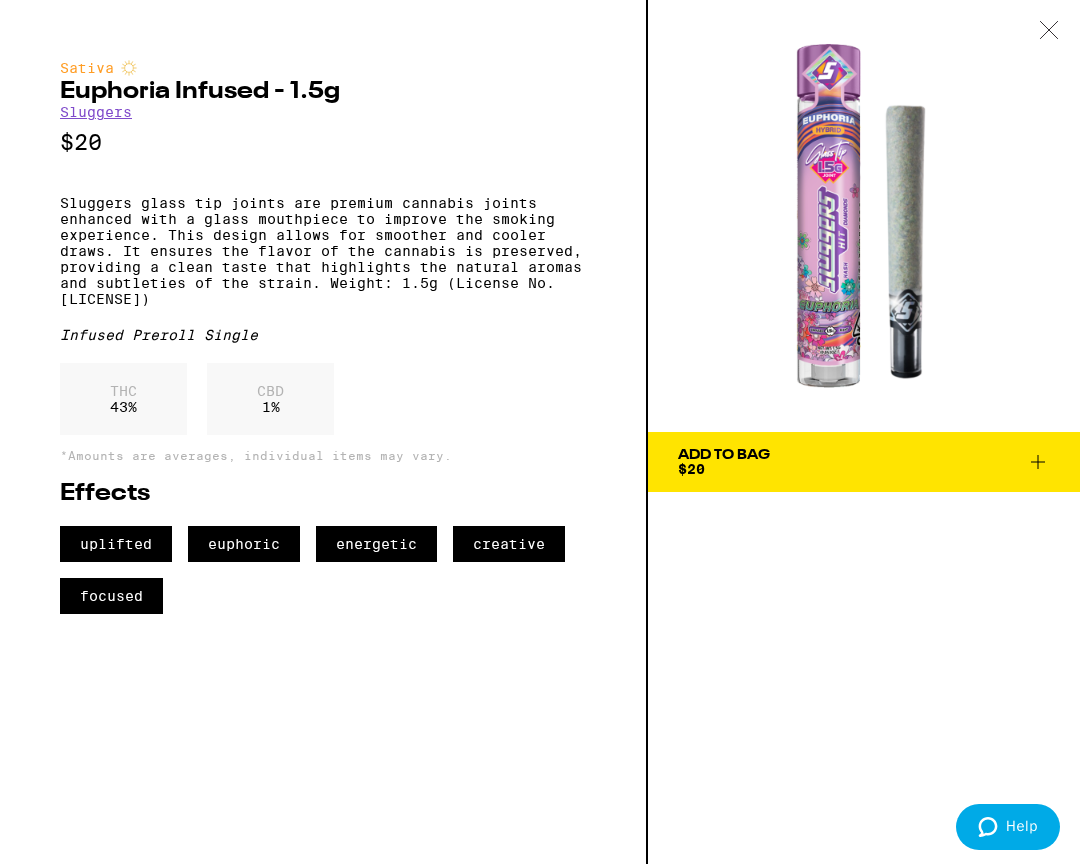 click 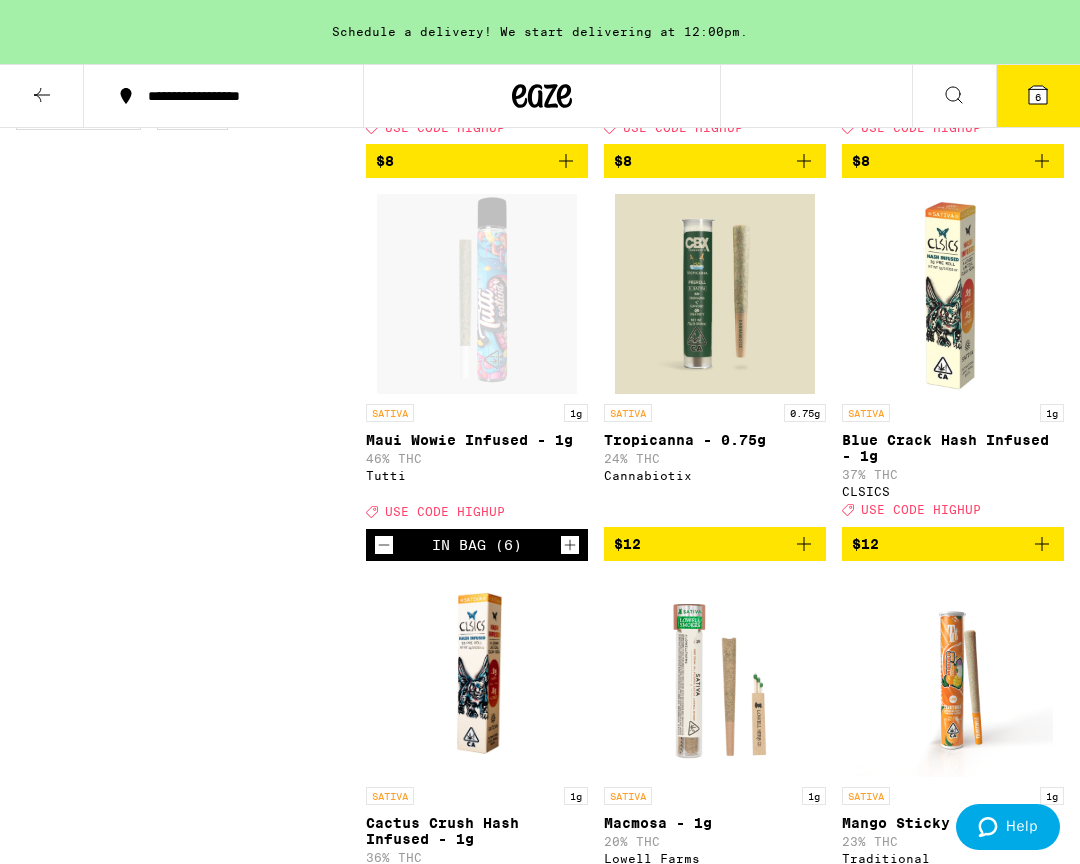 scroll, scrollTop: 886, scrollLeft: 0, axis: vertical 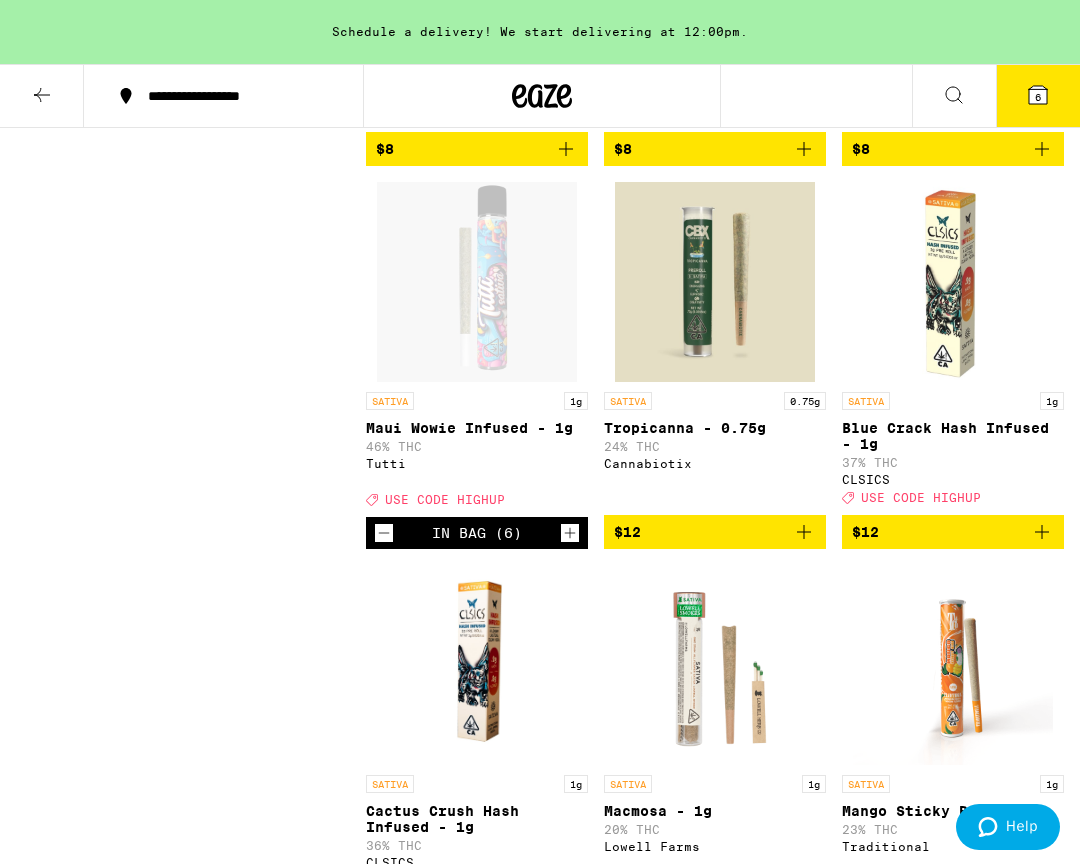 click at bounding box center [953, 282] 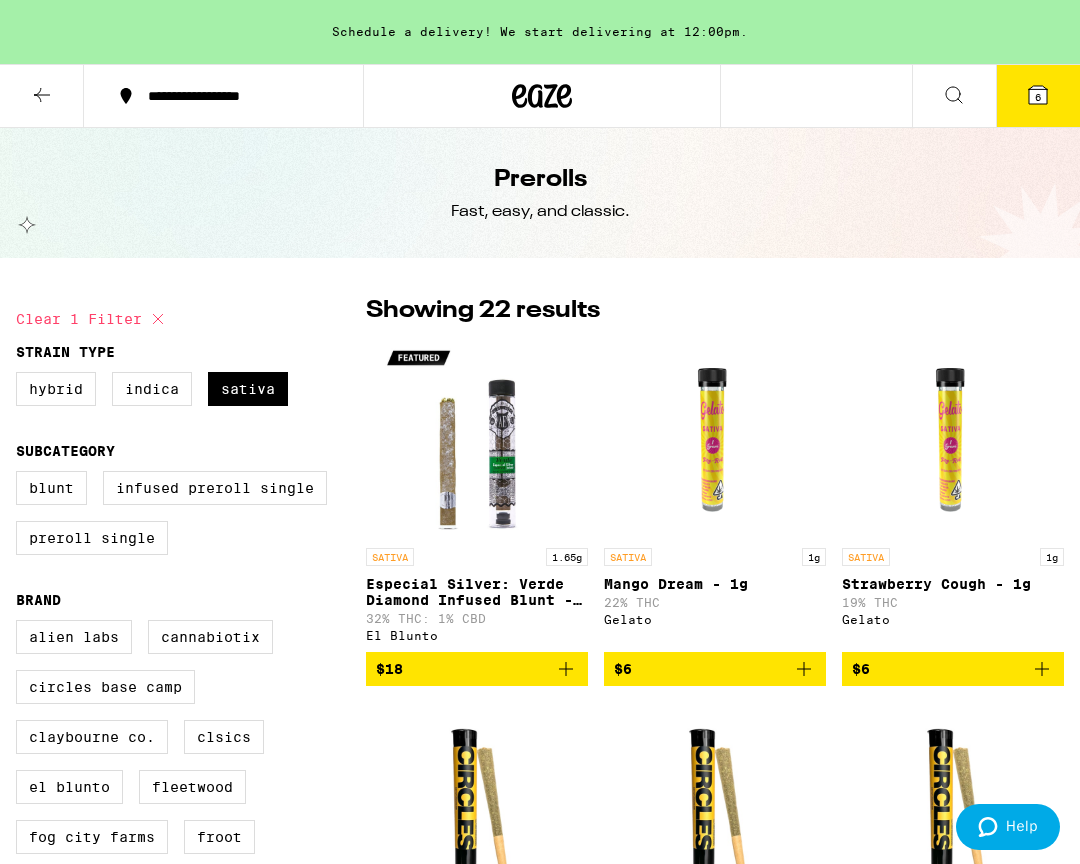 scroll, scrollTop: 0, scrollLeft: 0, axis: both 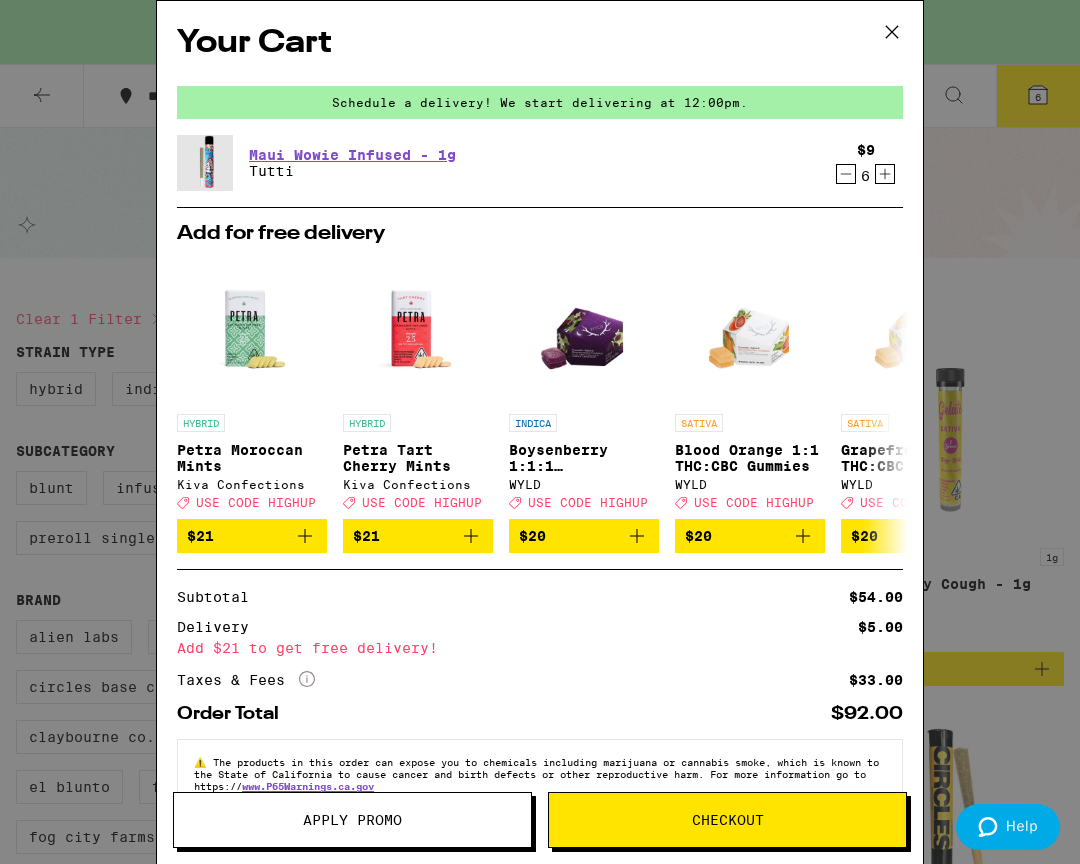 click on "Apply Promo" at bounding box center [352, 820] 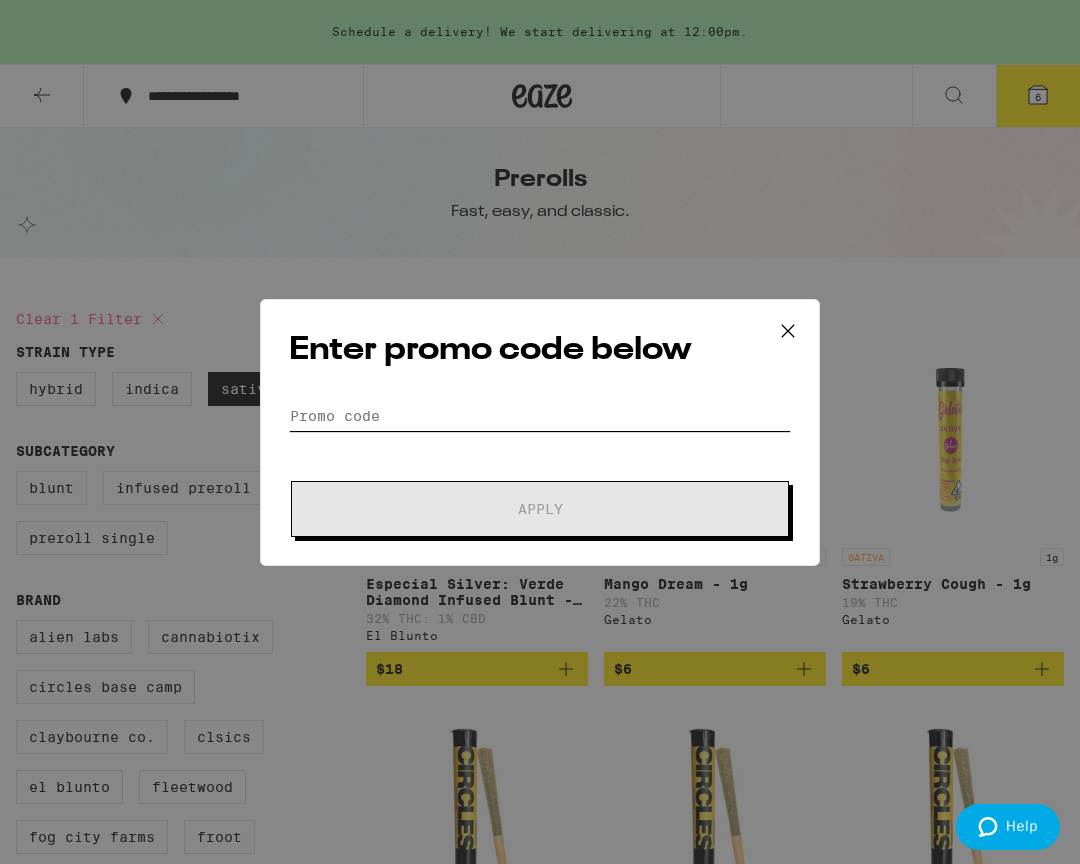 click on "Promo Code" at bounding box center [540, 416] 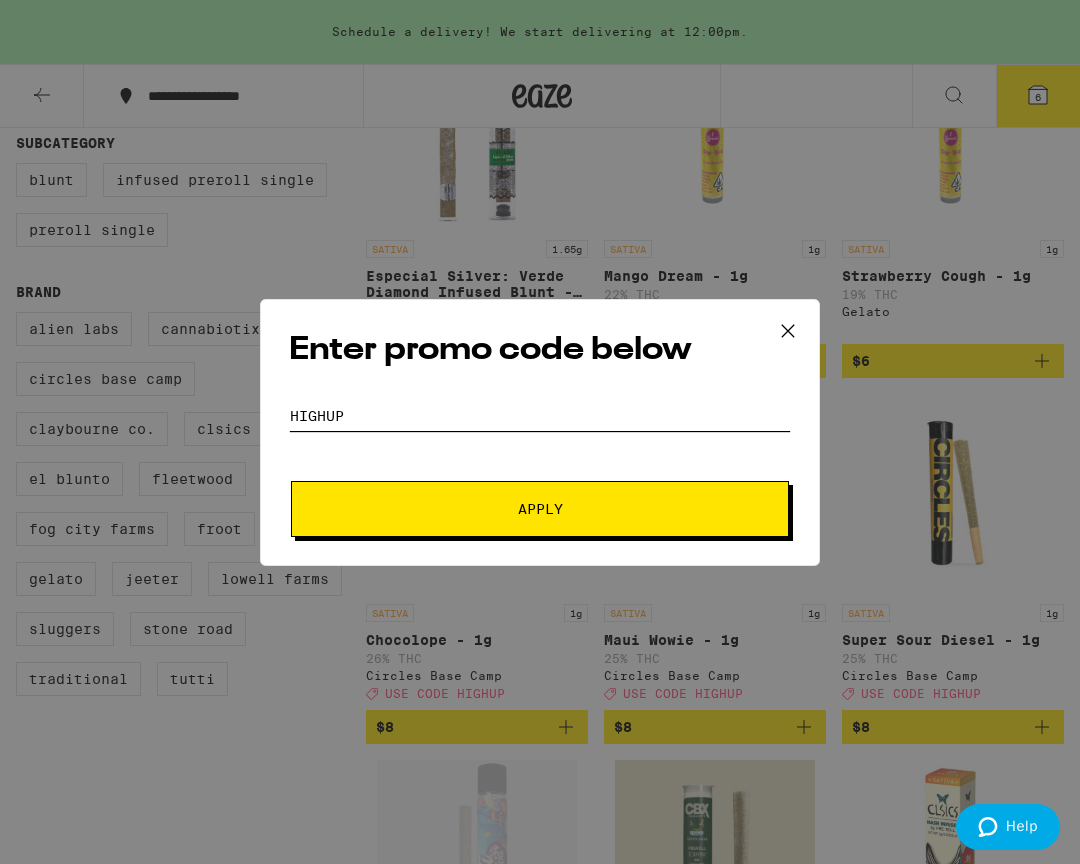 scroll, scrollTop: 307, scrollLeft: 0, axis: vertical 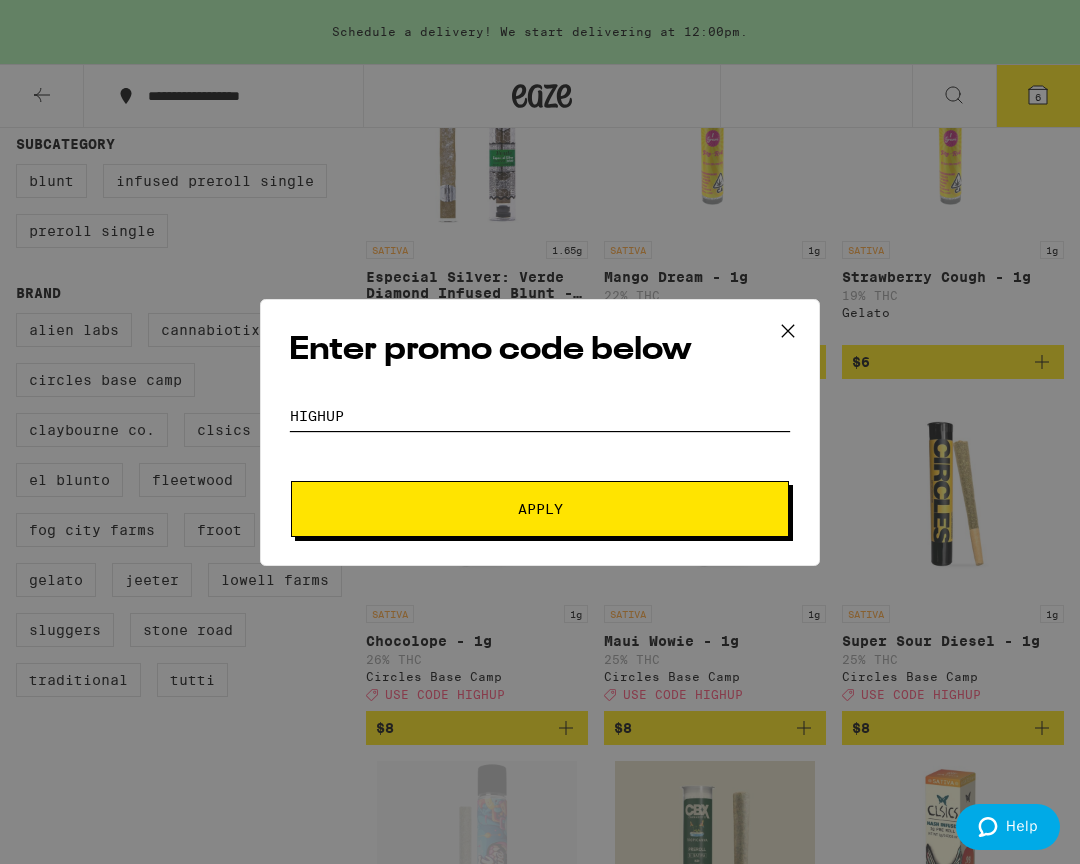 type on "HIGHUP" 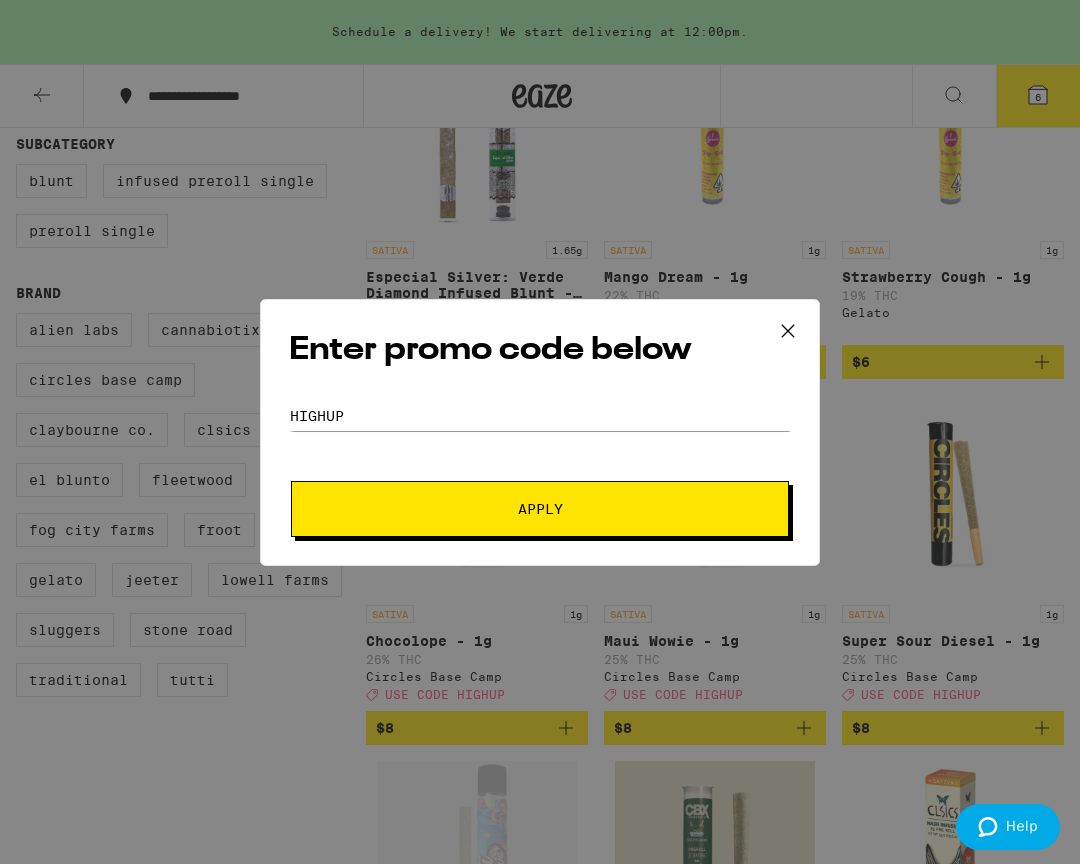 click on "Apply" at bounding box center (540, 509) 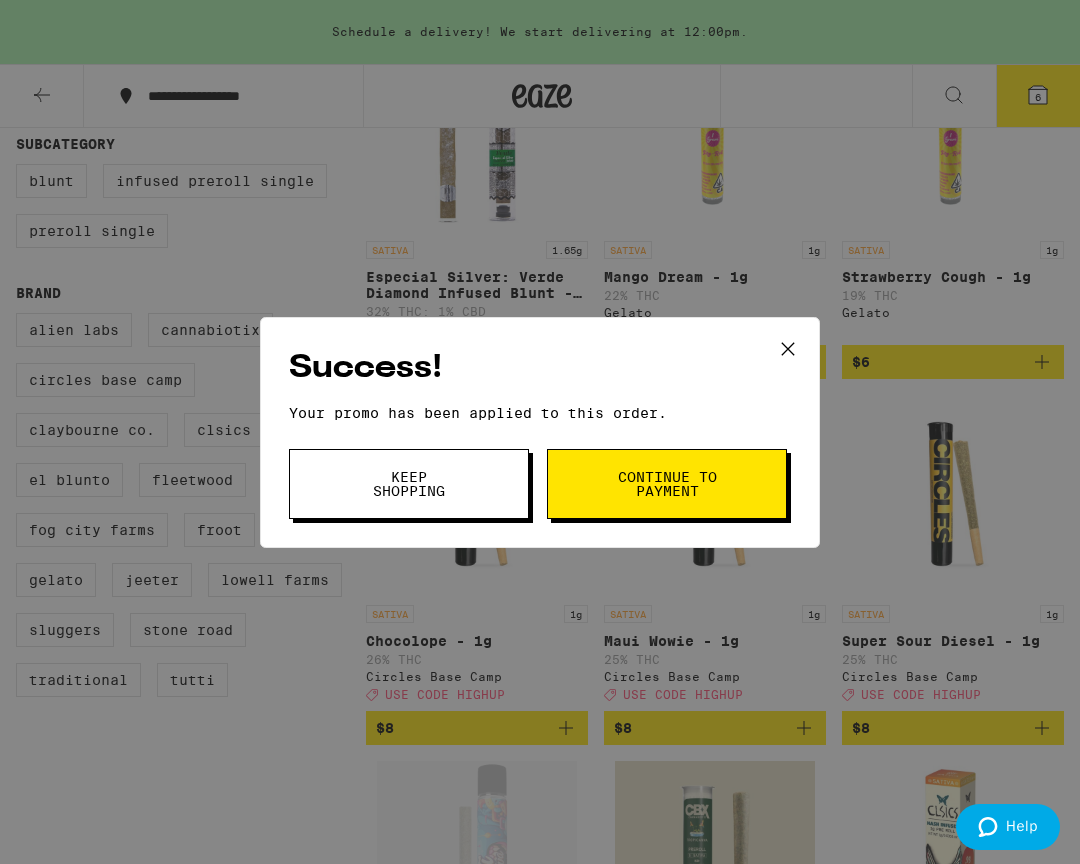 drag, startPoint x: 663, startPoint y: 483, endPoint x: 676, endPoint y: 484, distance: 13.038404 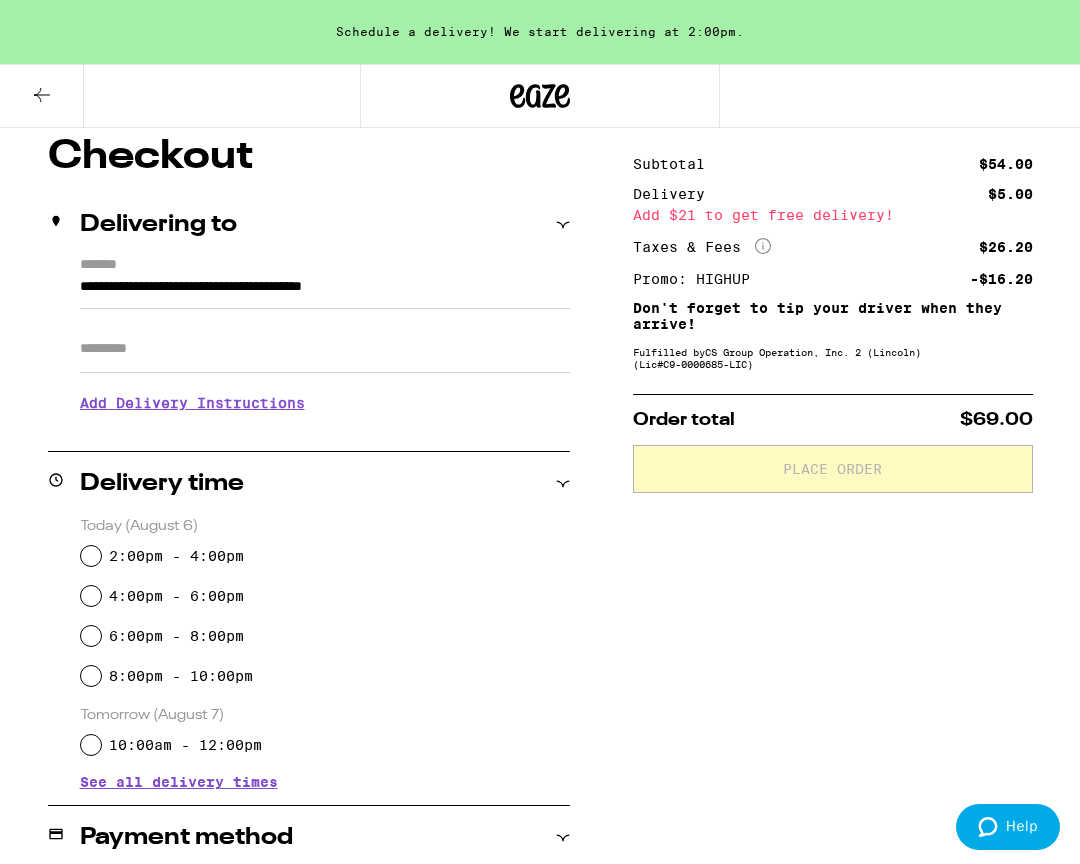 scroll, scrollTop: 170, scrollLeft: 0, axis: vertical 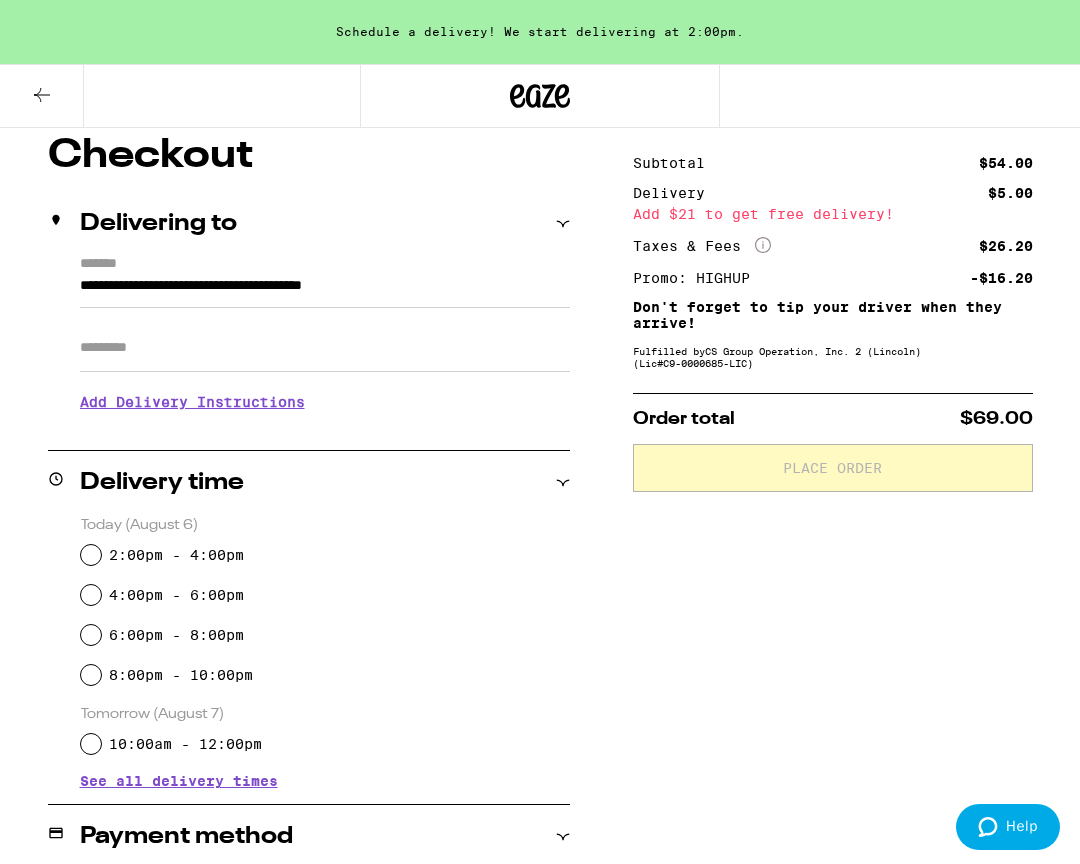 click on "2:00pm - 4:00pm" at bounding box center [91, 555] 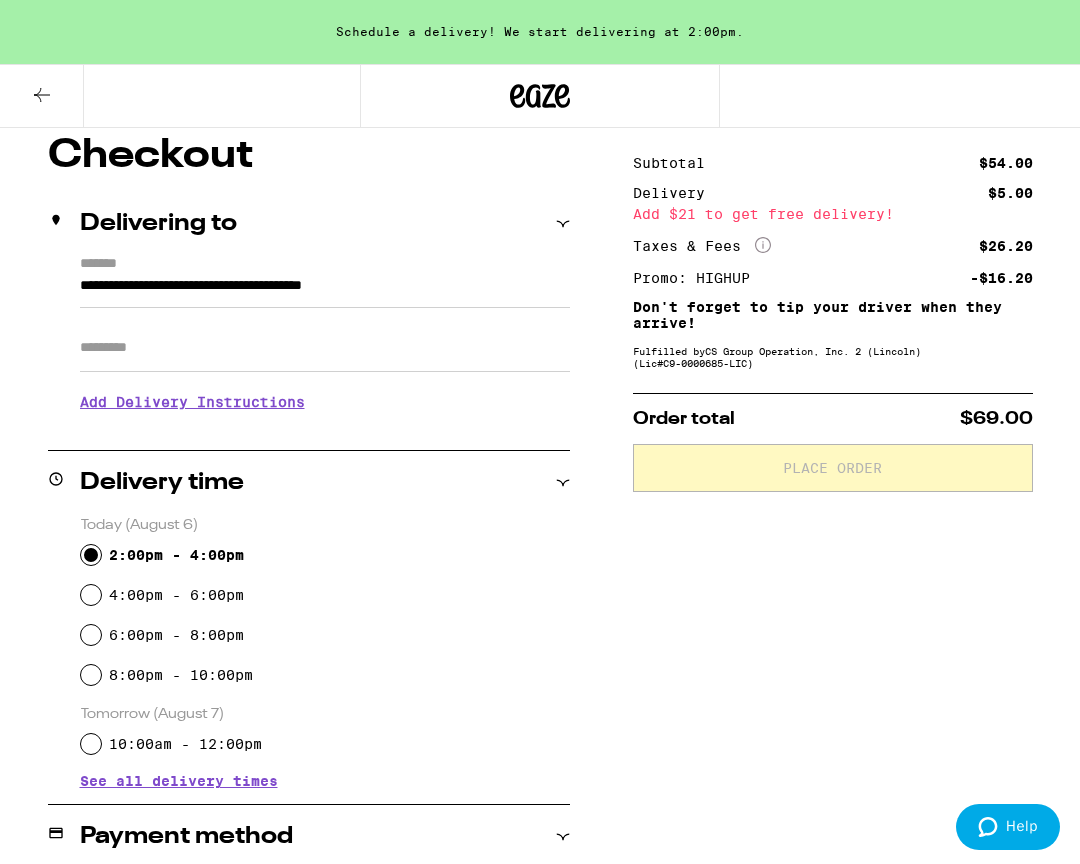 radio on "true" 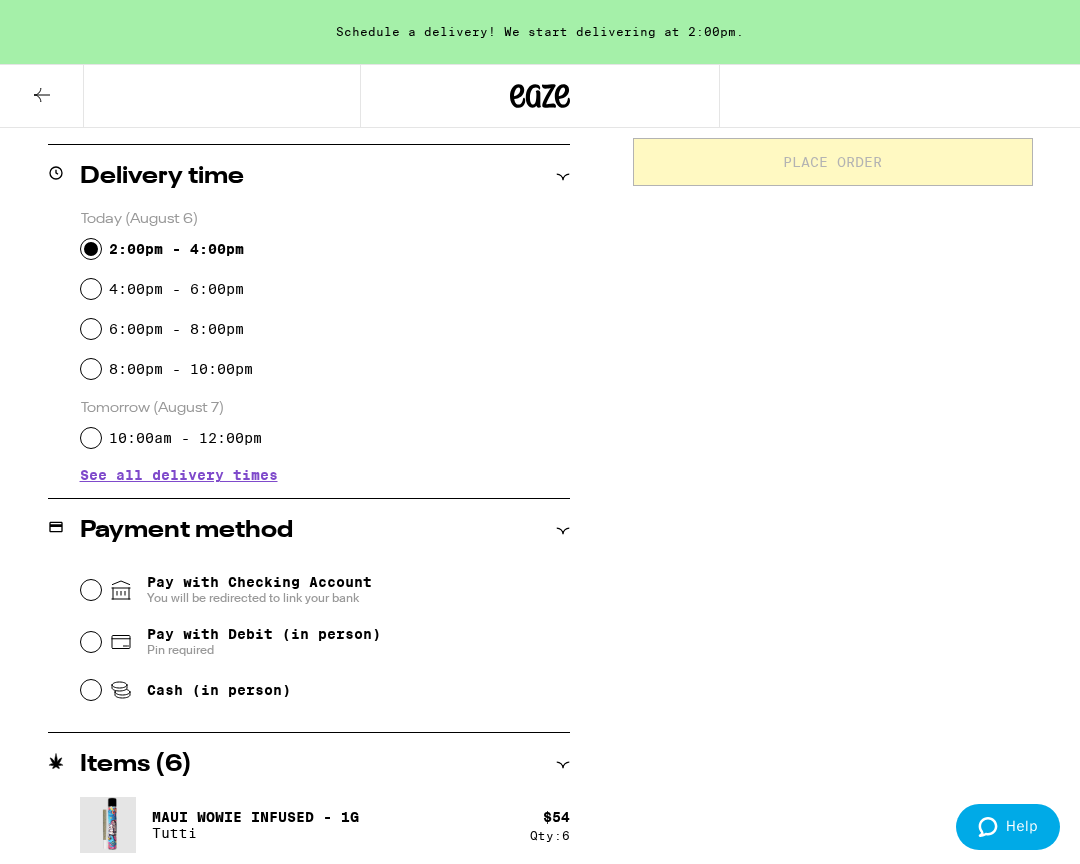 click on "Pay with Checking Account You will be redirected to link your bank" at bounding box center (91, 590) 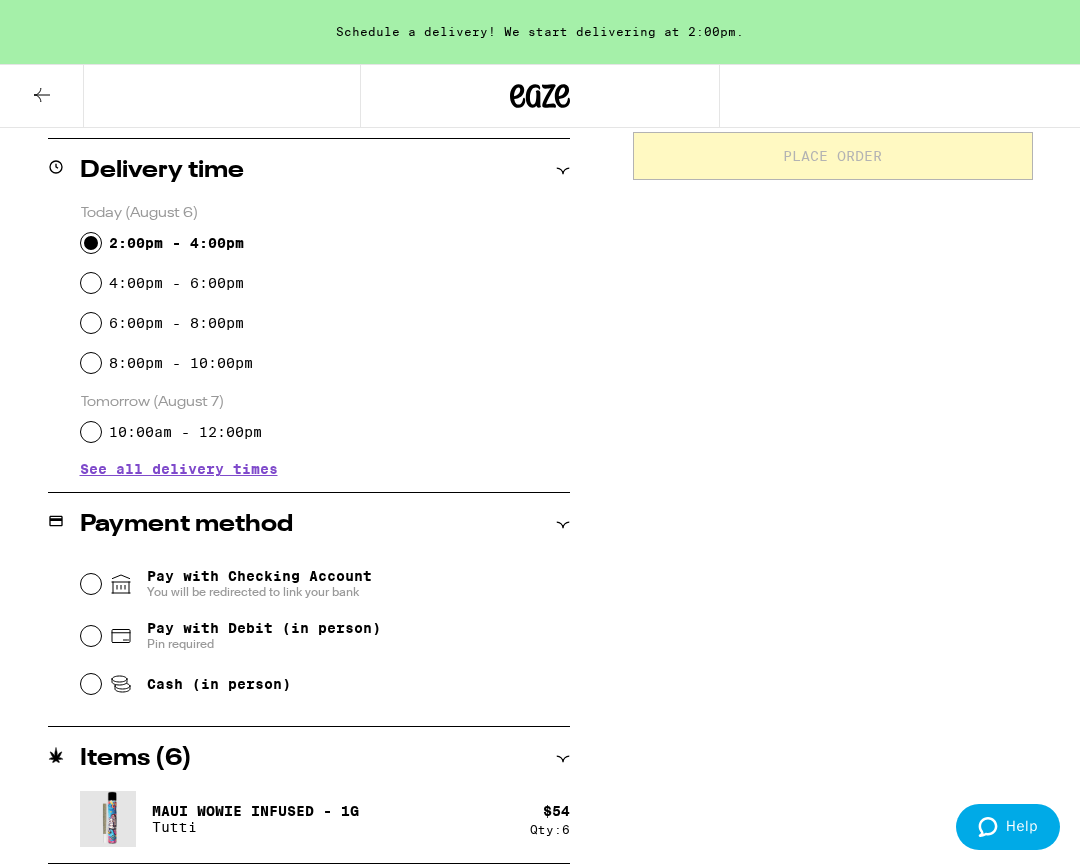 scroll, scrollTop: 482, scrollLeft: 0, axis: vertical 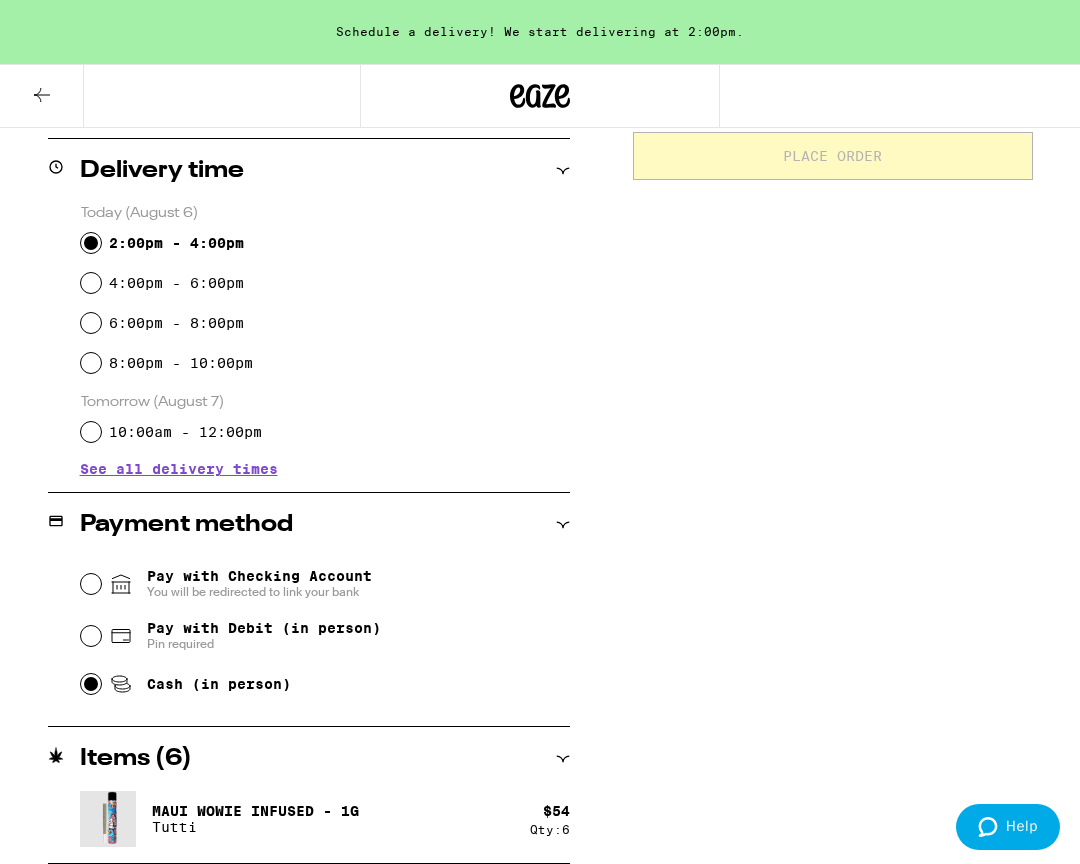 radio on "true" 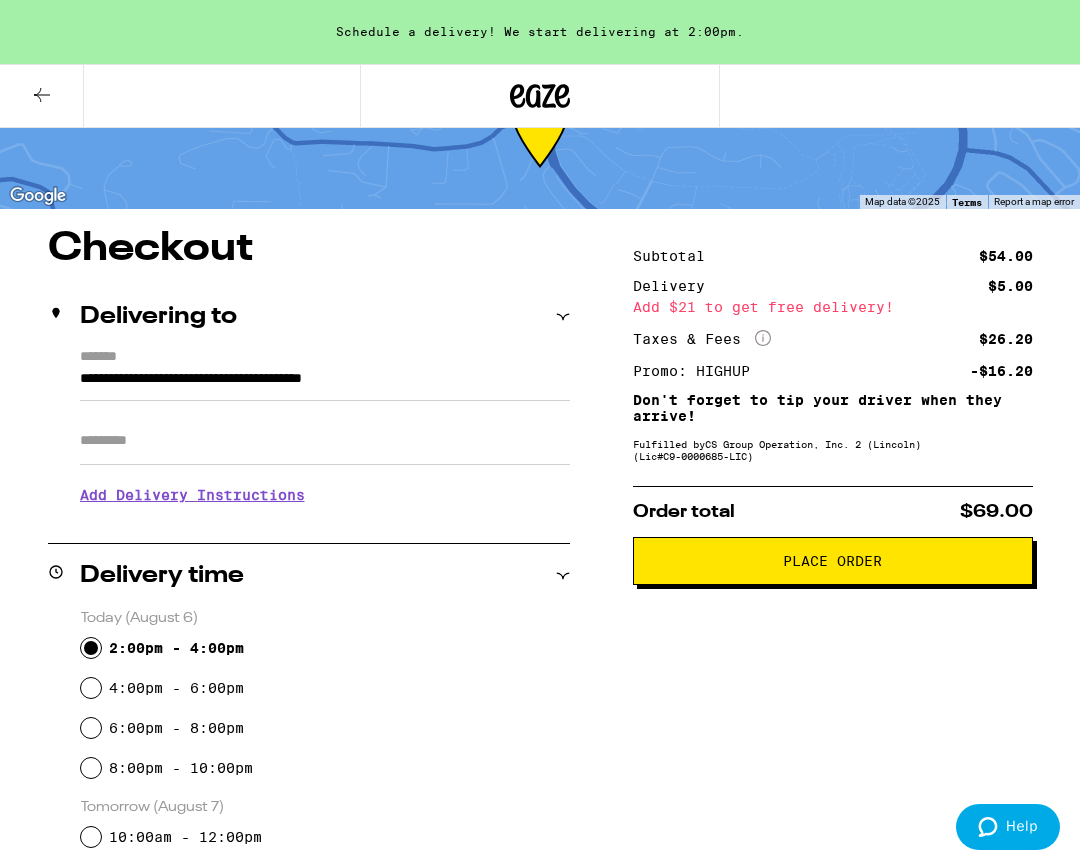scroll, scrollTop: 77, scrollLeft: 0, axis: vertical 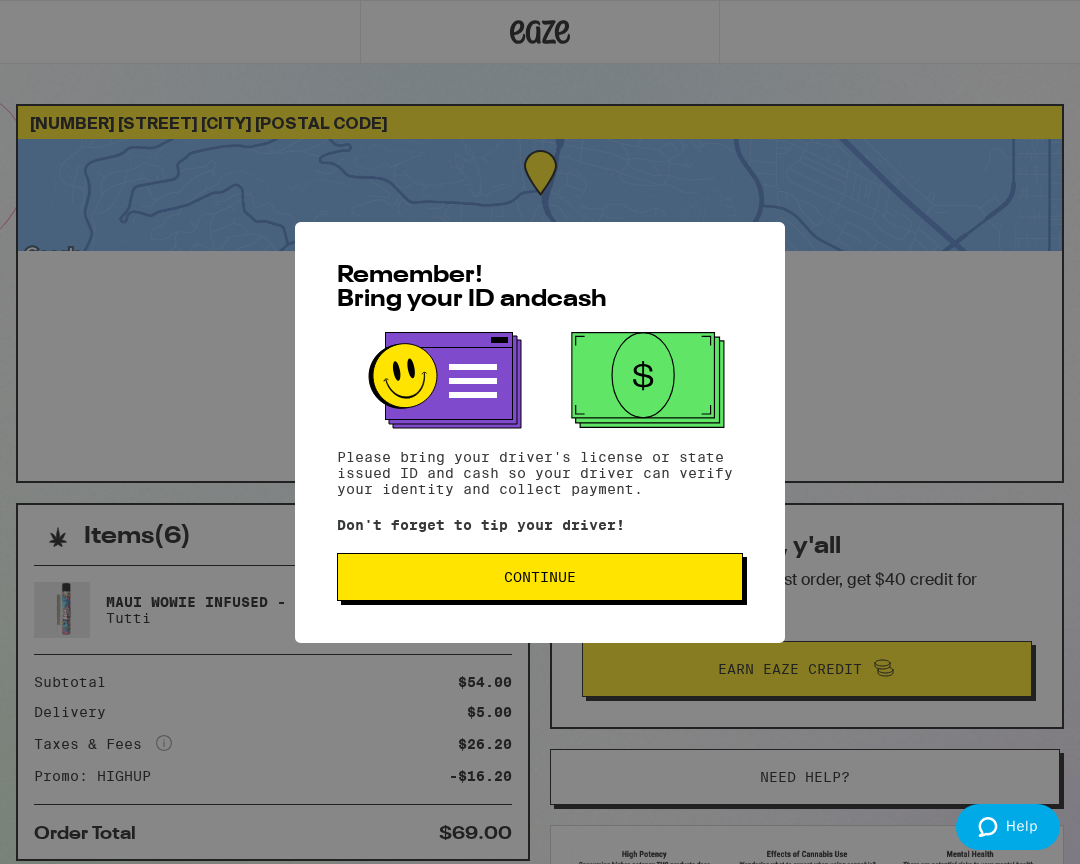 click on "Continue" at bounding box center [540, 577] 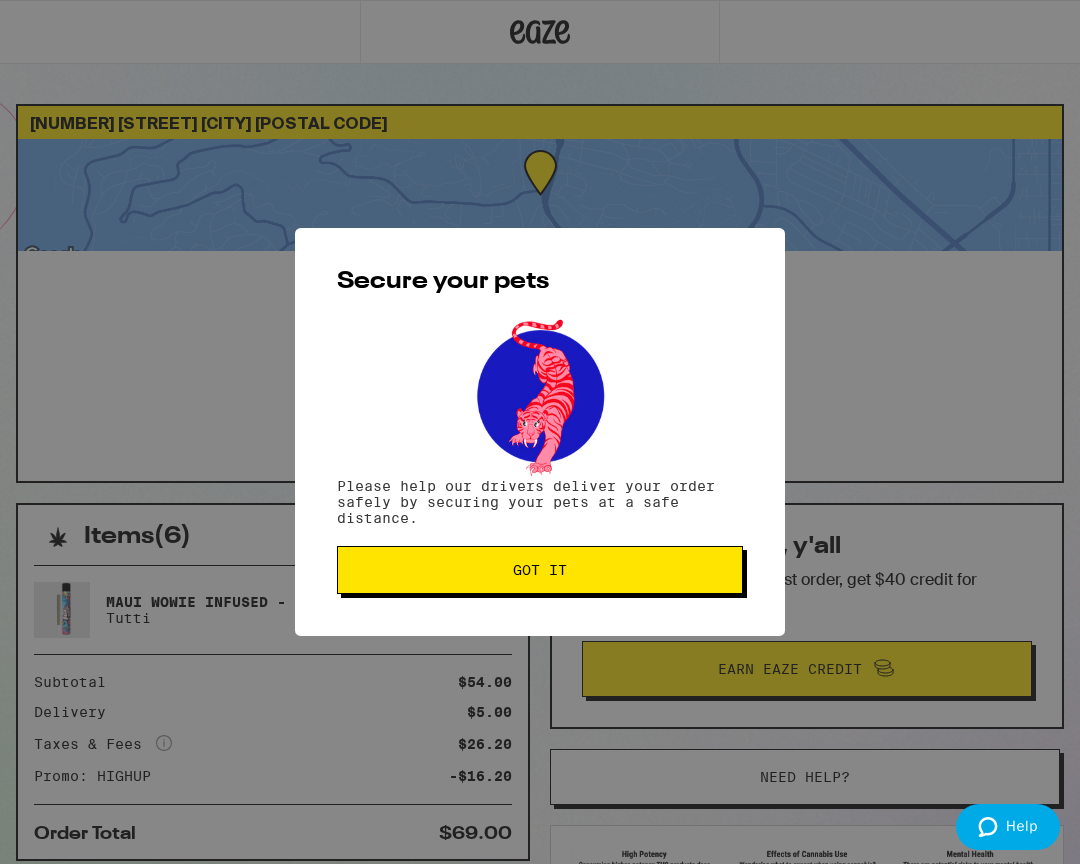 click on "Got it" at bounding box center [540, 570] 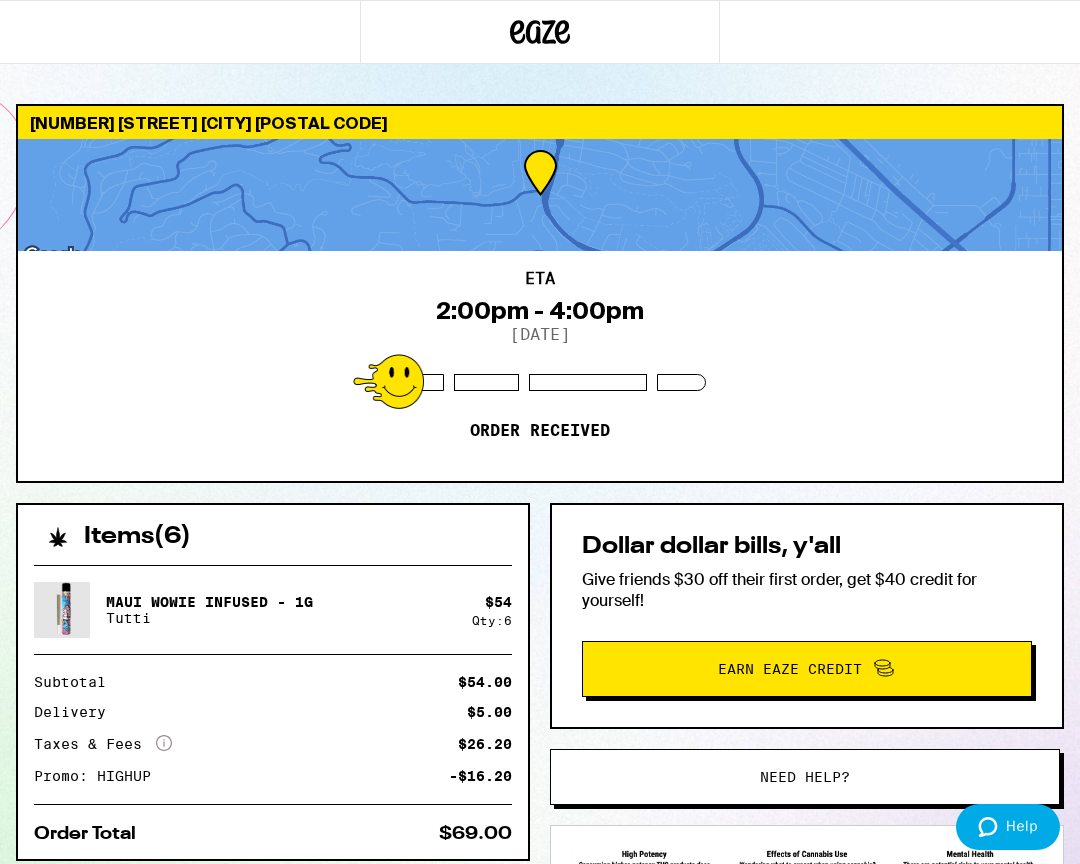 scroll, scrollTop: 0, scrollLeft: 0, axis: both 